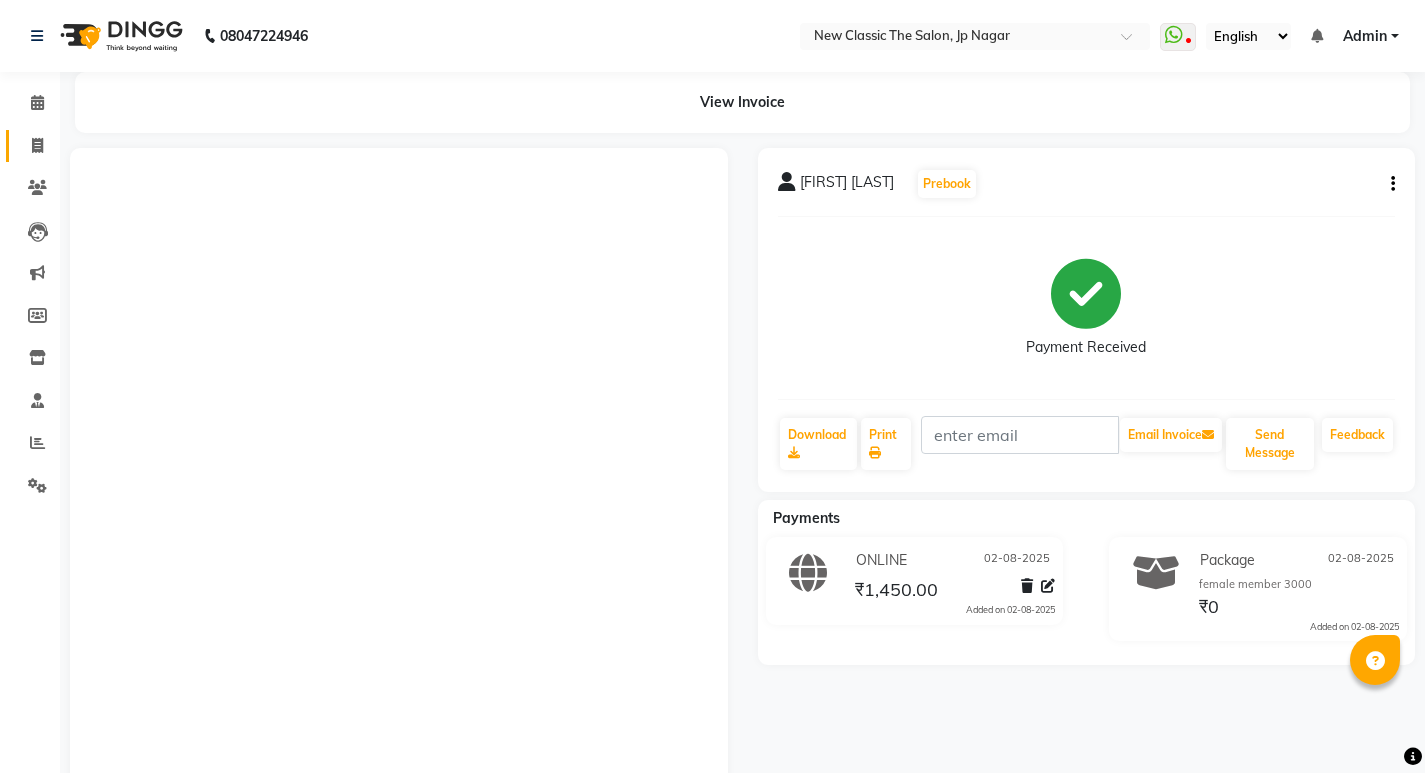 scroll, scrollTop: 0, scrollLeft: 0, axis: both 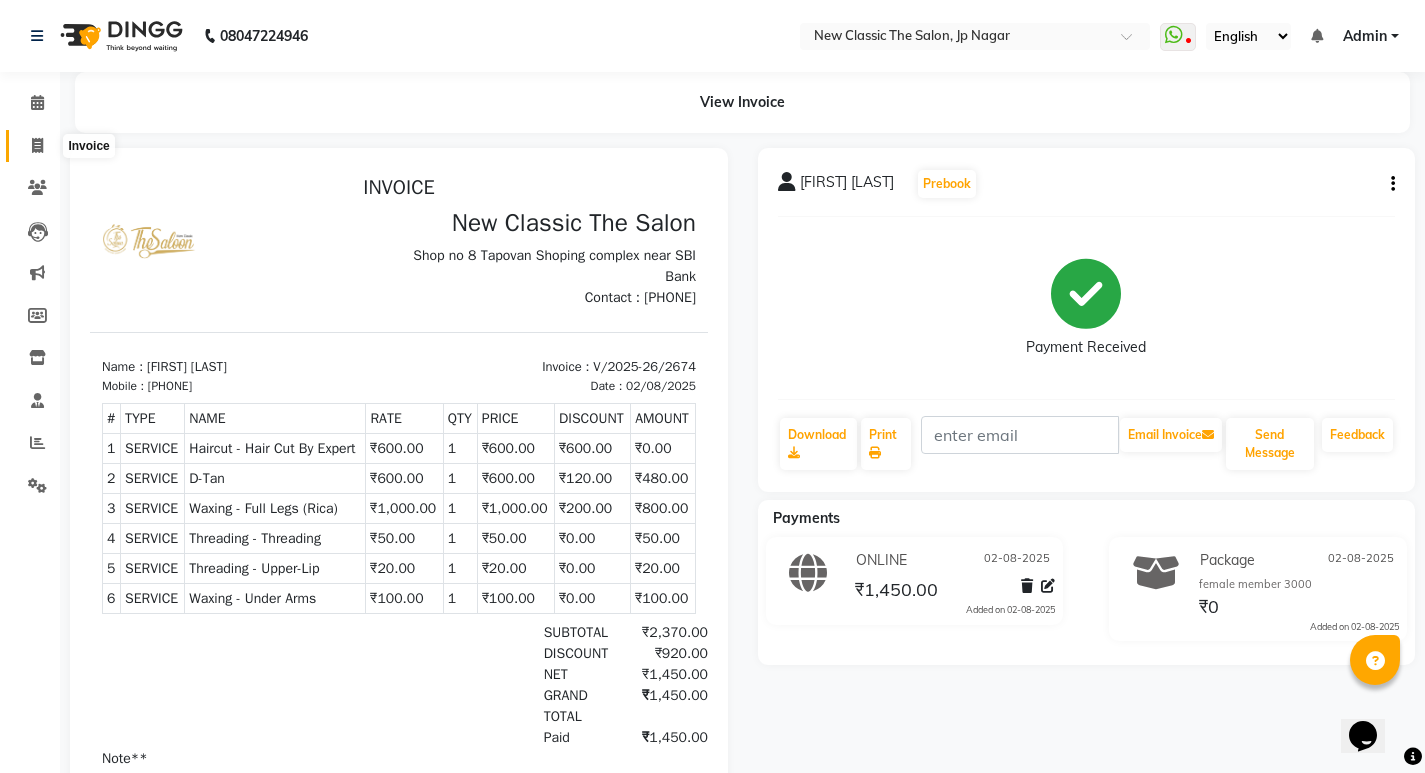 click 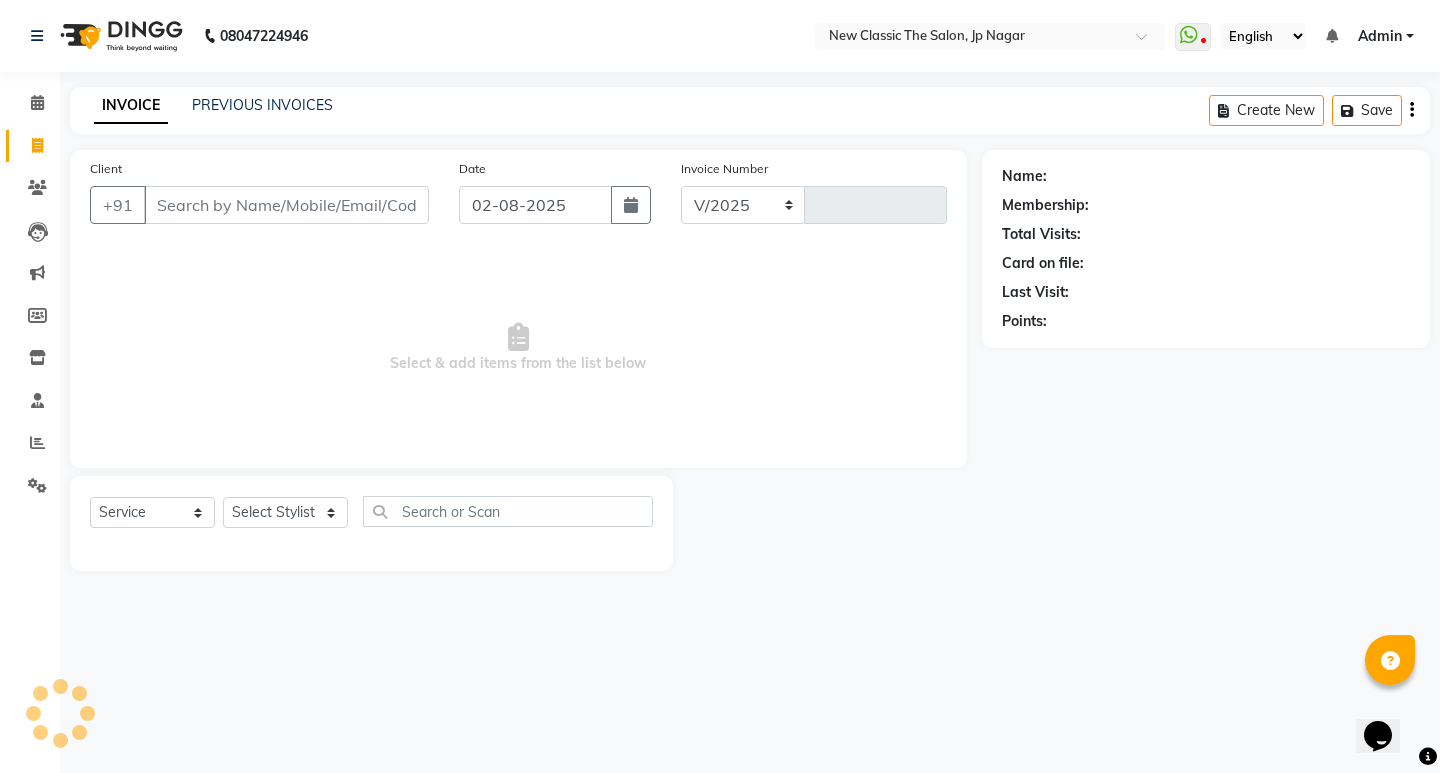 select on "4678" 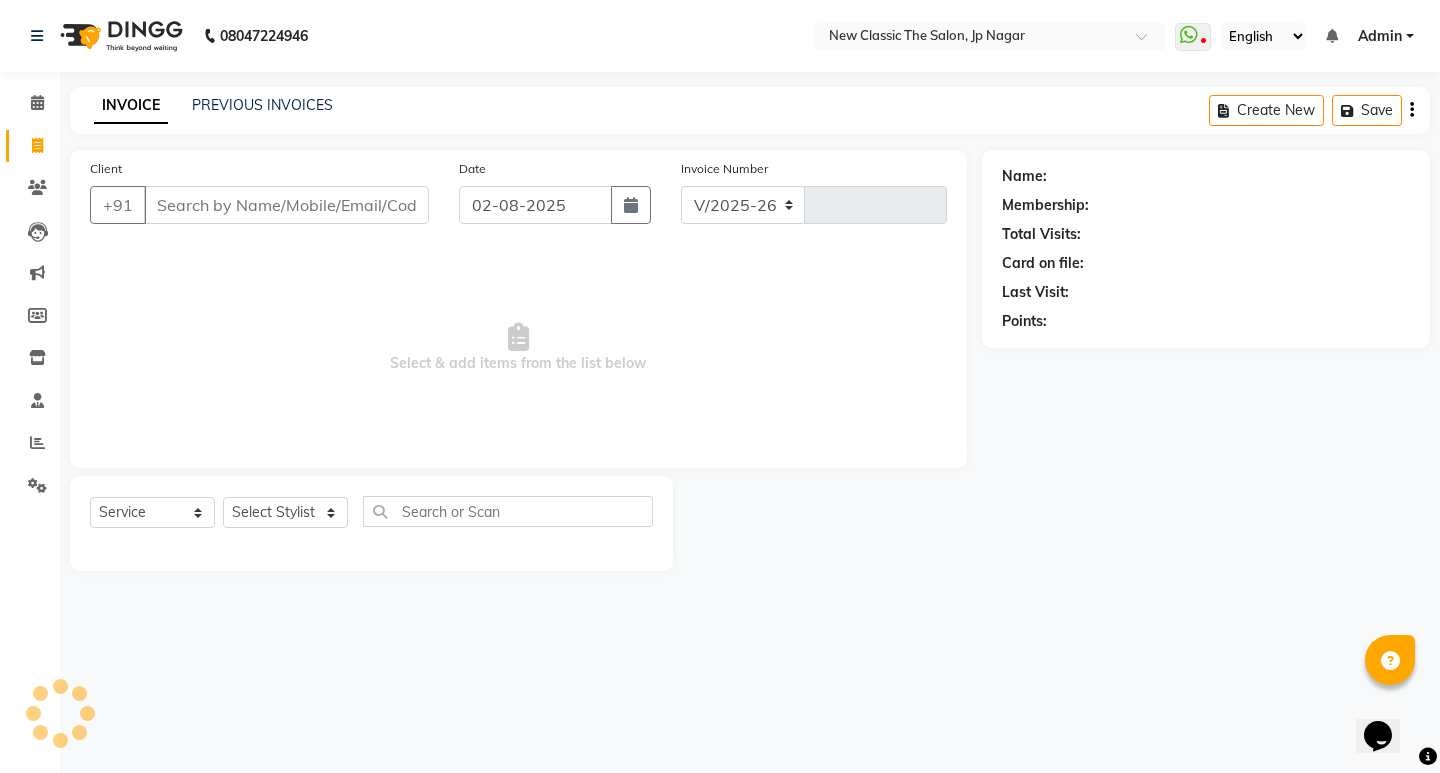 type on "2675" 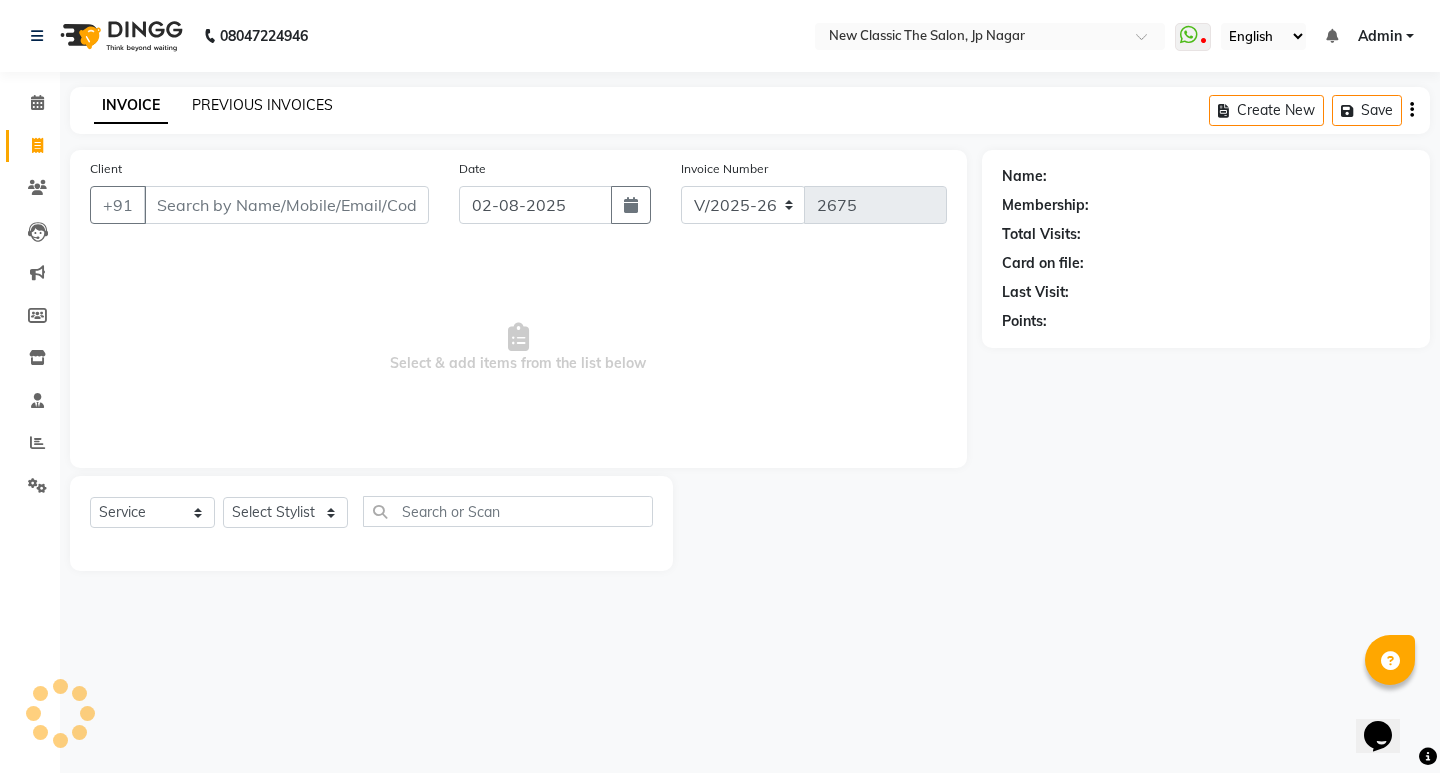 click on "PREVIOUS INVOICES" 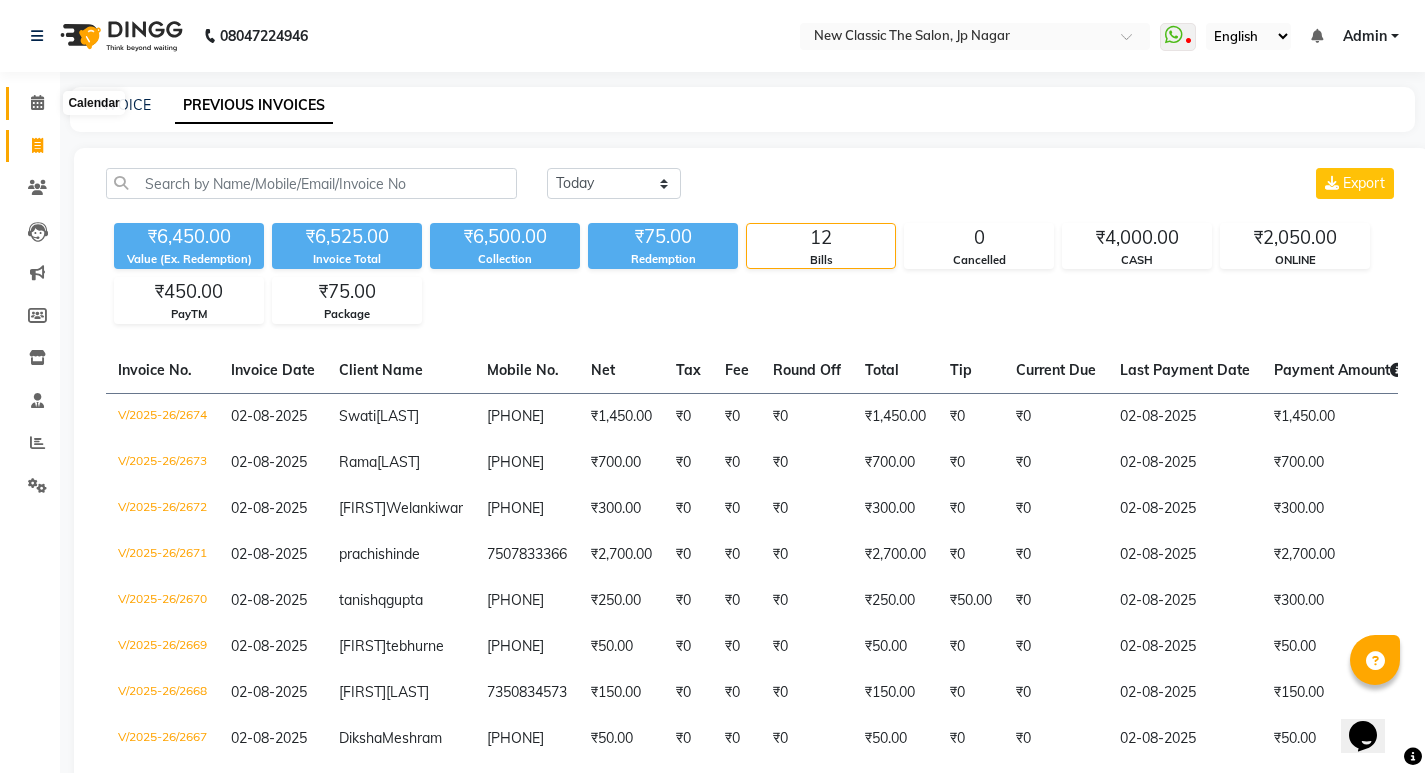 click 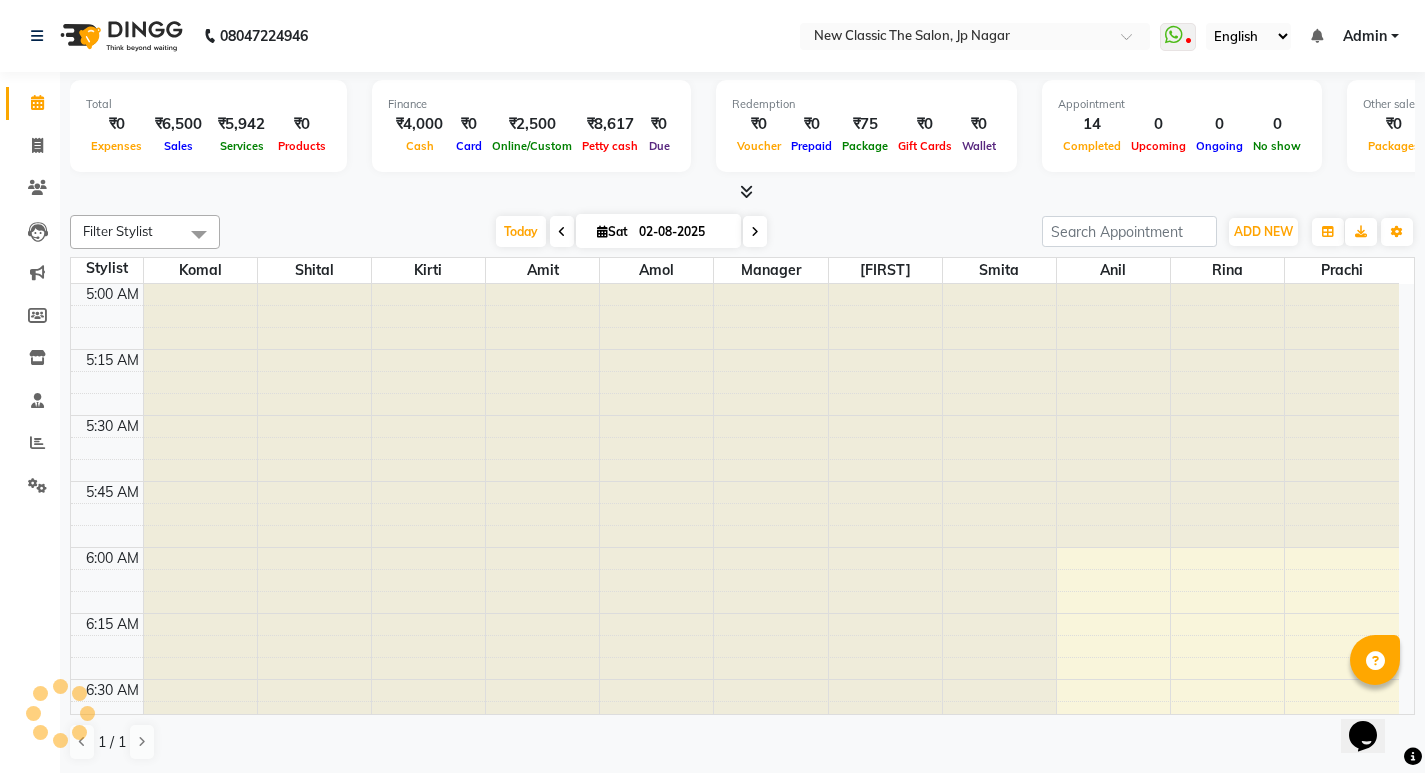 scroll, scrollTop: 265, scrollLeft: 0, axis: vertical 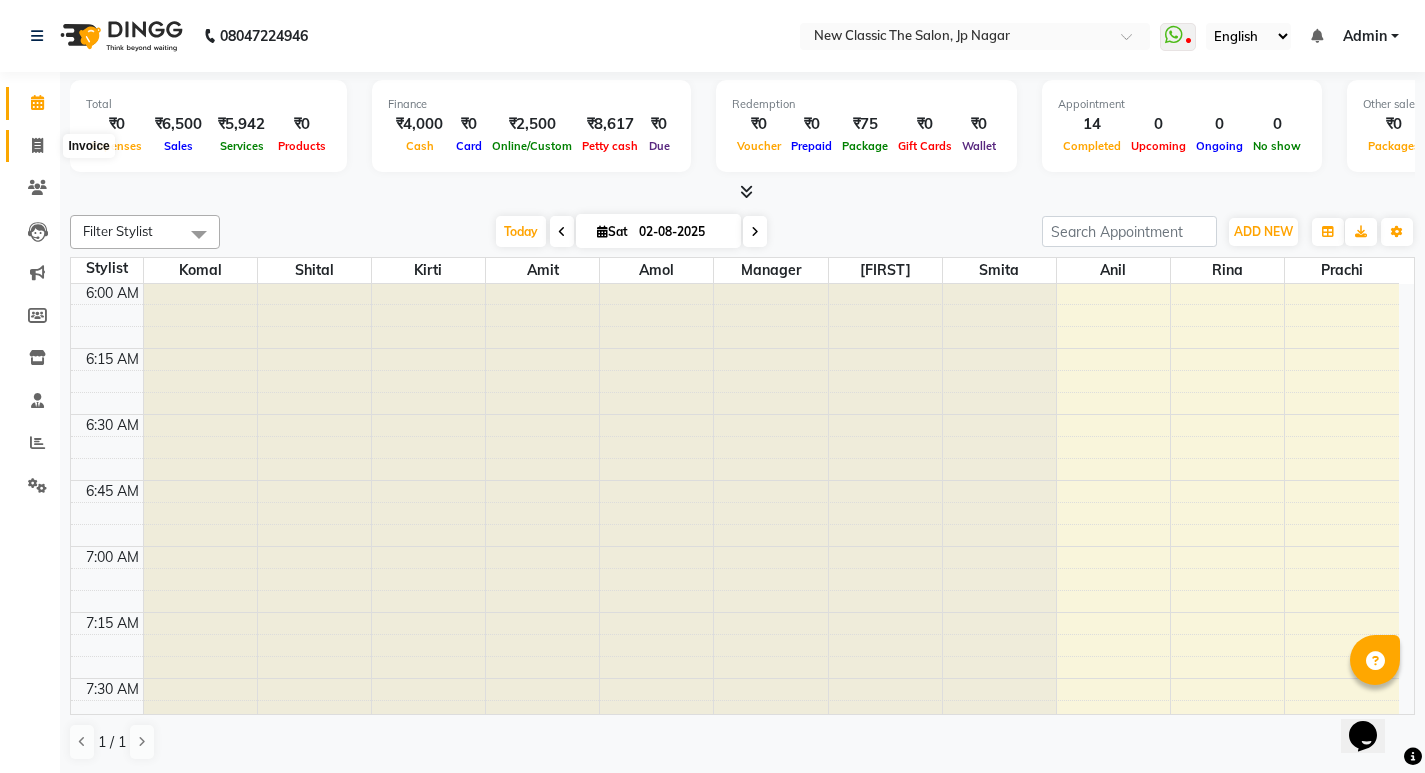 click 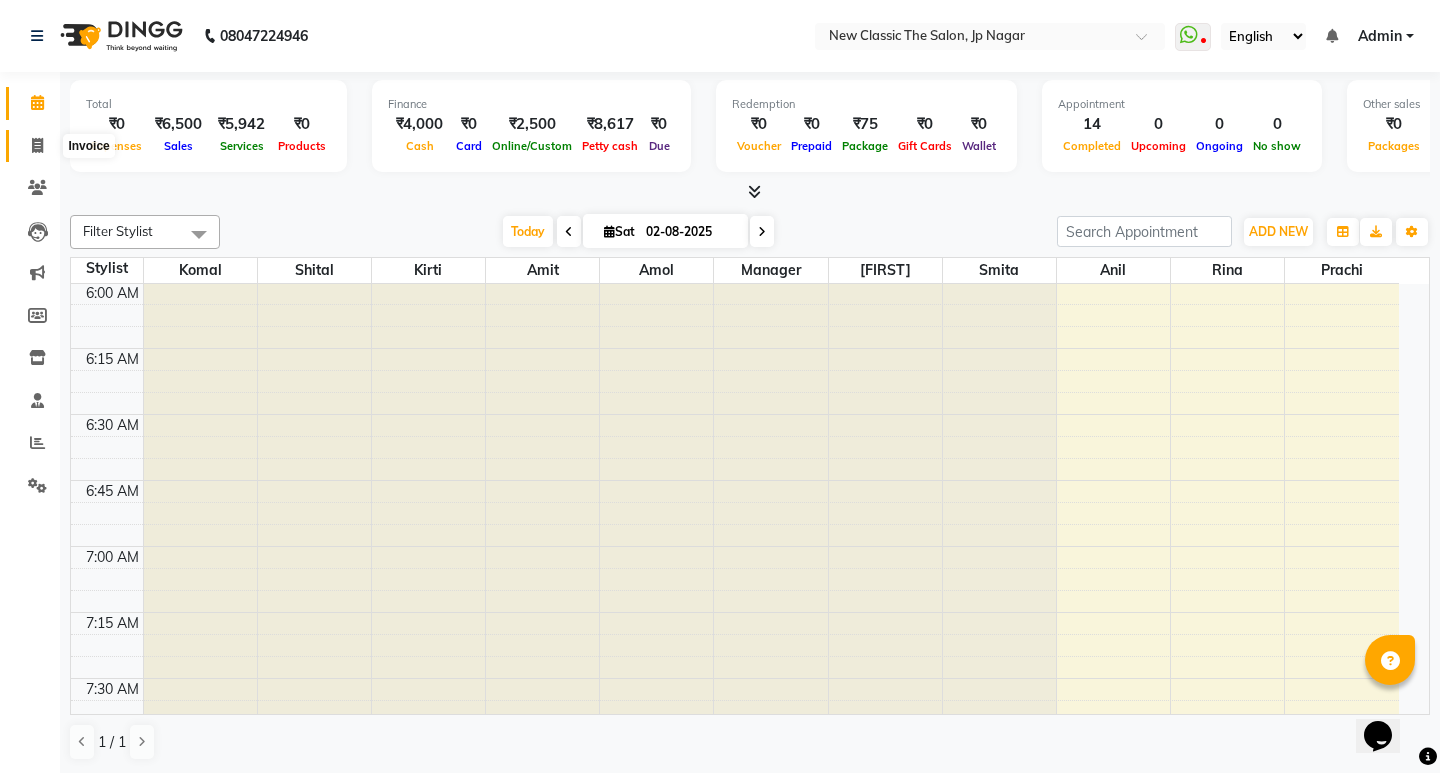 select on "4678" 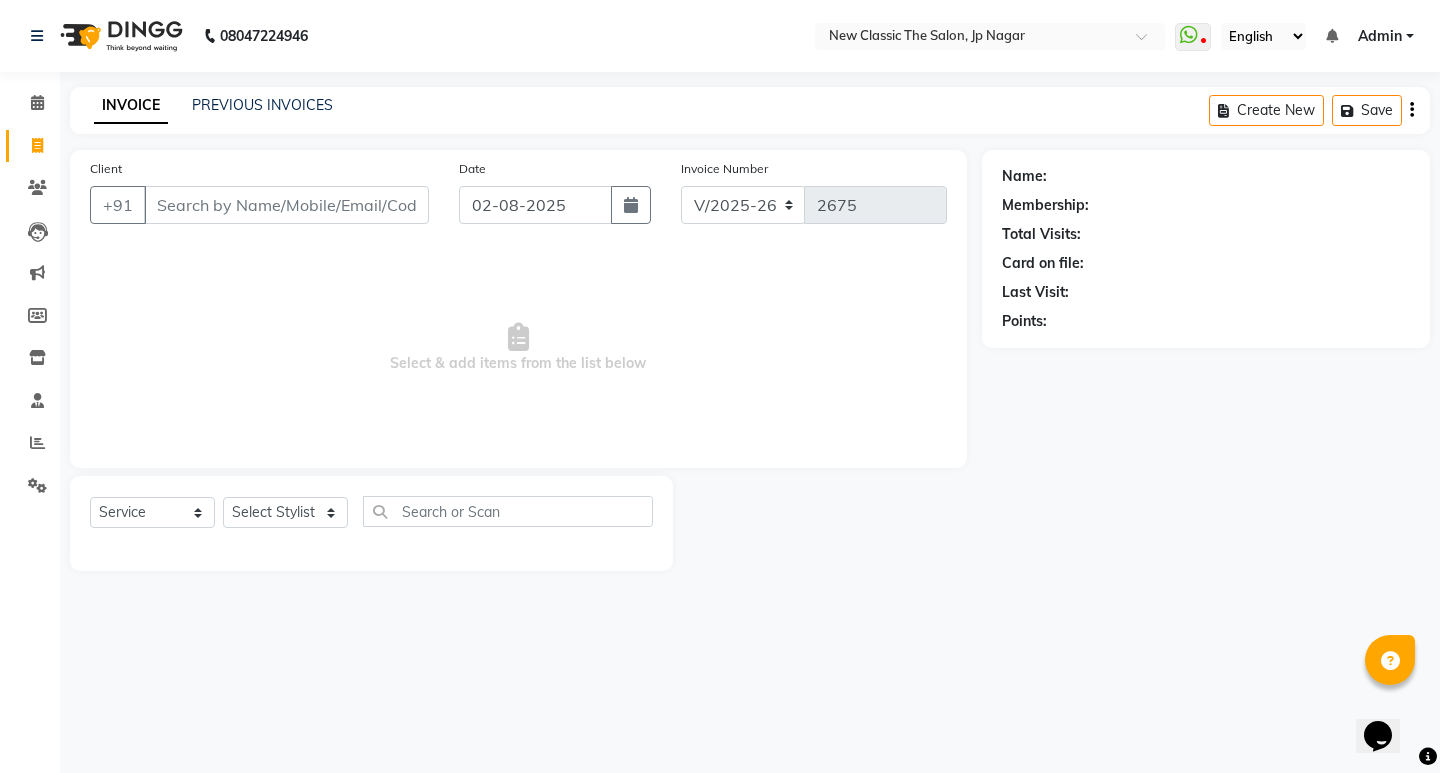 click on "Client" at bounding box center (286, 205) 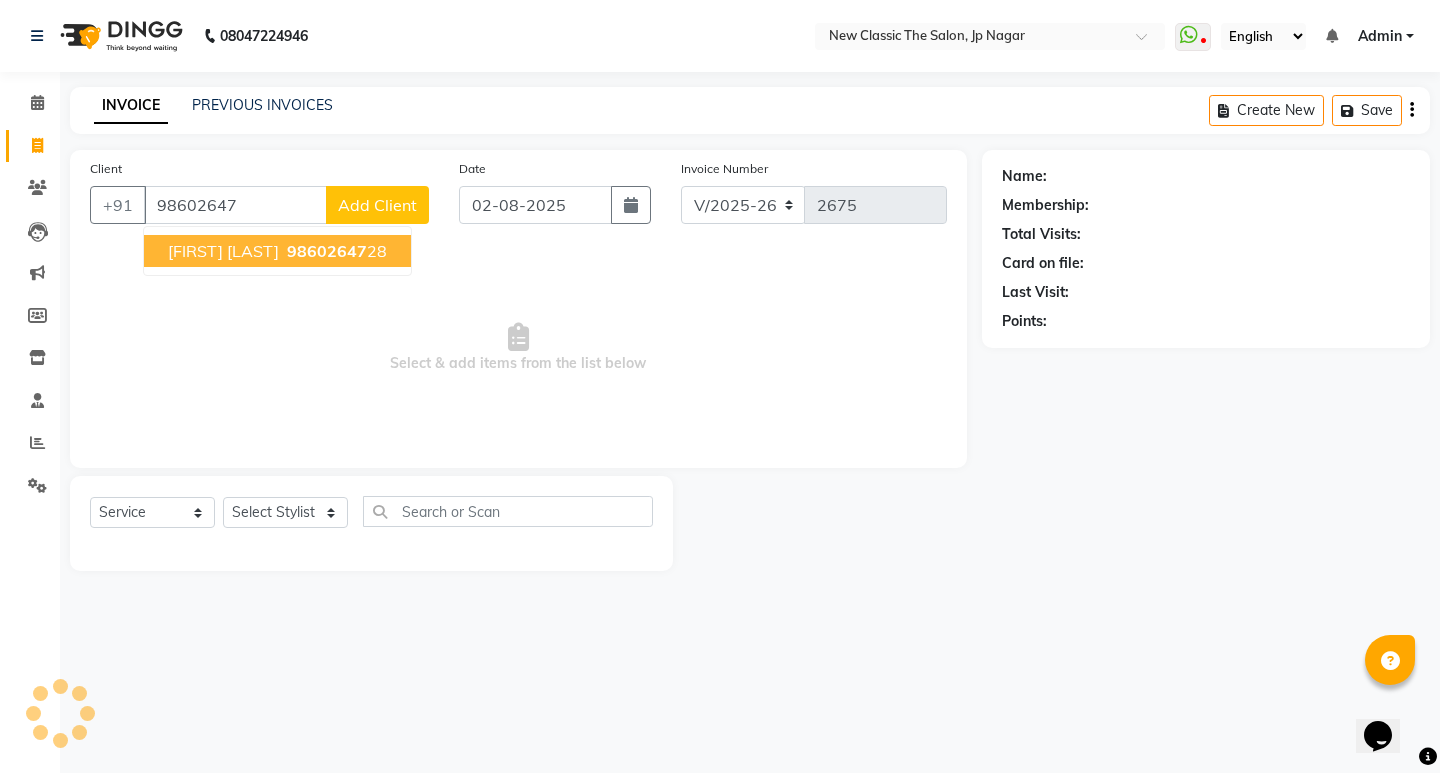 click on "[FIRST] [LAST]" at bounding box center (223, 251) 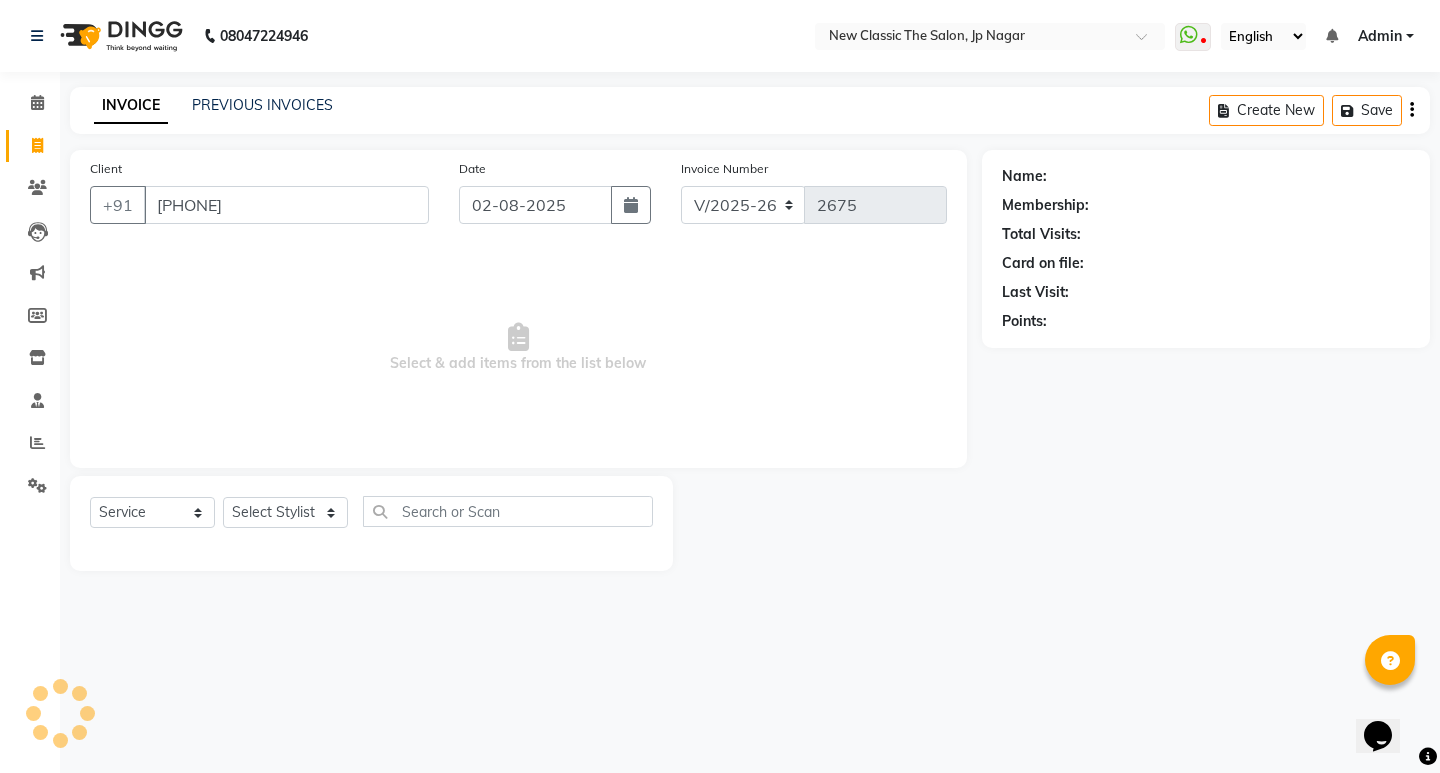 type on "[PHONE]" 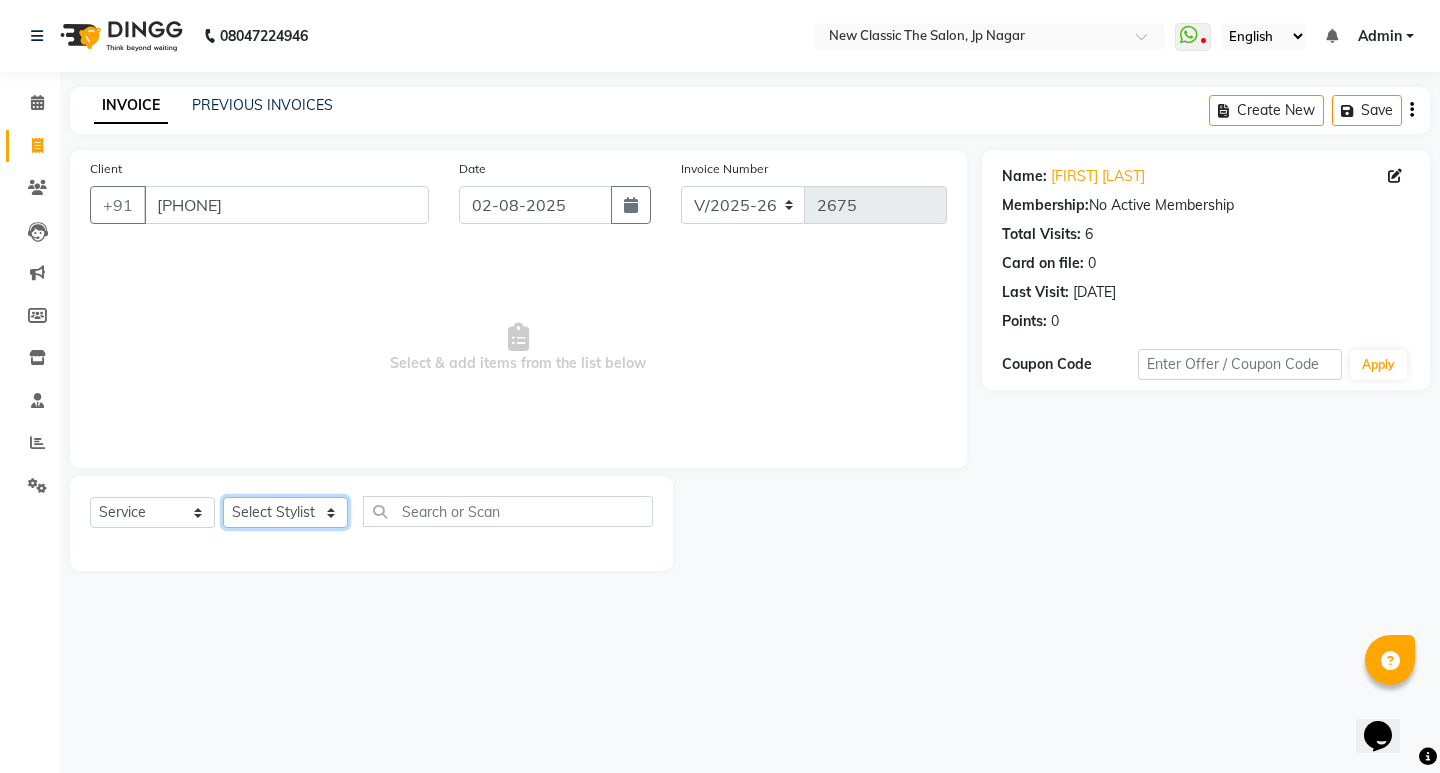 click on "Select Stylist [FIRST] [FIRST] [FIRST] [FIRST] [FIRST] [FIRST] [FIRST] [FIRST] [FIRST] [FIRST] [FIRST]" 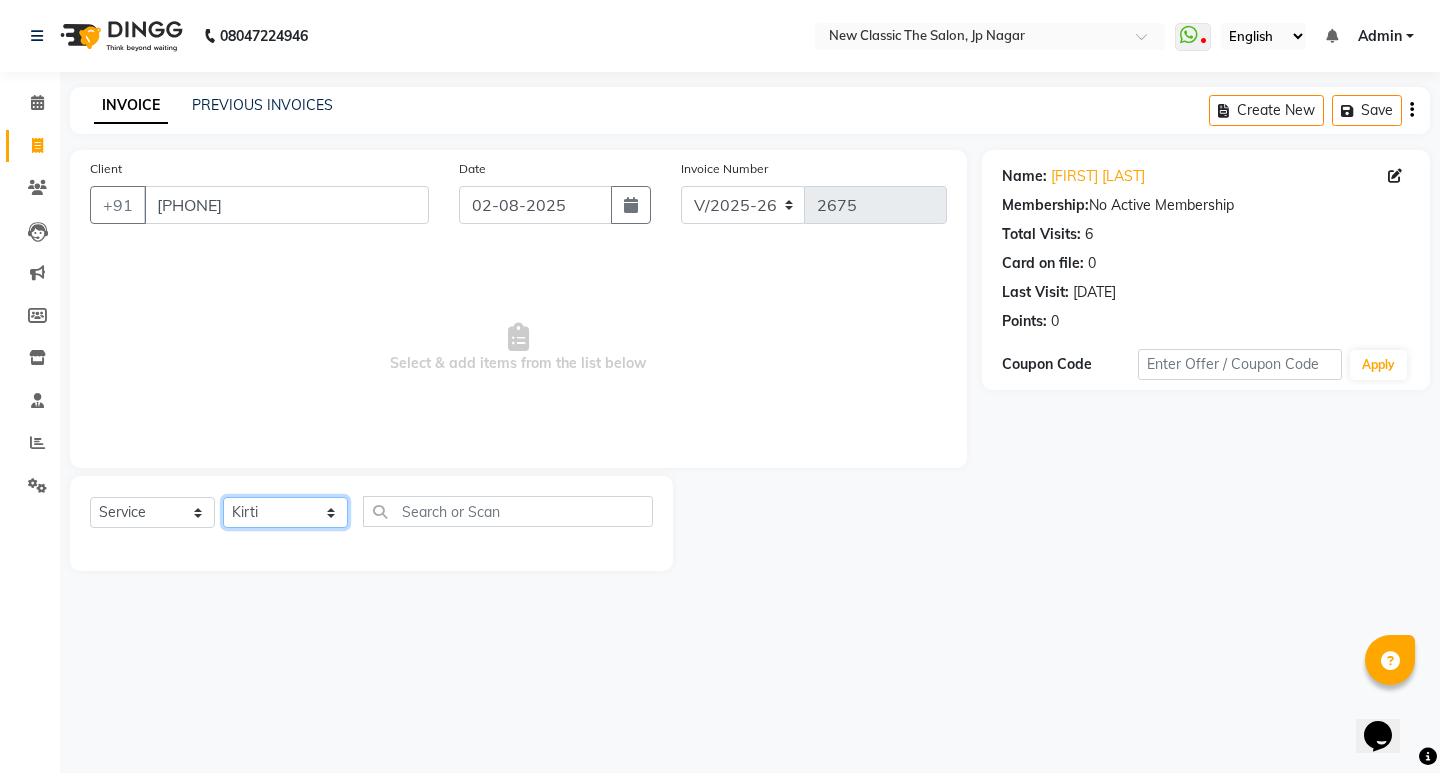 click on "Select Stylist [FIRST] [FIRST] [FIRST] [FIRST] [FIRST] [FIRST] [FIRST] [FIRST] [FIRST] [FIRST] [FIRST]" 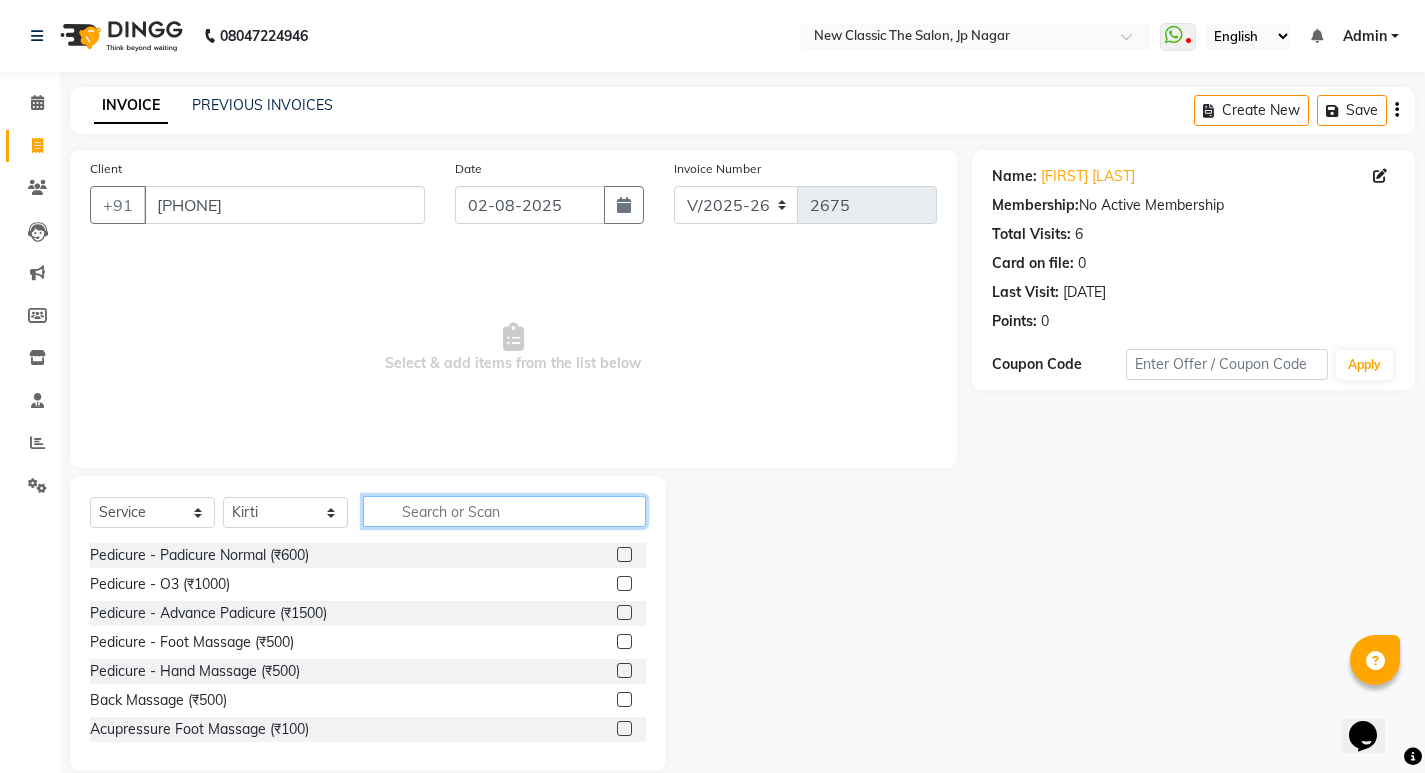 click 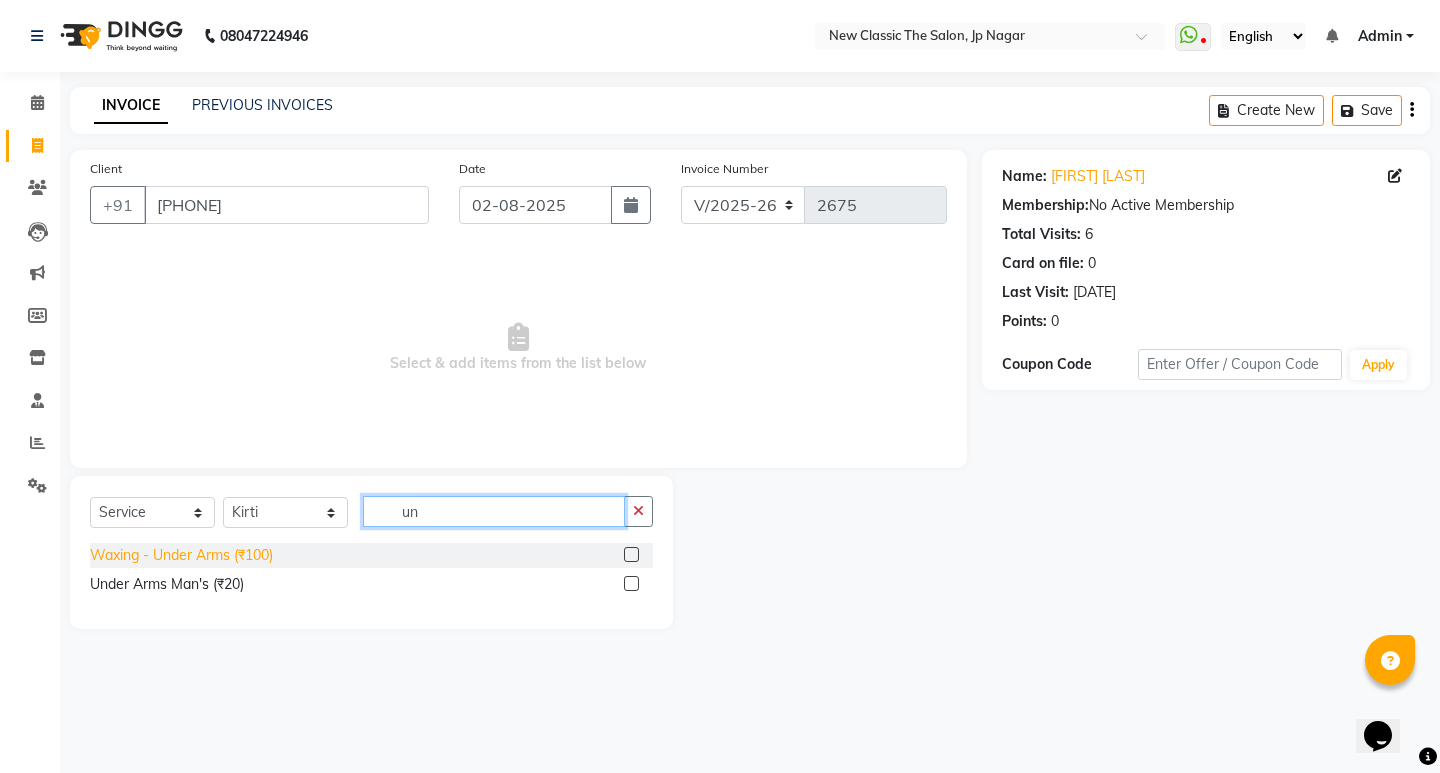 type on "un" 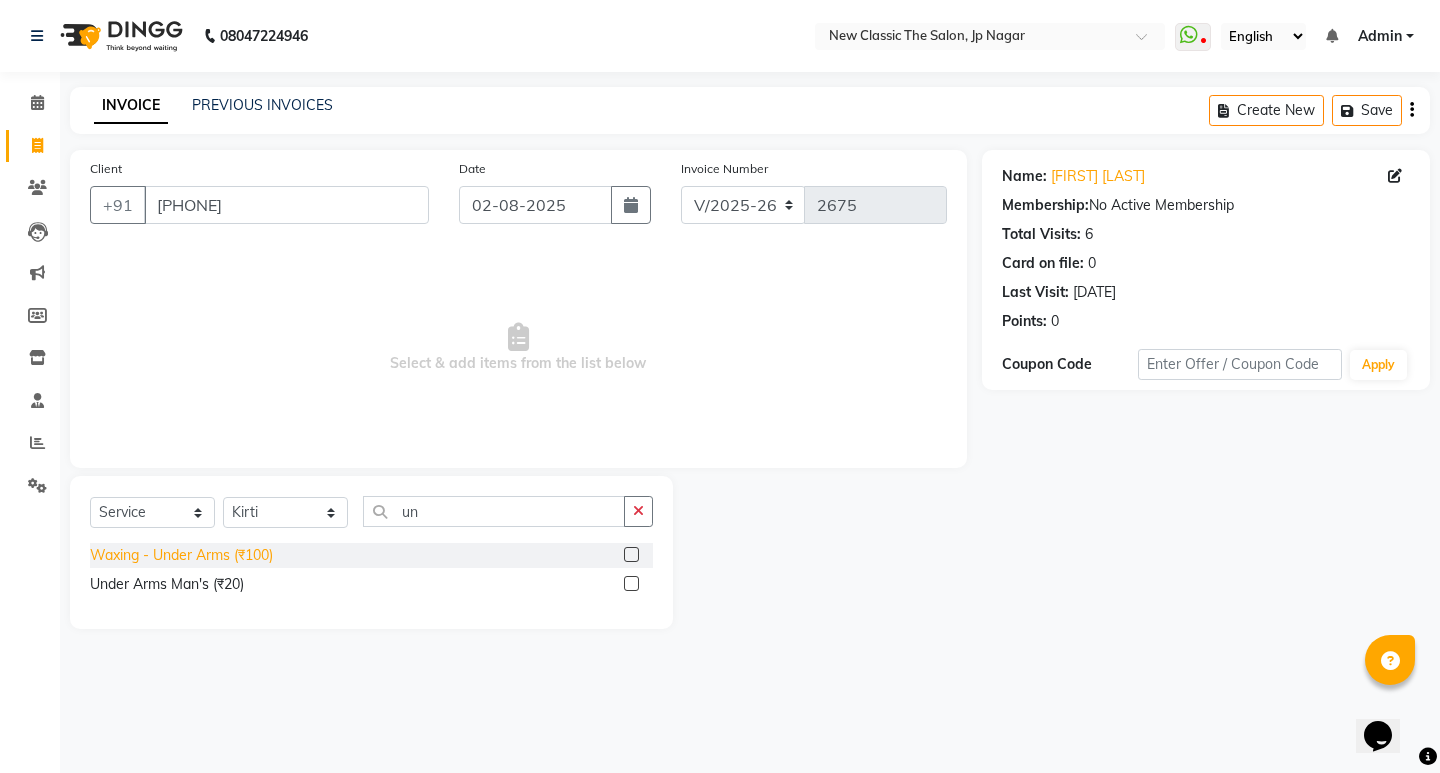 click on "Waxing  - Under Arms (₹100)" 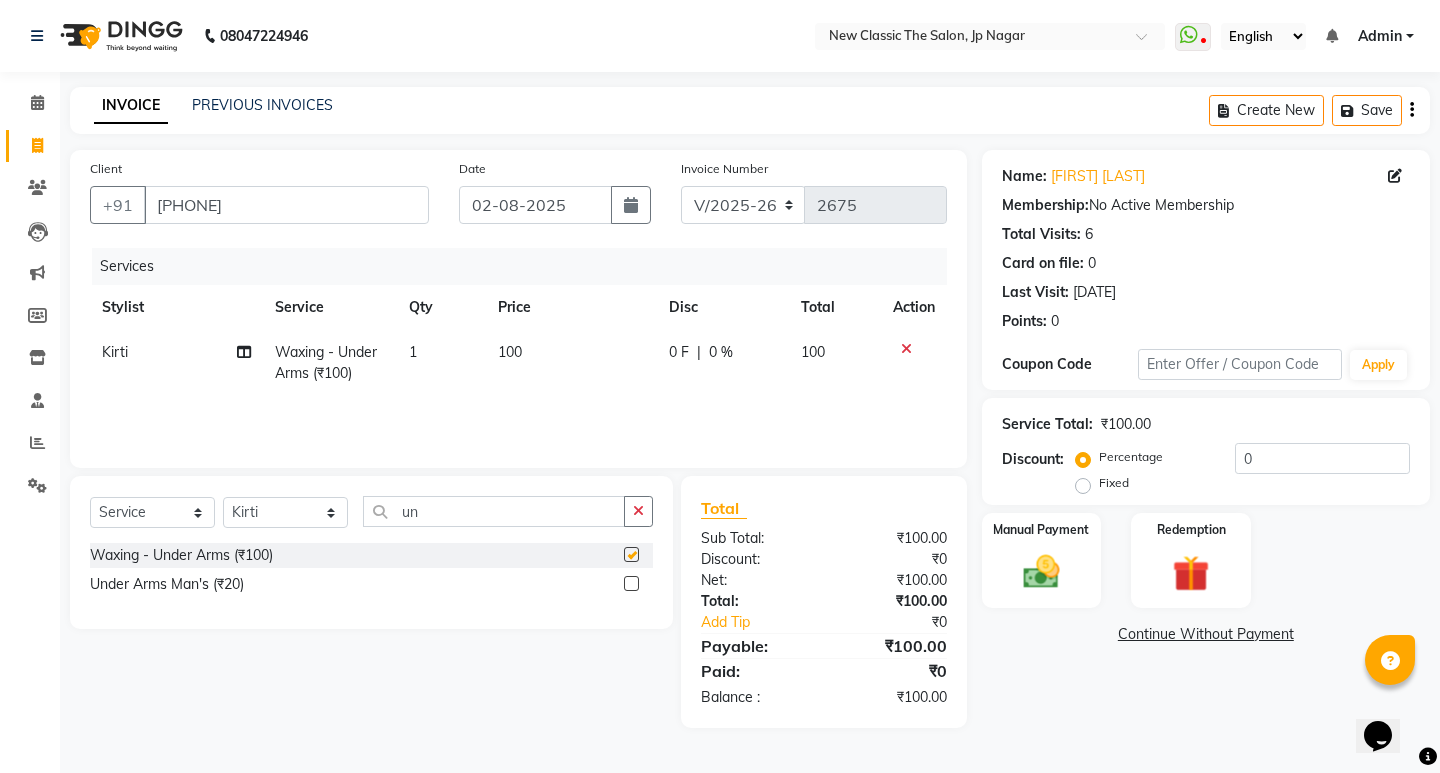 checkbox on "false" 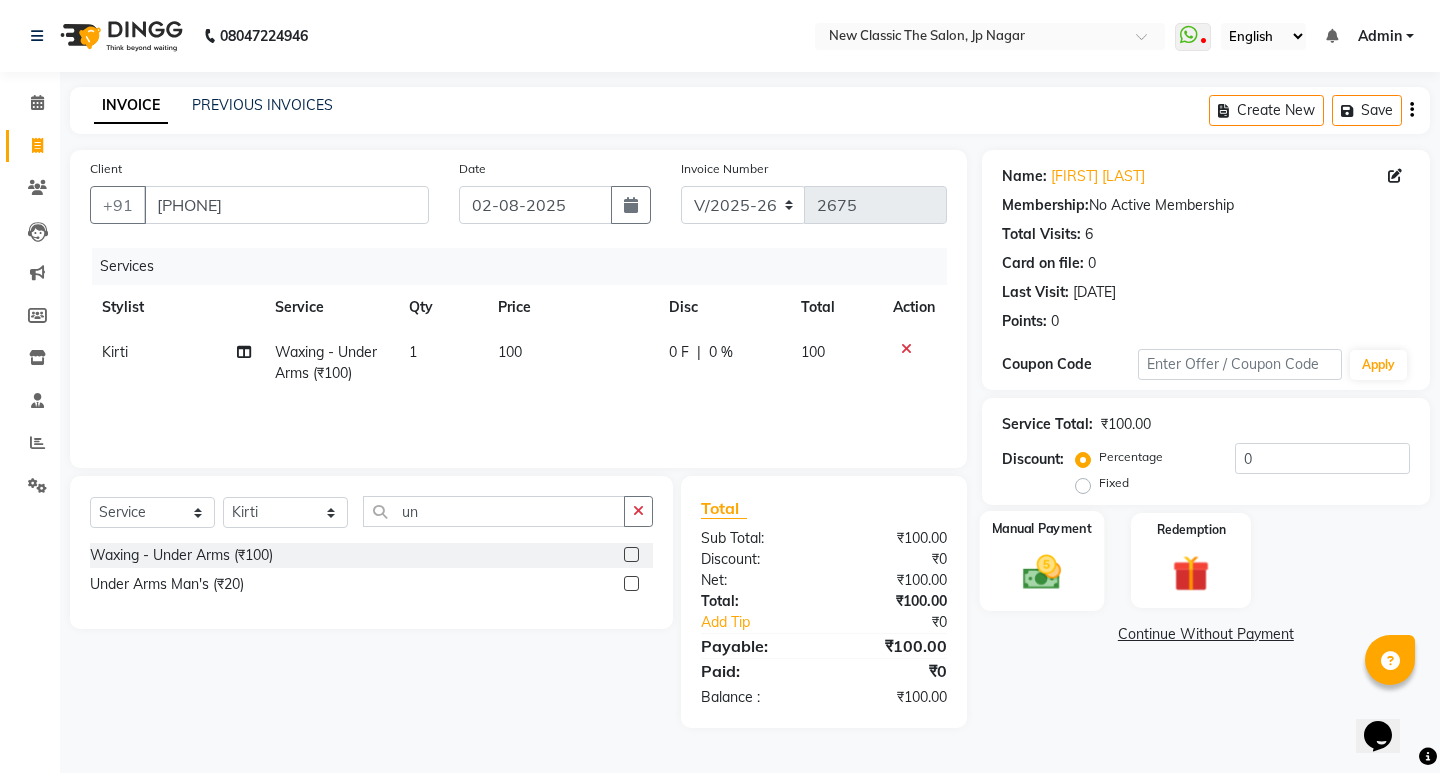 click 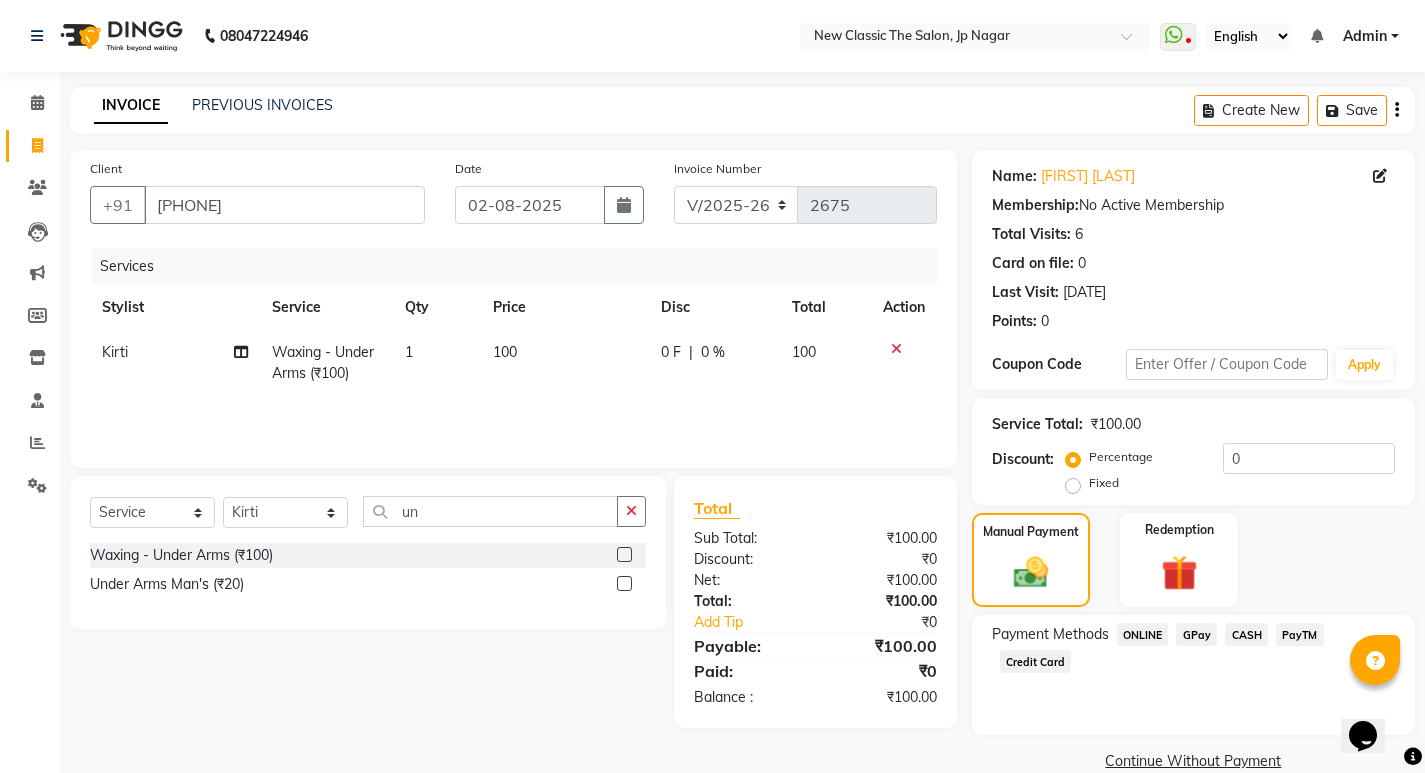 click on "CASH" 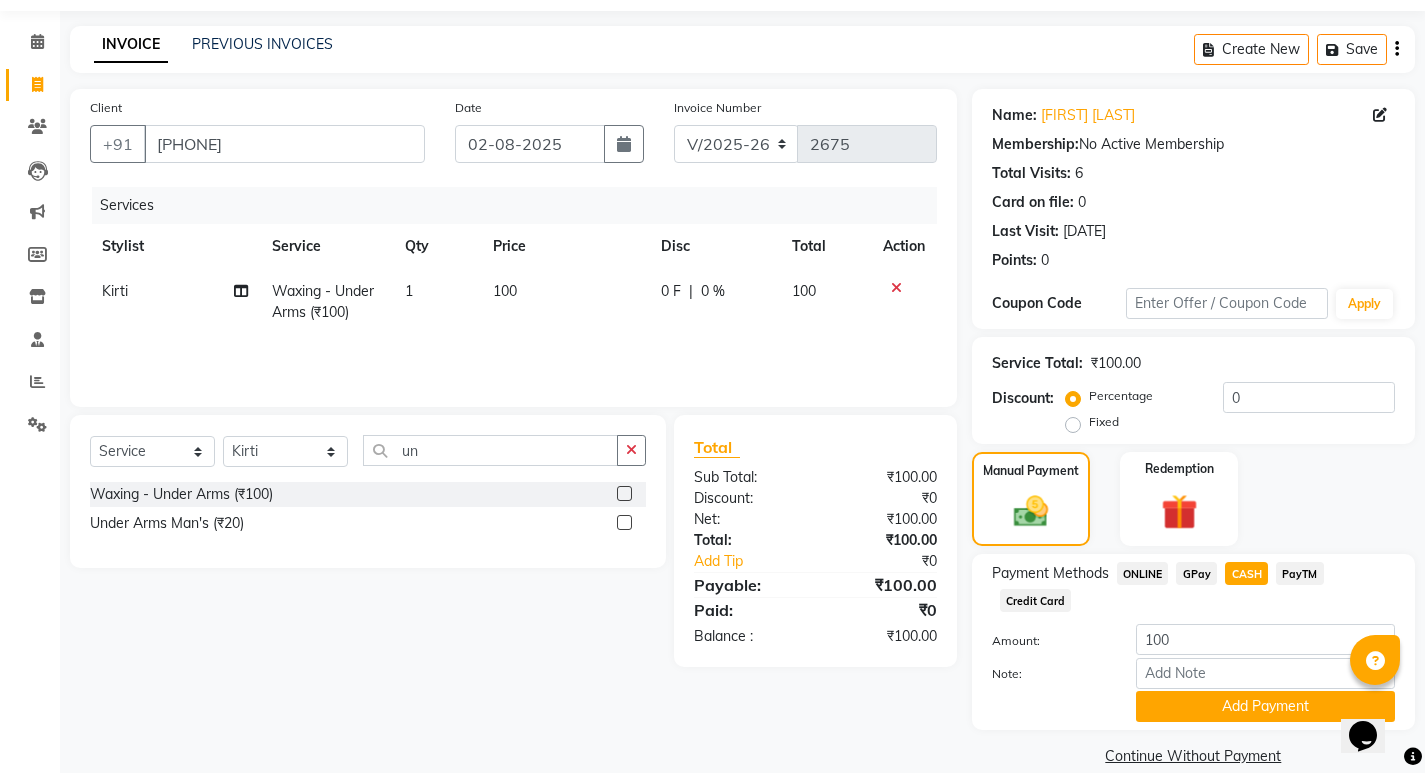 scroll, scrollTop: 89, scrollLeft: 0, axis: vertical 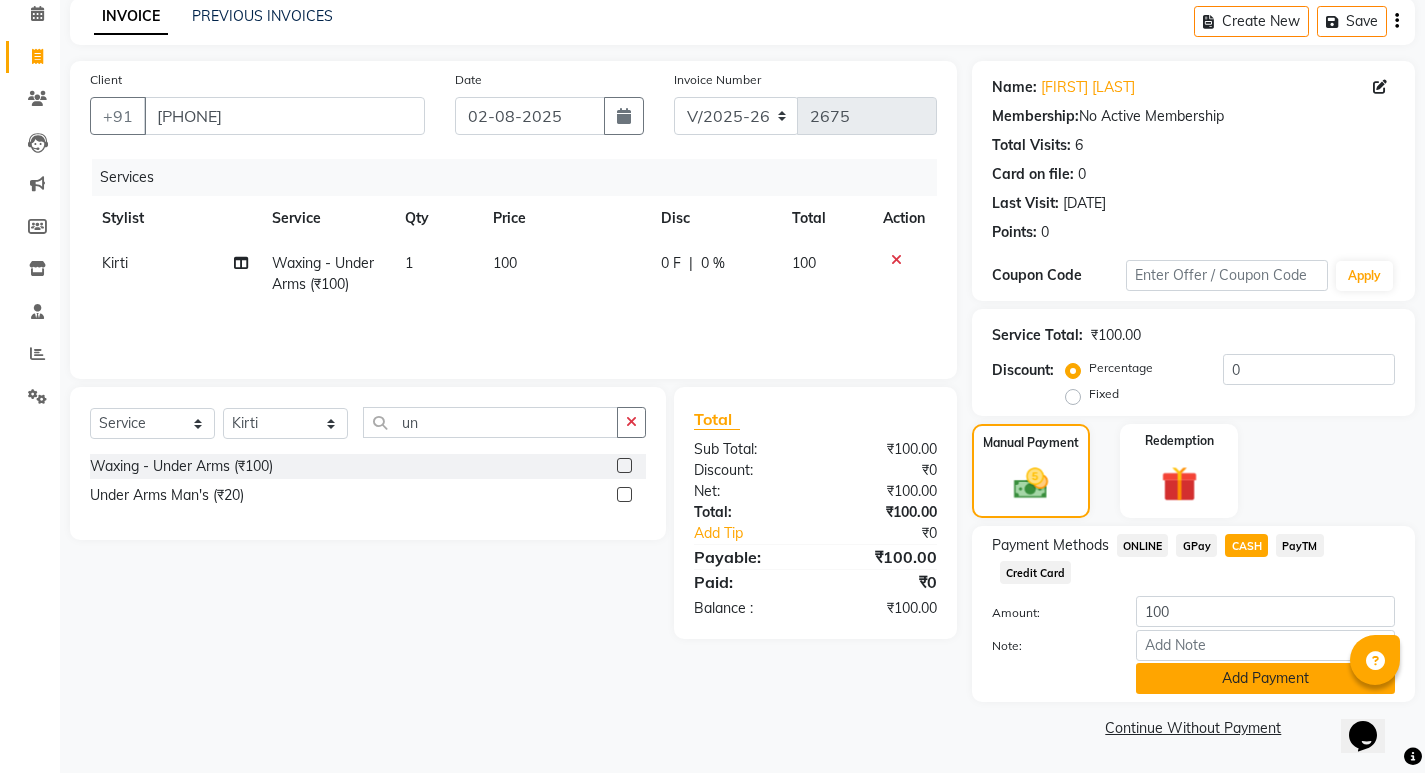 click on "Add Payment" 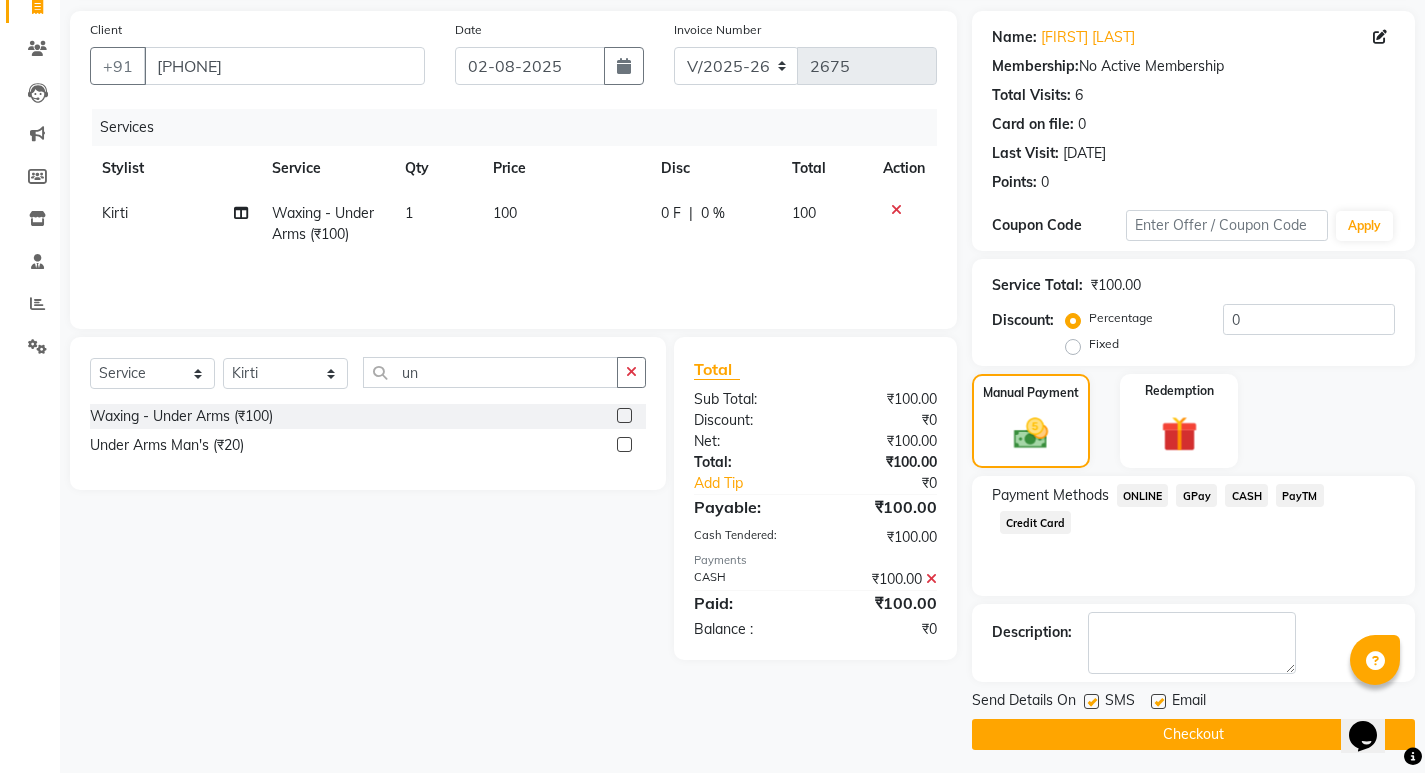 scroll, scrollTop: 146, scrollLeft: 0, axis: vertical 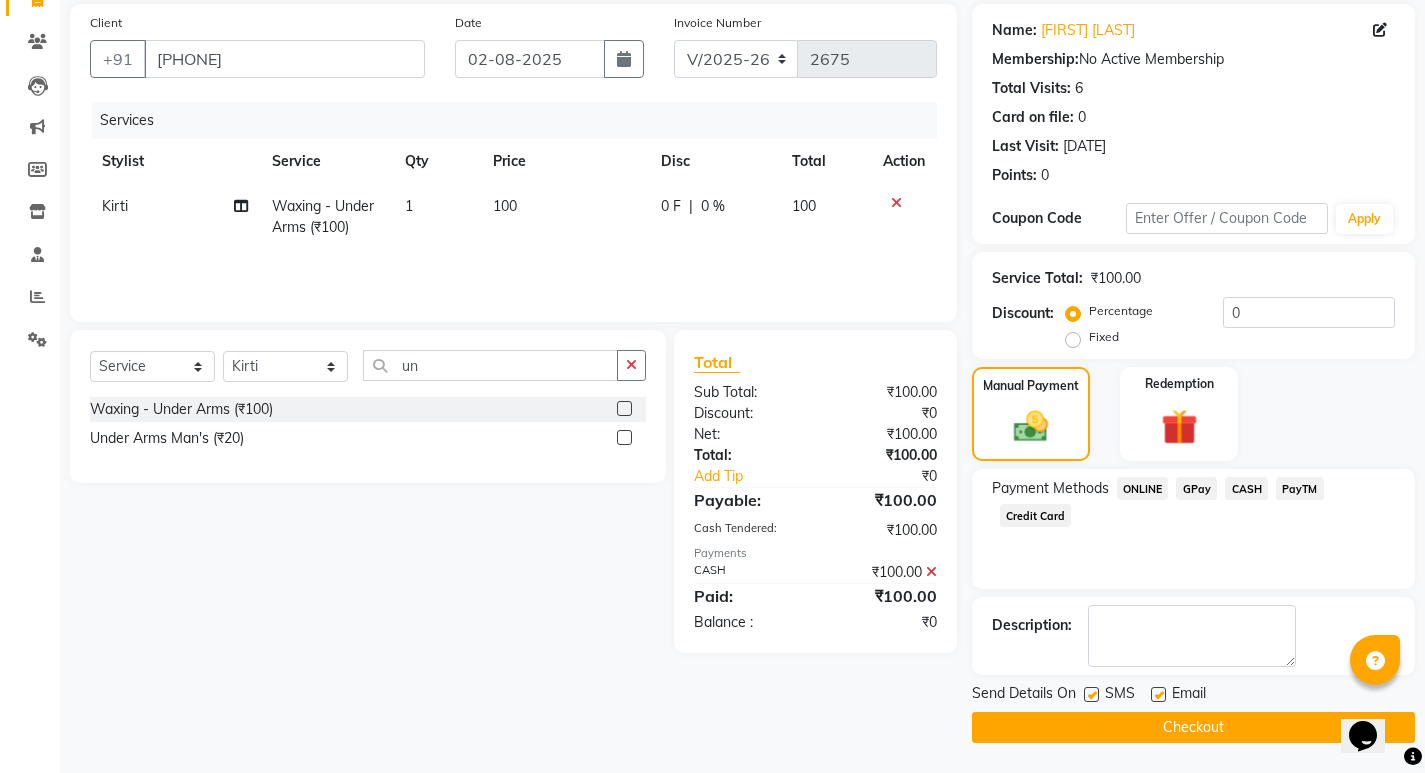 click on "Checkout" 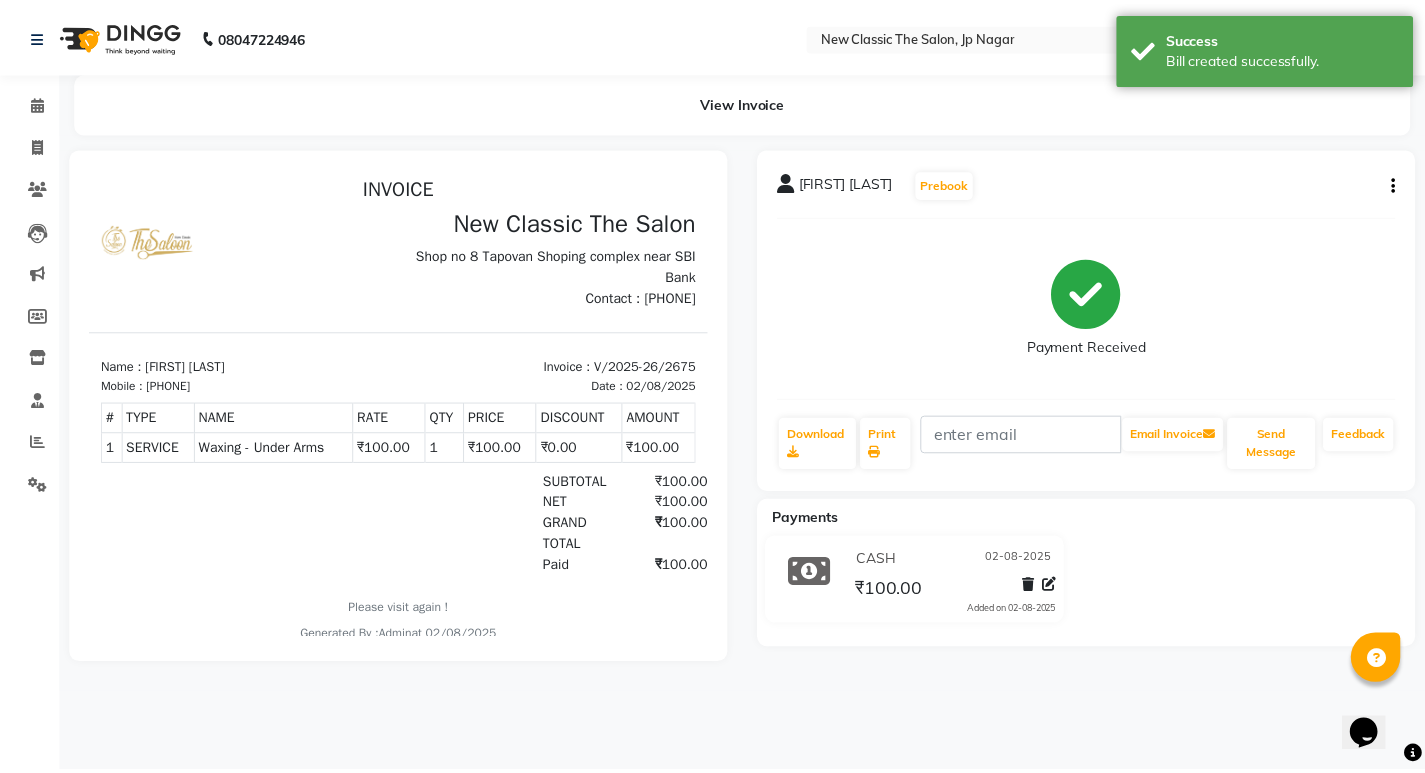 scroll, scrollTop: 0, scrollLeft: 0, axis: both 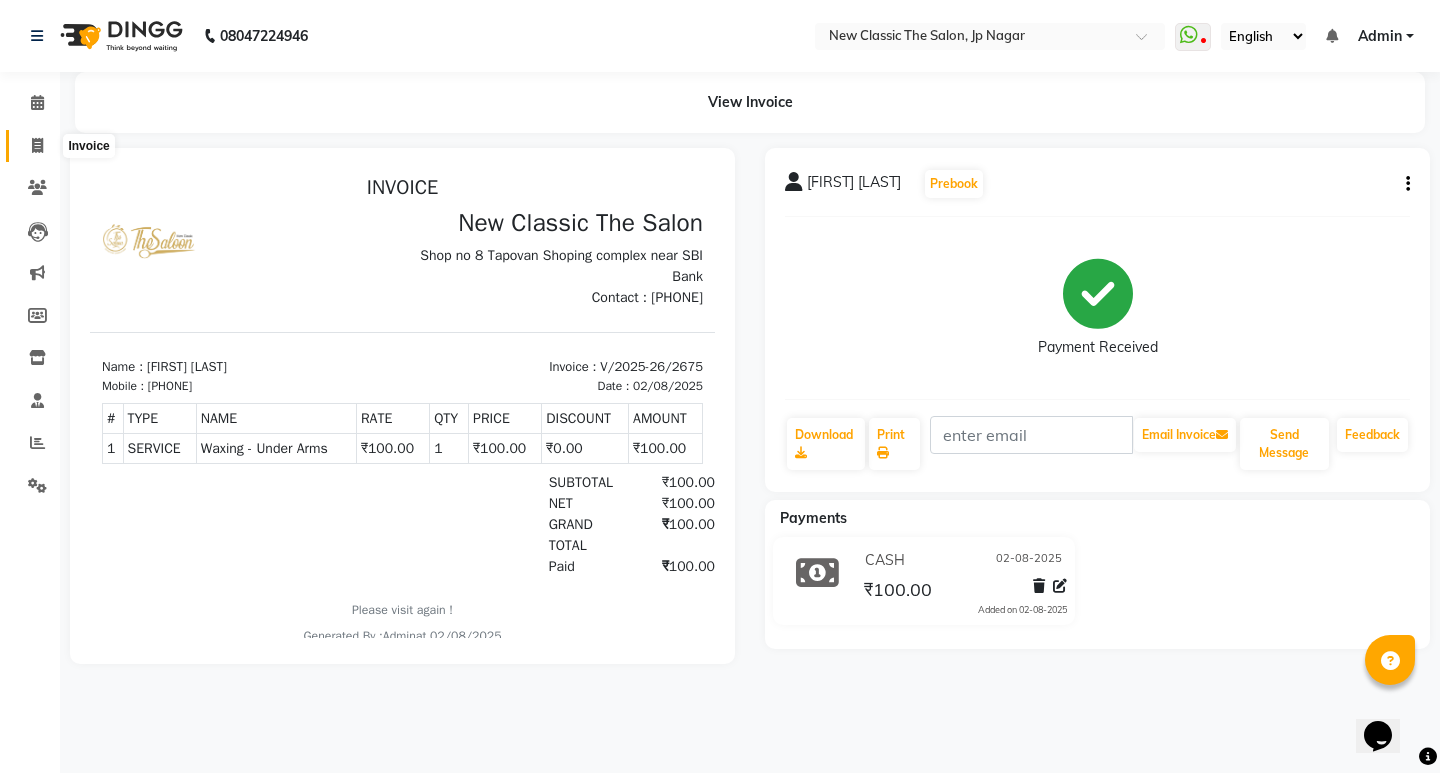 click 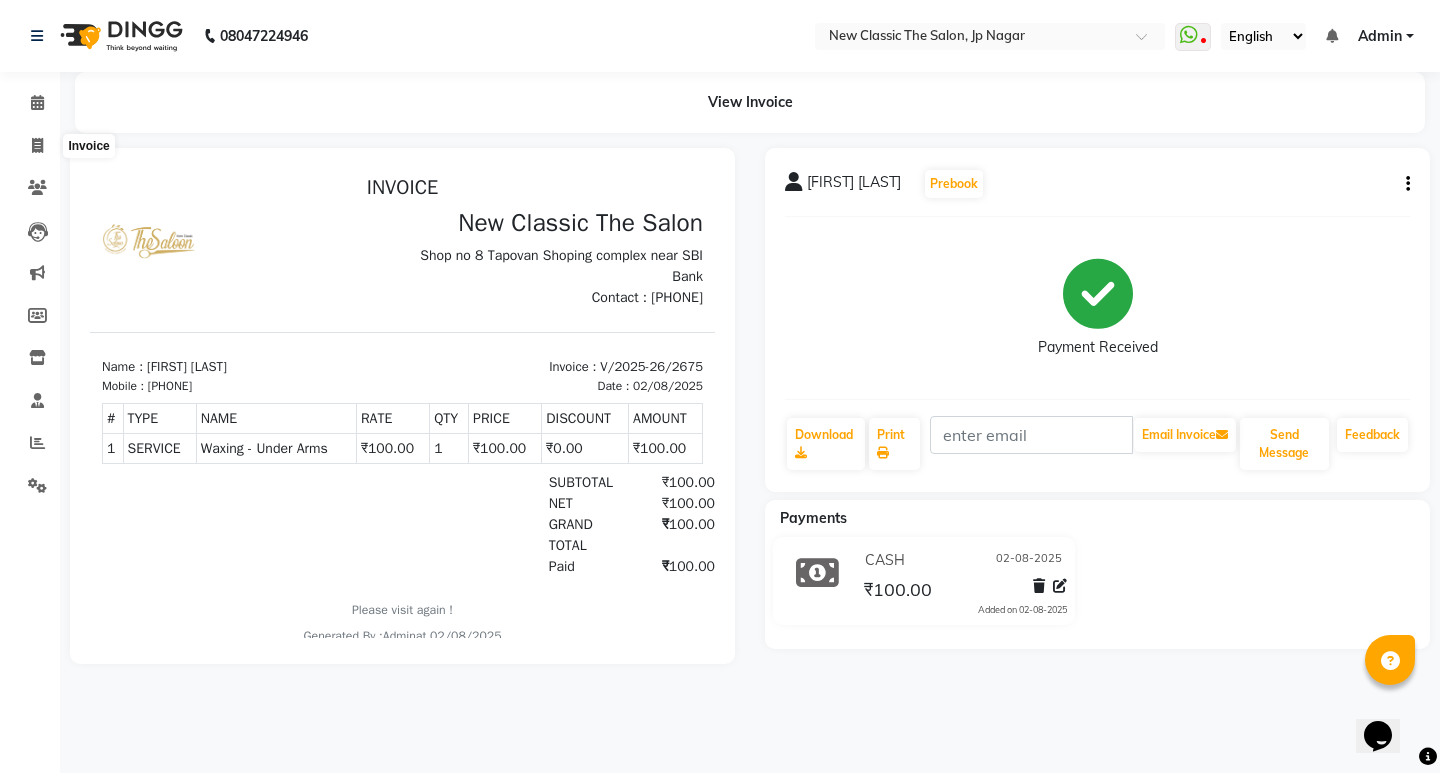 select on "4678" 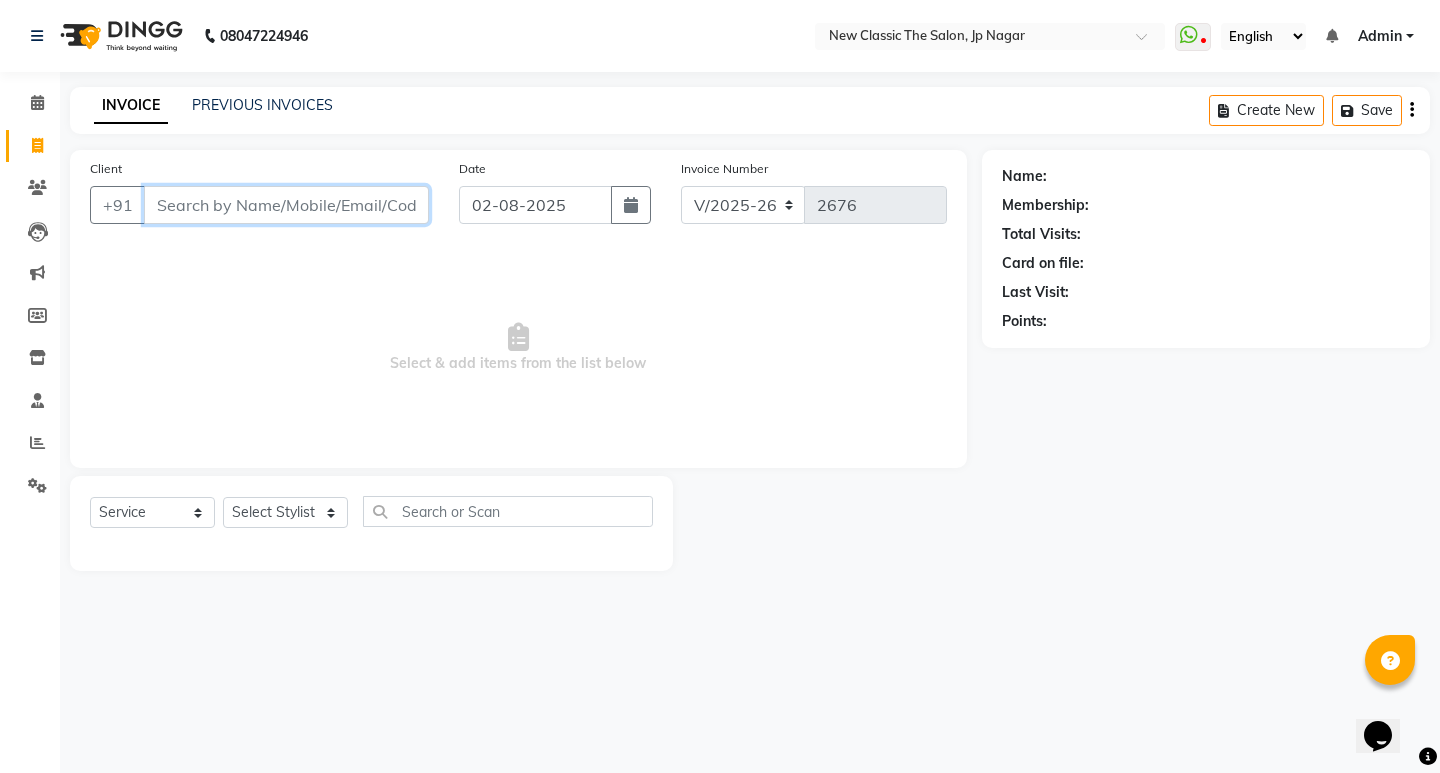click on "Client" at bounding box center [286, 205] 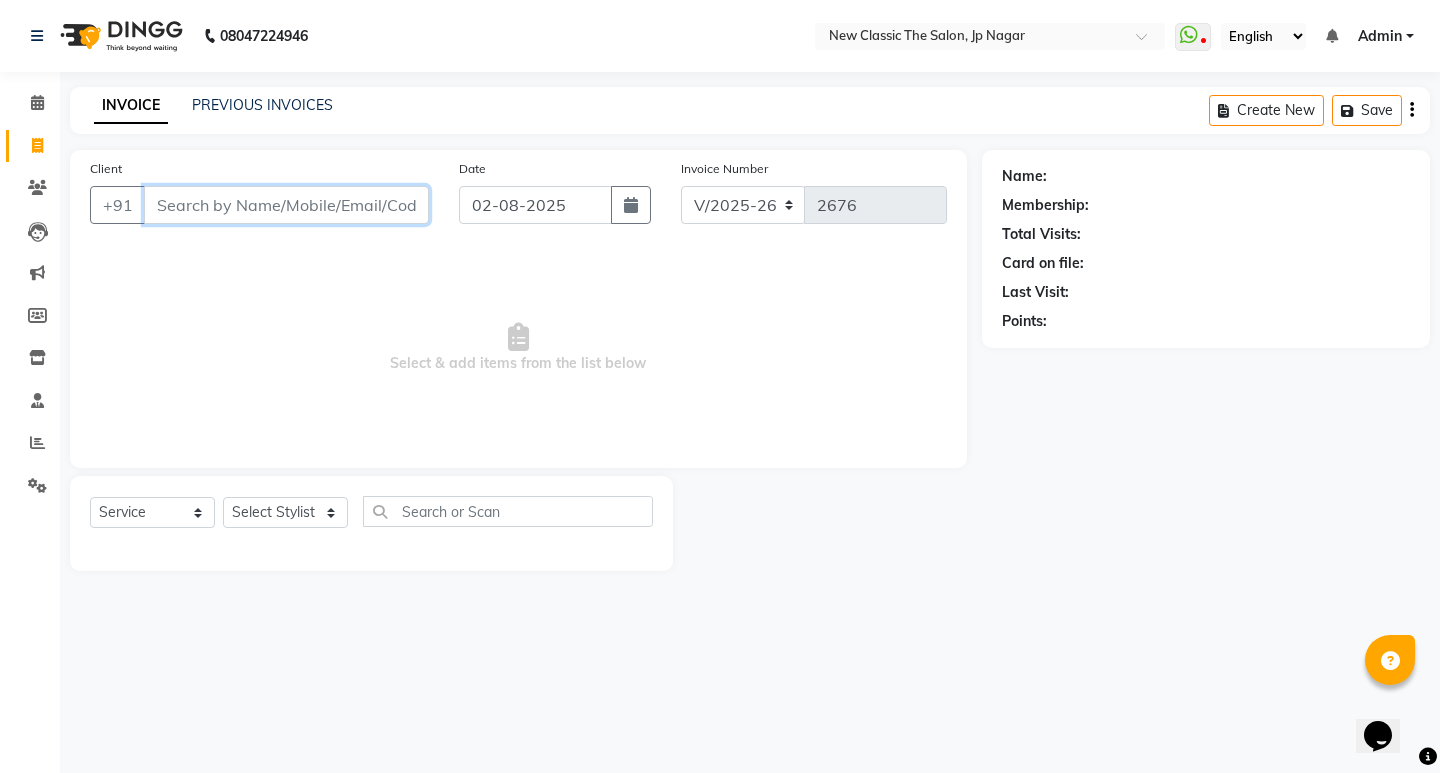 click on "Client" at bounding box center [286, 205] 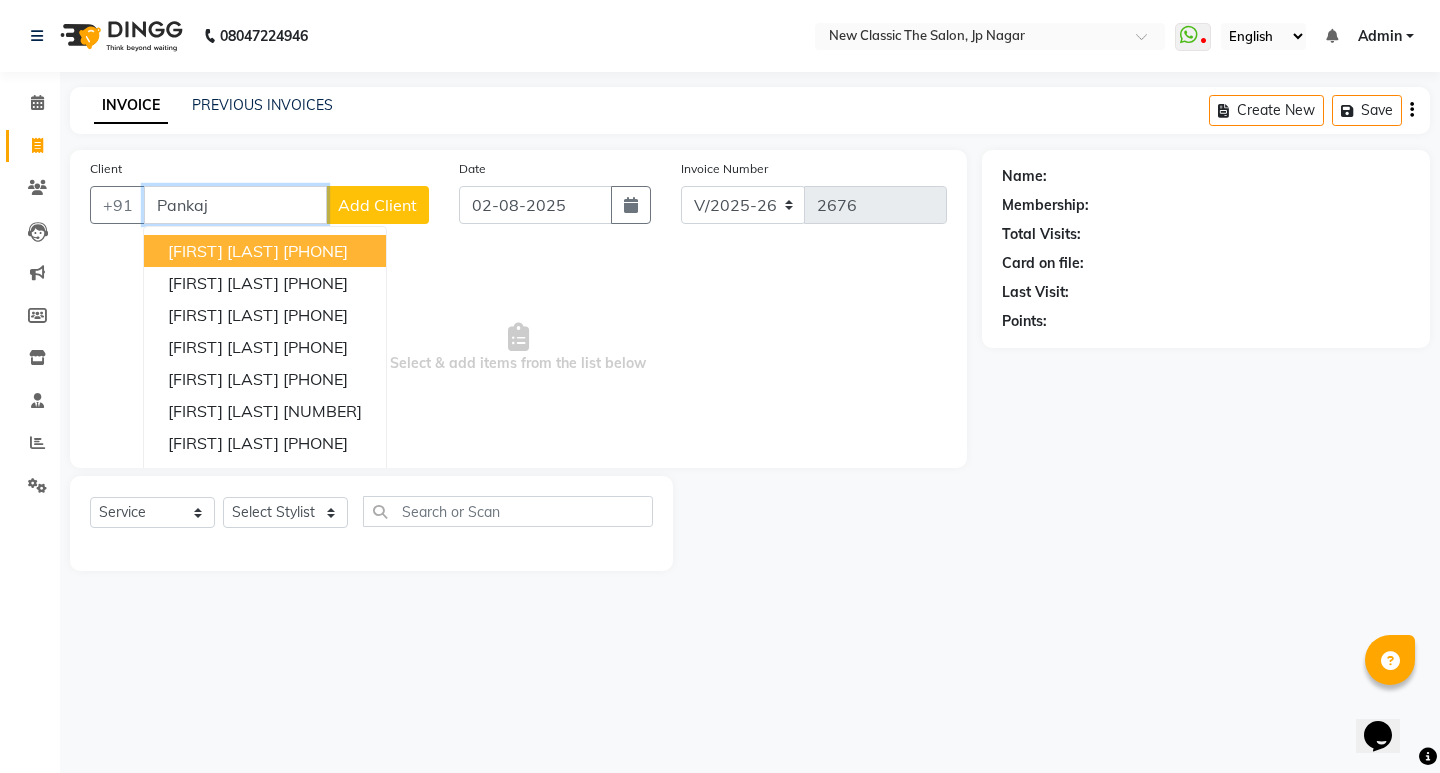 click on "[FIRST] [LAST]" at bounding box center [223, 251] 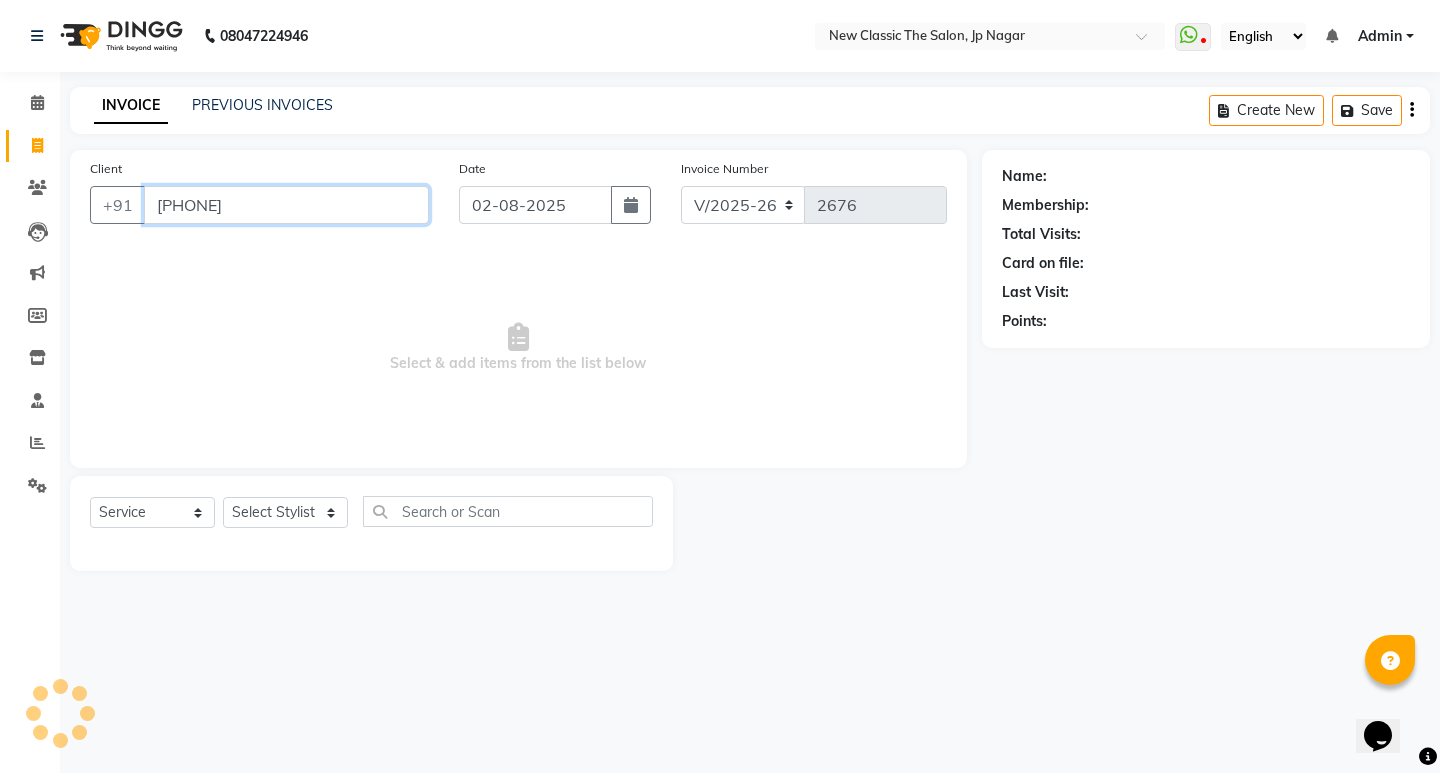 type on "[PHONE]" 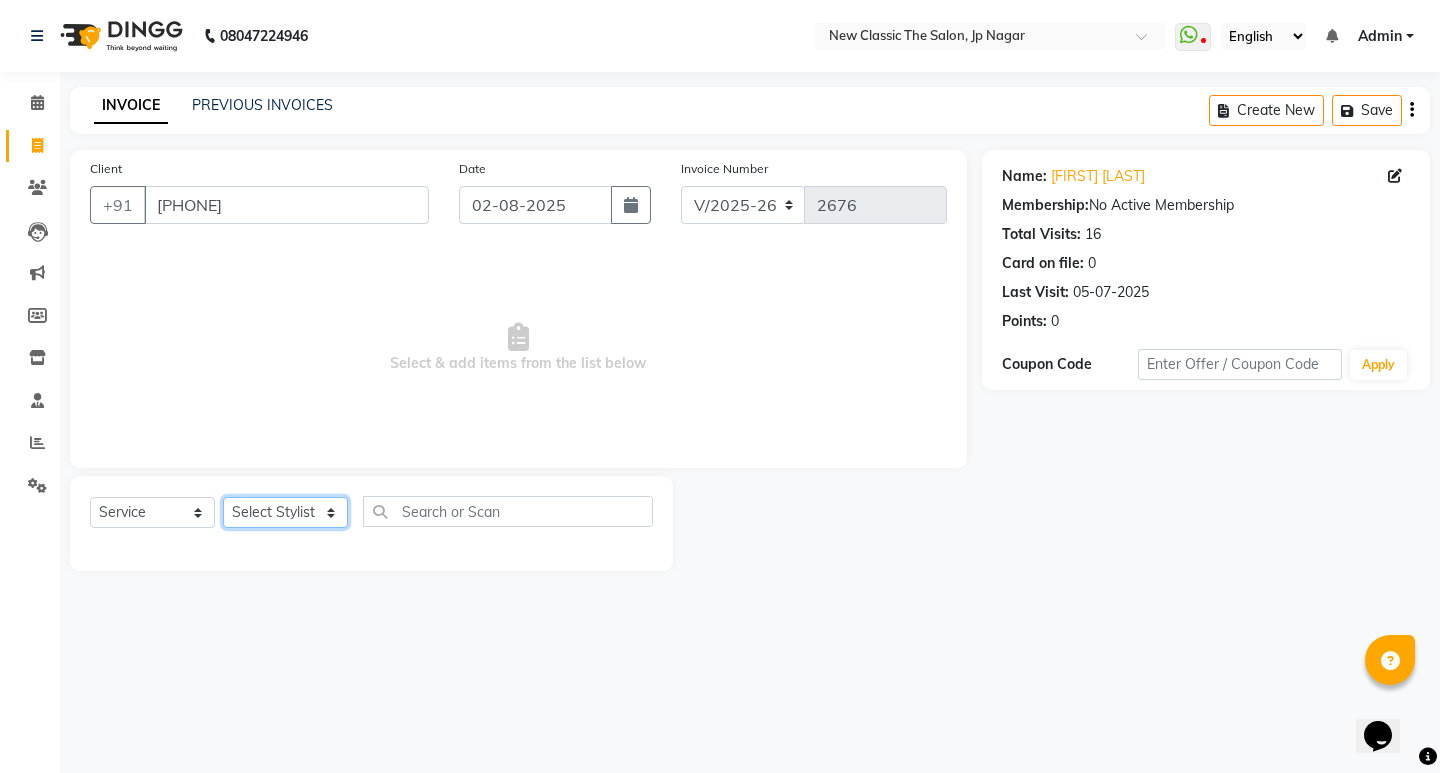 click on "Select Stylist [FIRST] [FIRST] [FIRST] [FIRST] [FIRST] [FIRST] [FIRST] [FIRST] [FIRST] [FIRST] [FIRST]" 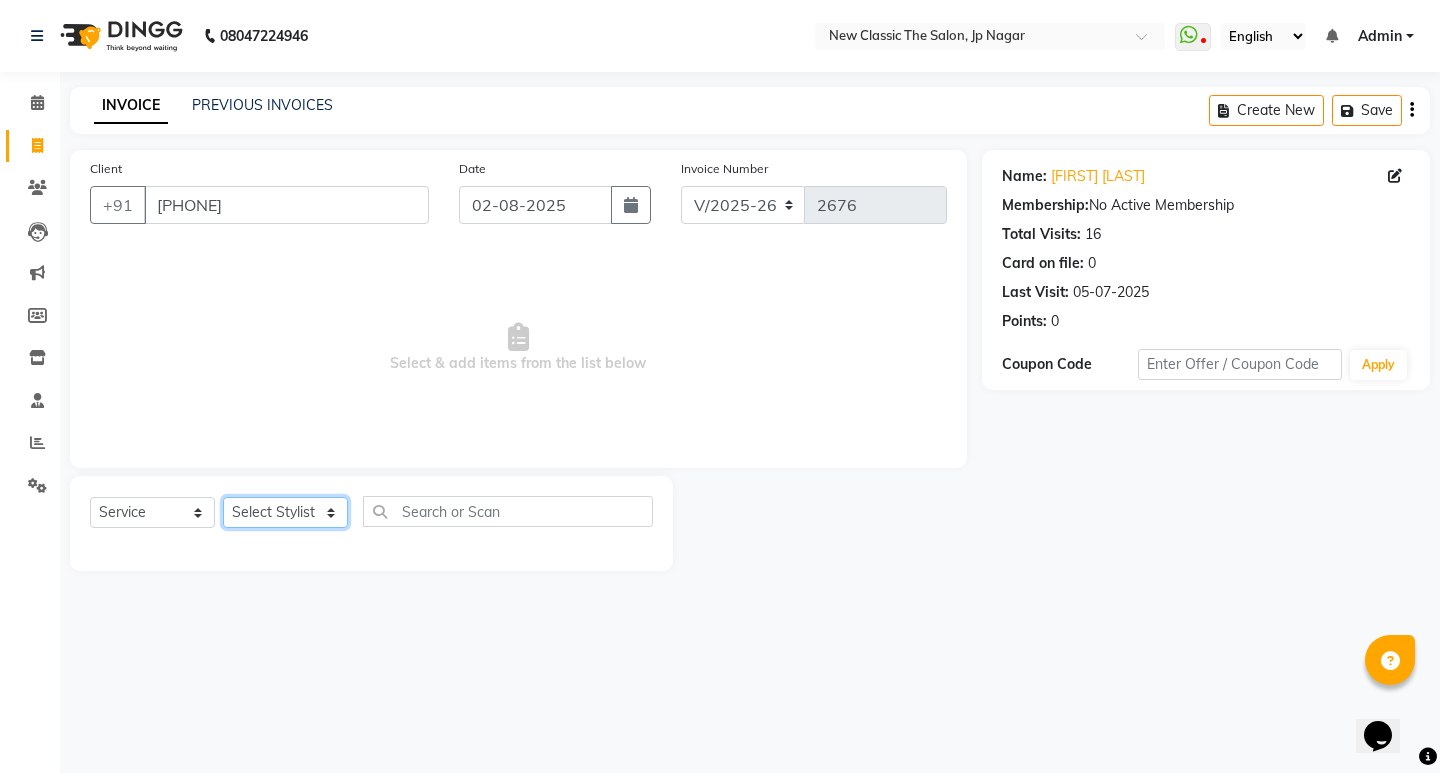 select on "27632" 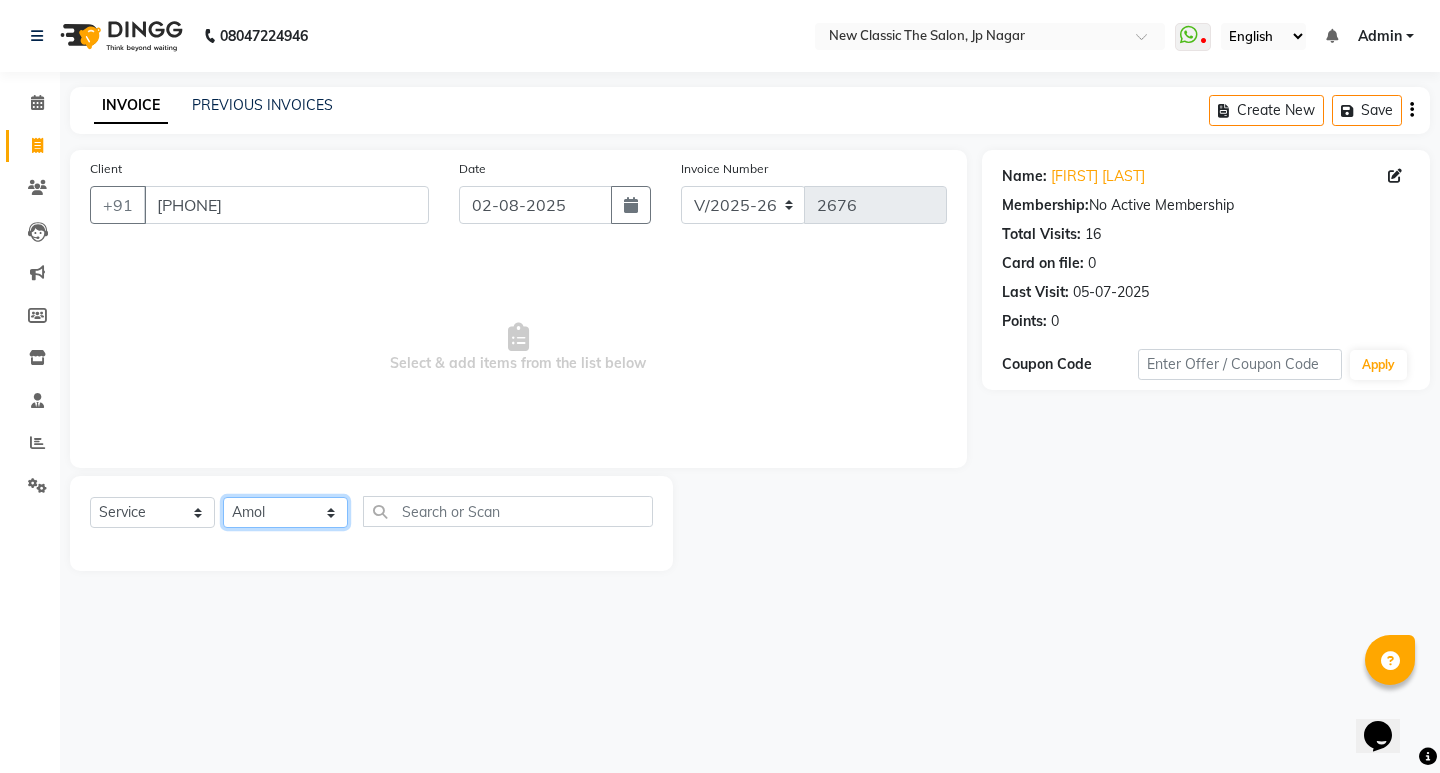 click on "Select Stylist [FIRST] [FIRST] [FIRST] [FIRST] [FIRST] [FIRST] [FIRST] [FIRST] [FIRST] [FIRST] [FIRST]" 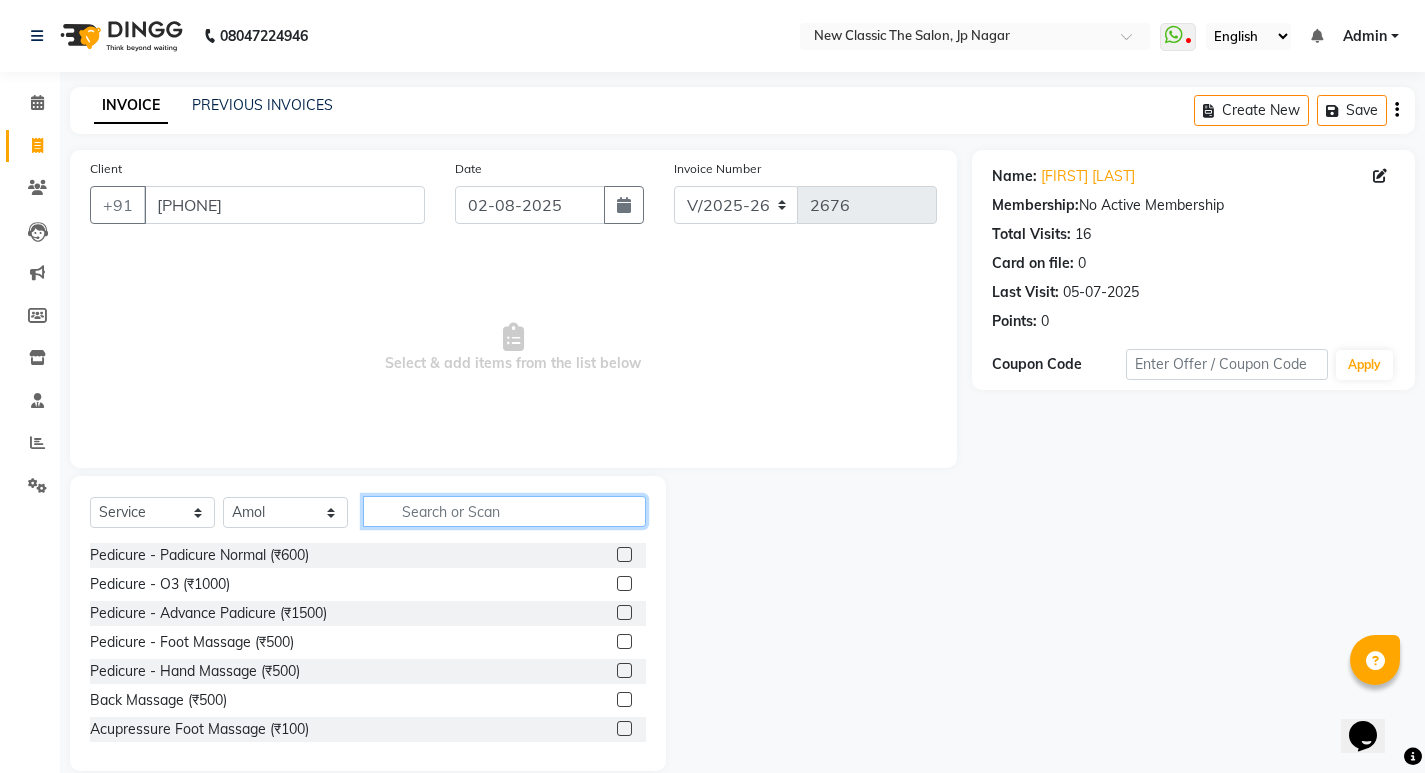 click 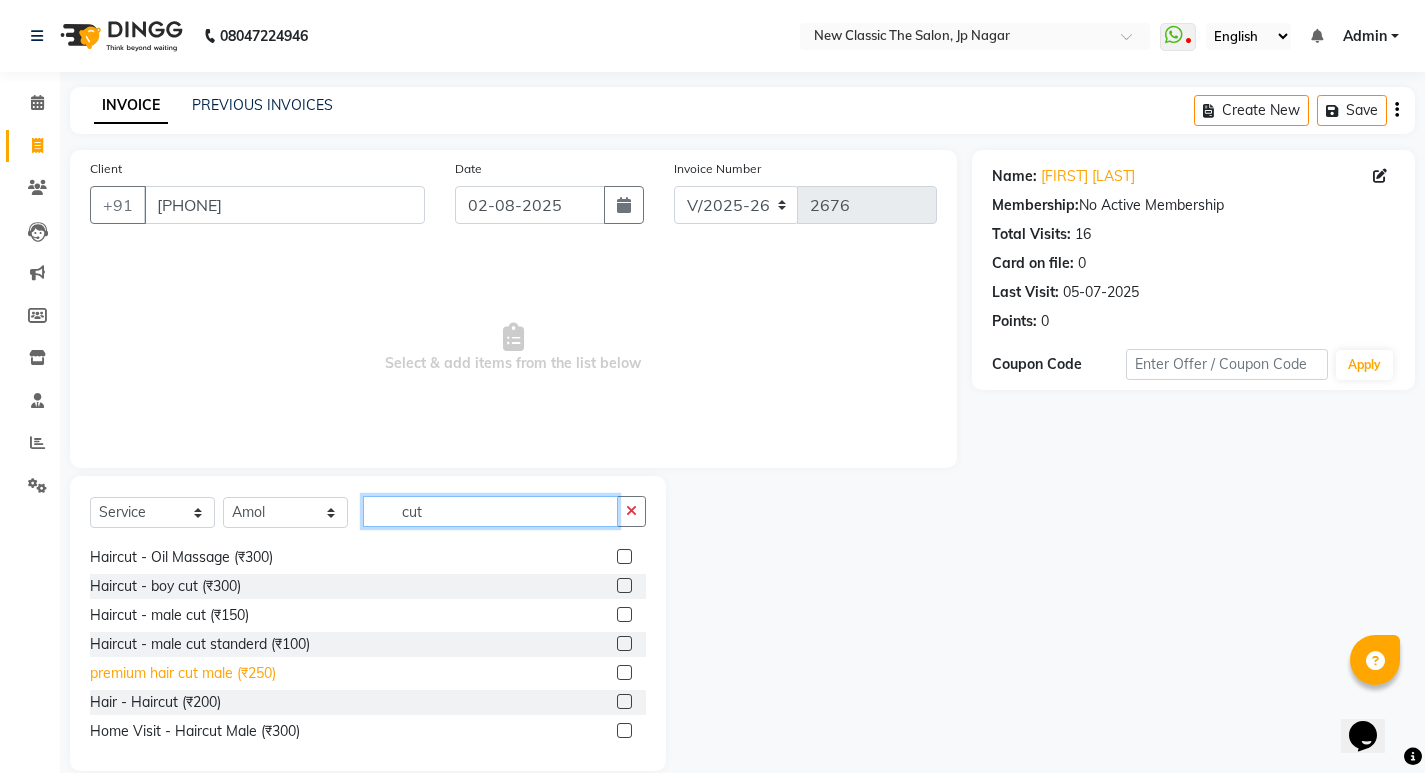scroll, scrollTop: 177, scrollLeft: 0, axis: vertical 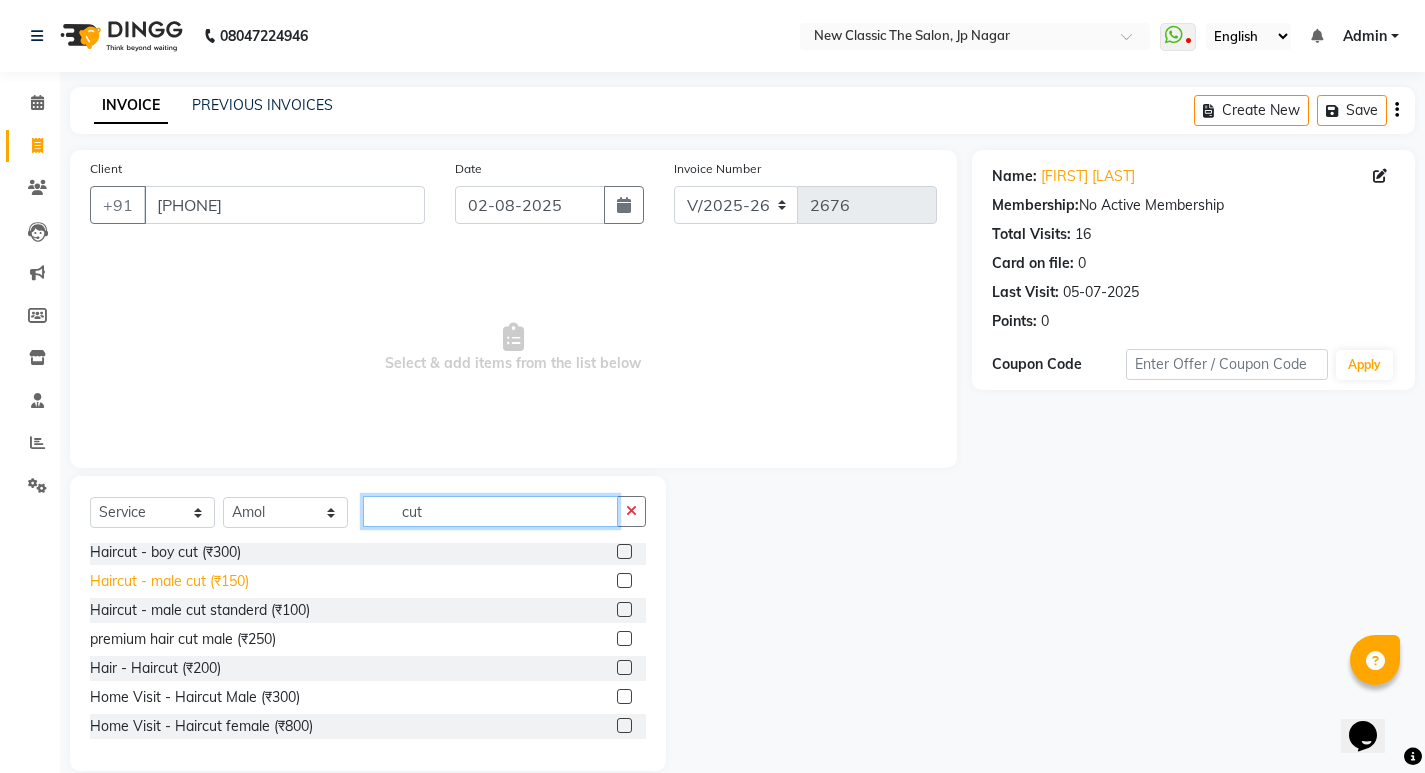 type on "cut" 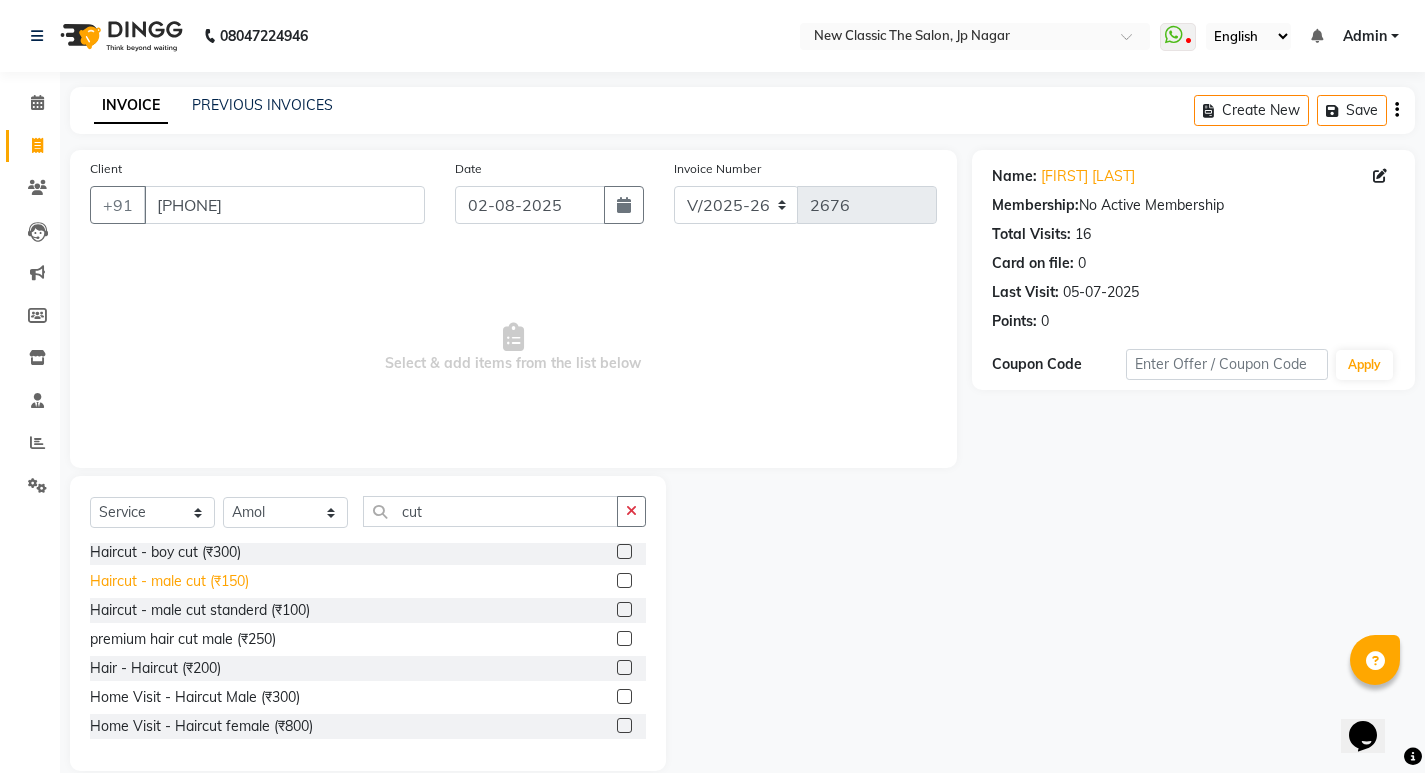 click on "Haircut - male cut  (₹150)" 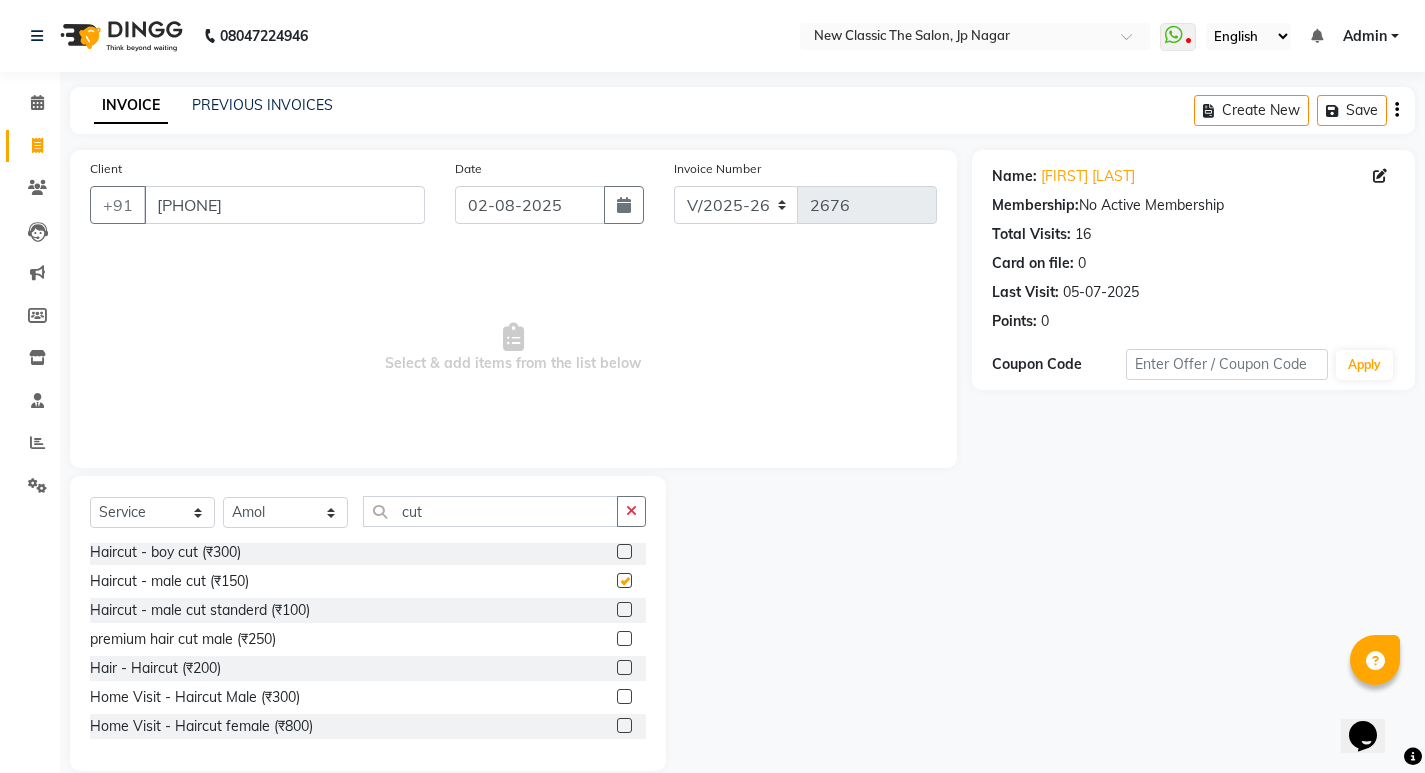 checkbox on "false" 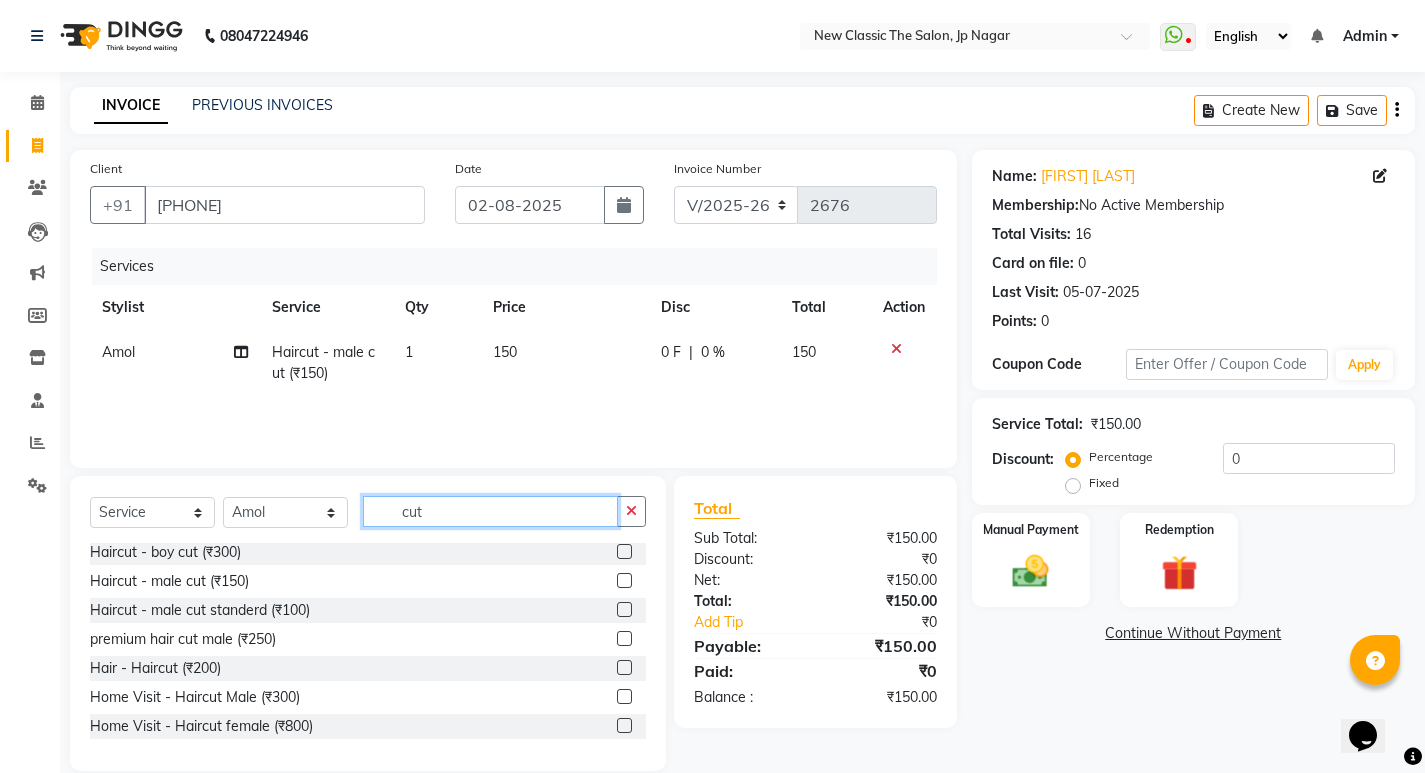 click on "cut" 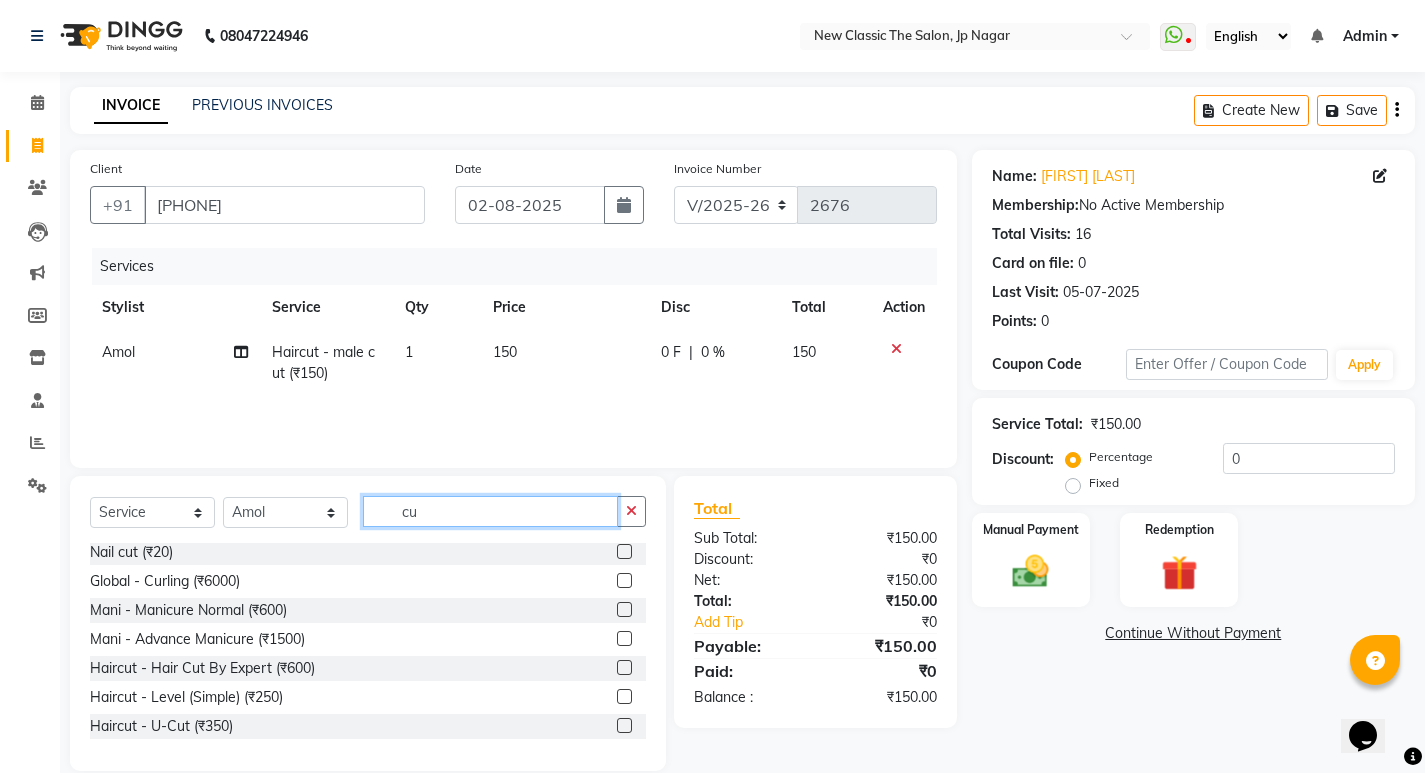 type on "c" 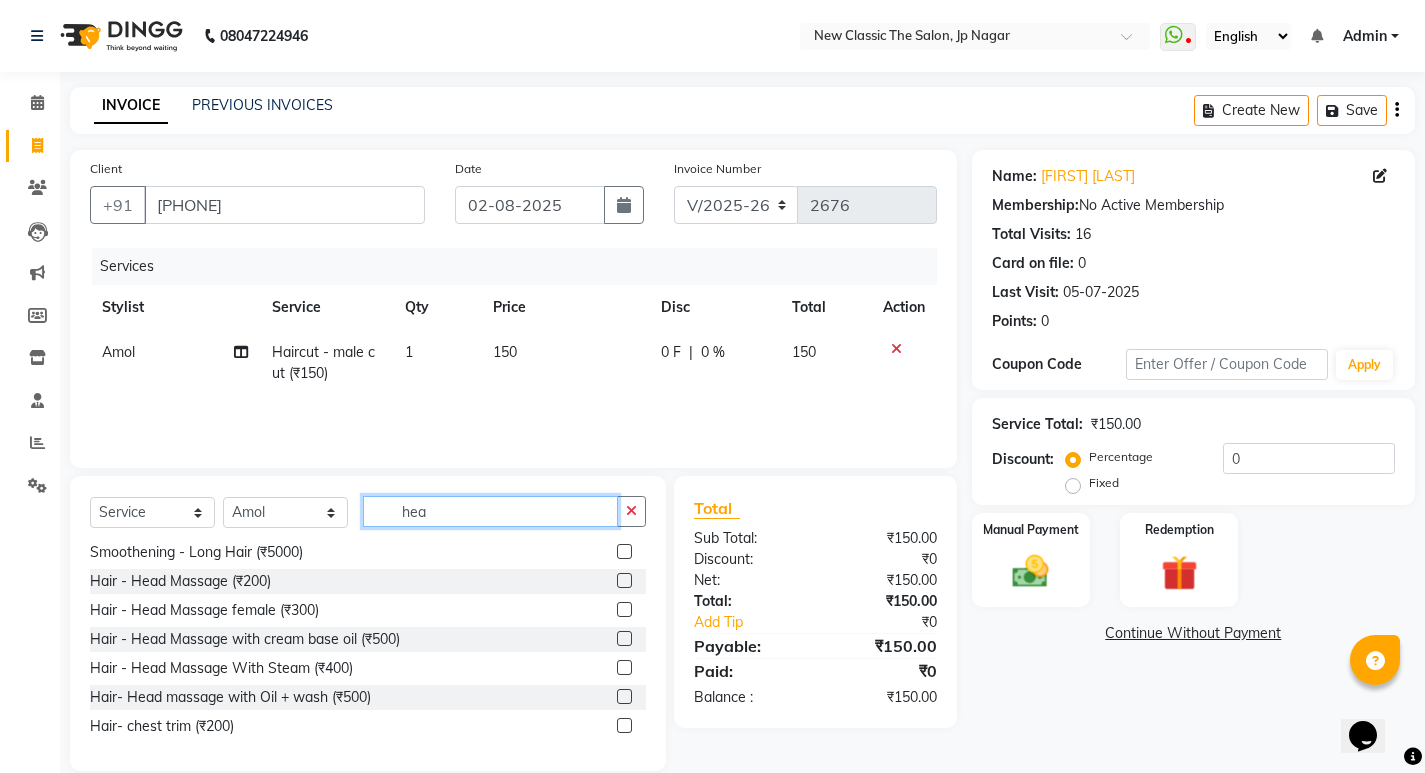 scroll, scrollTop: 0, scrollLeft: 0, axis: both 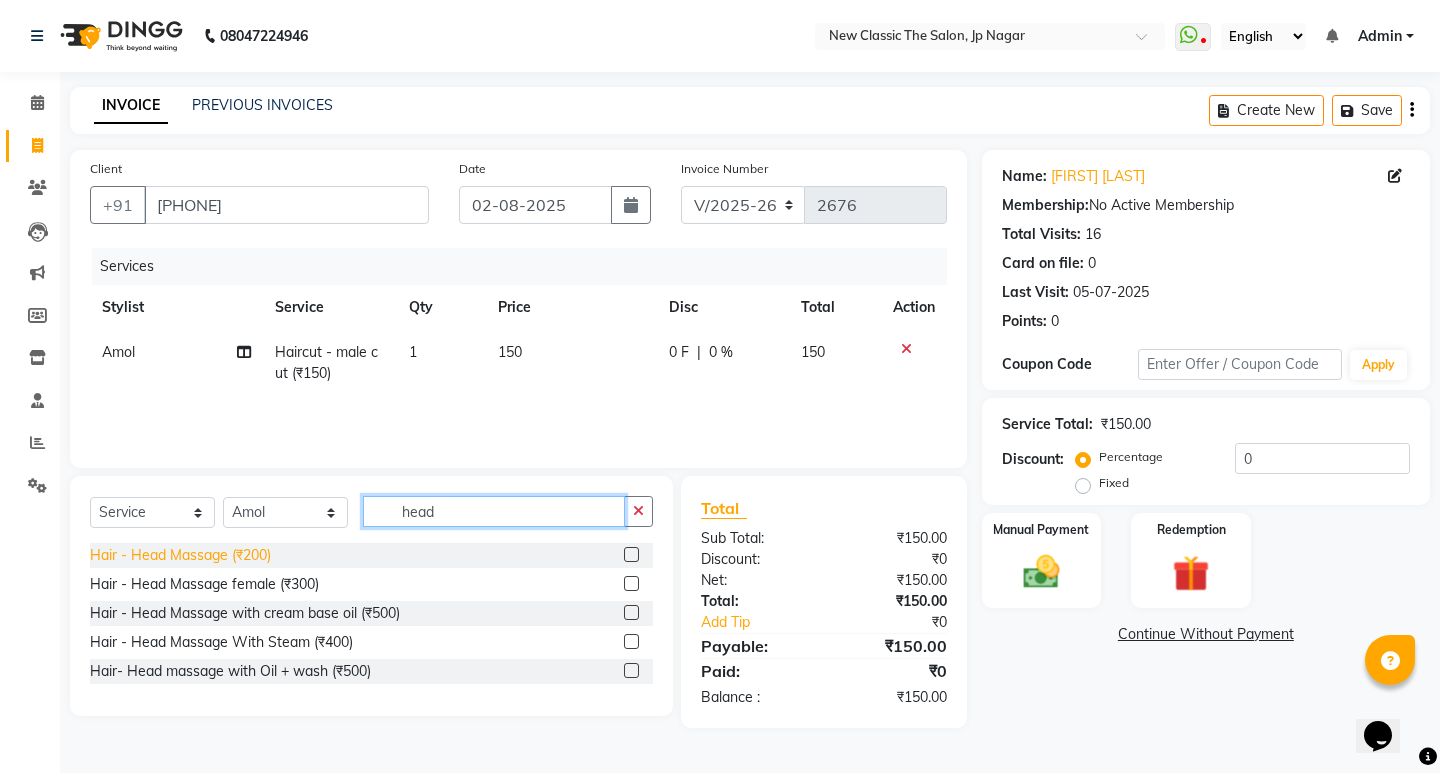 type on "head" 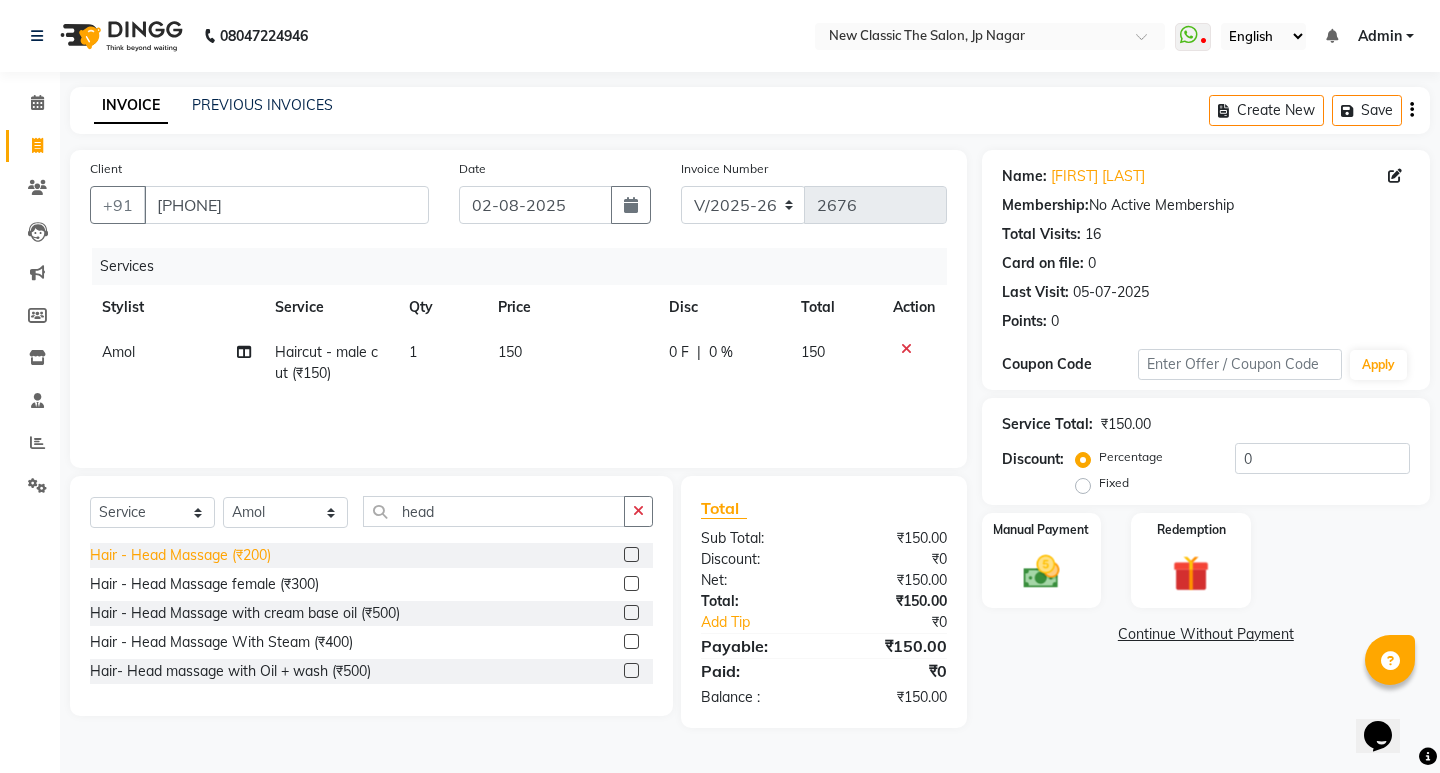 click on "Hair - Head Massage (₹200)" 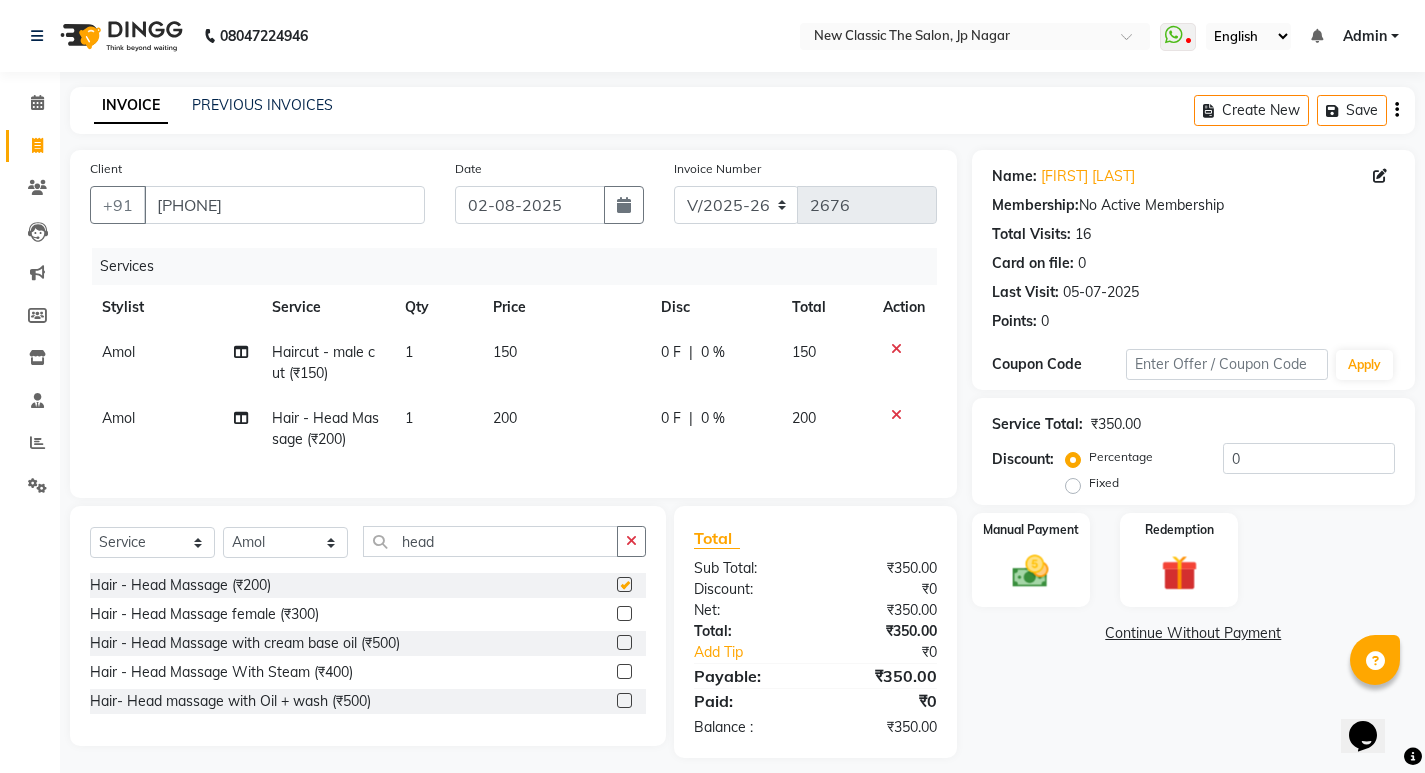 checkbox on "false" 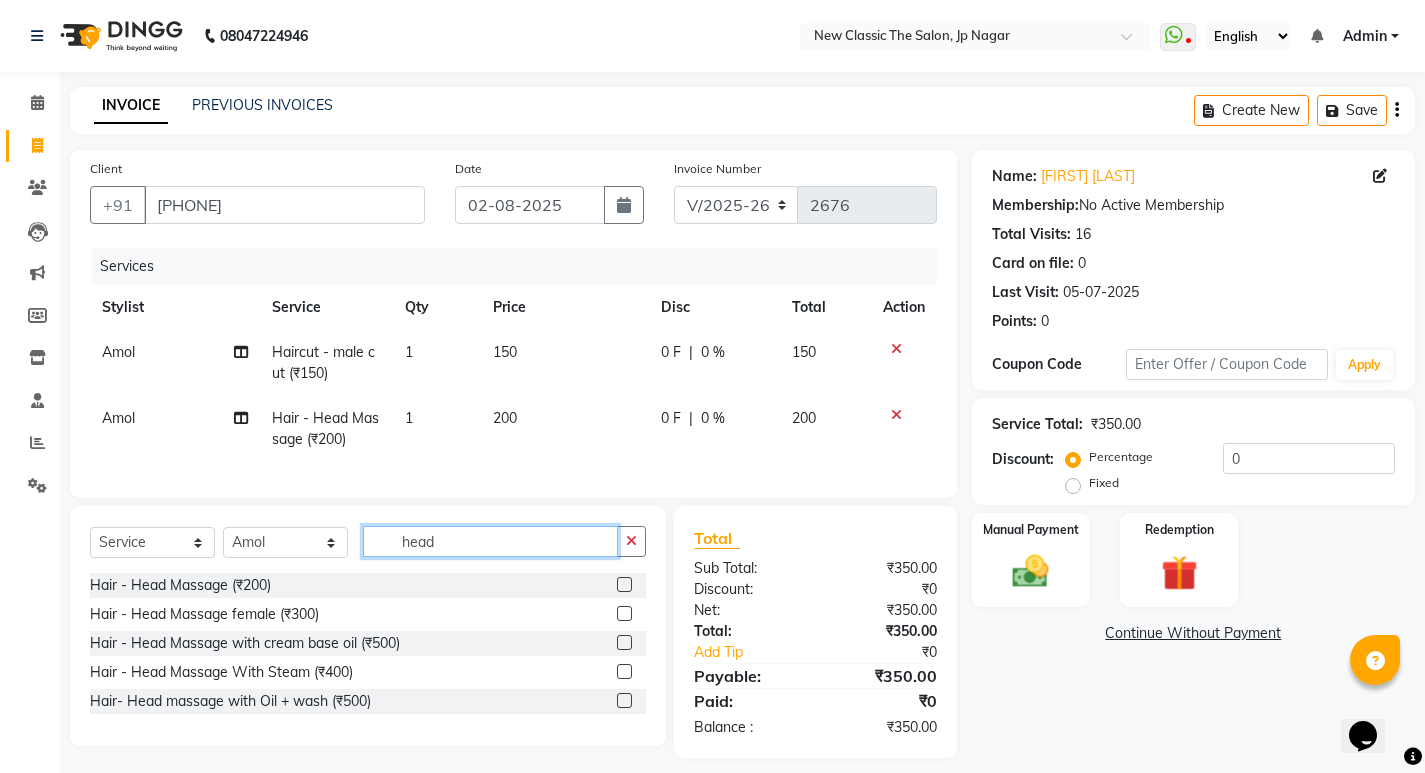 click on "head" 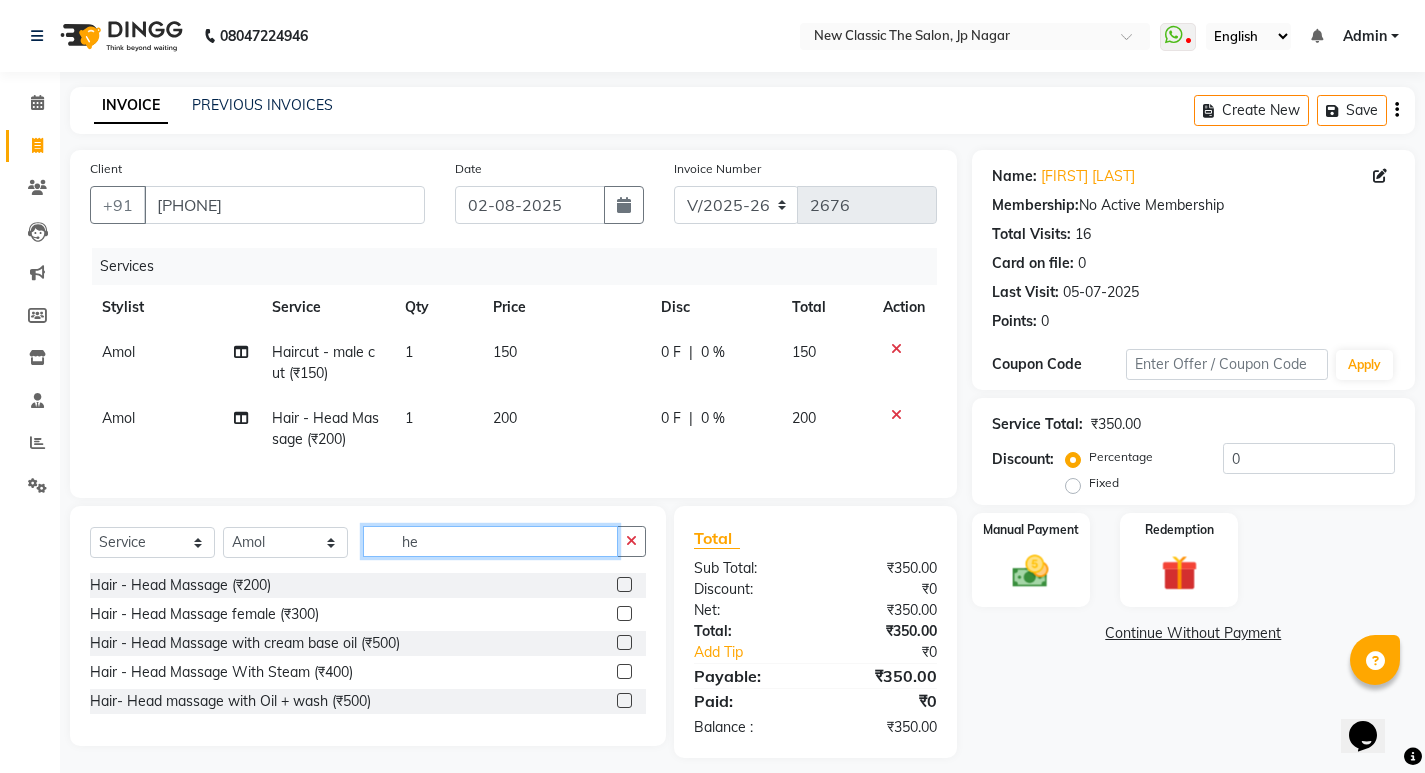 type on "h" 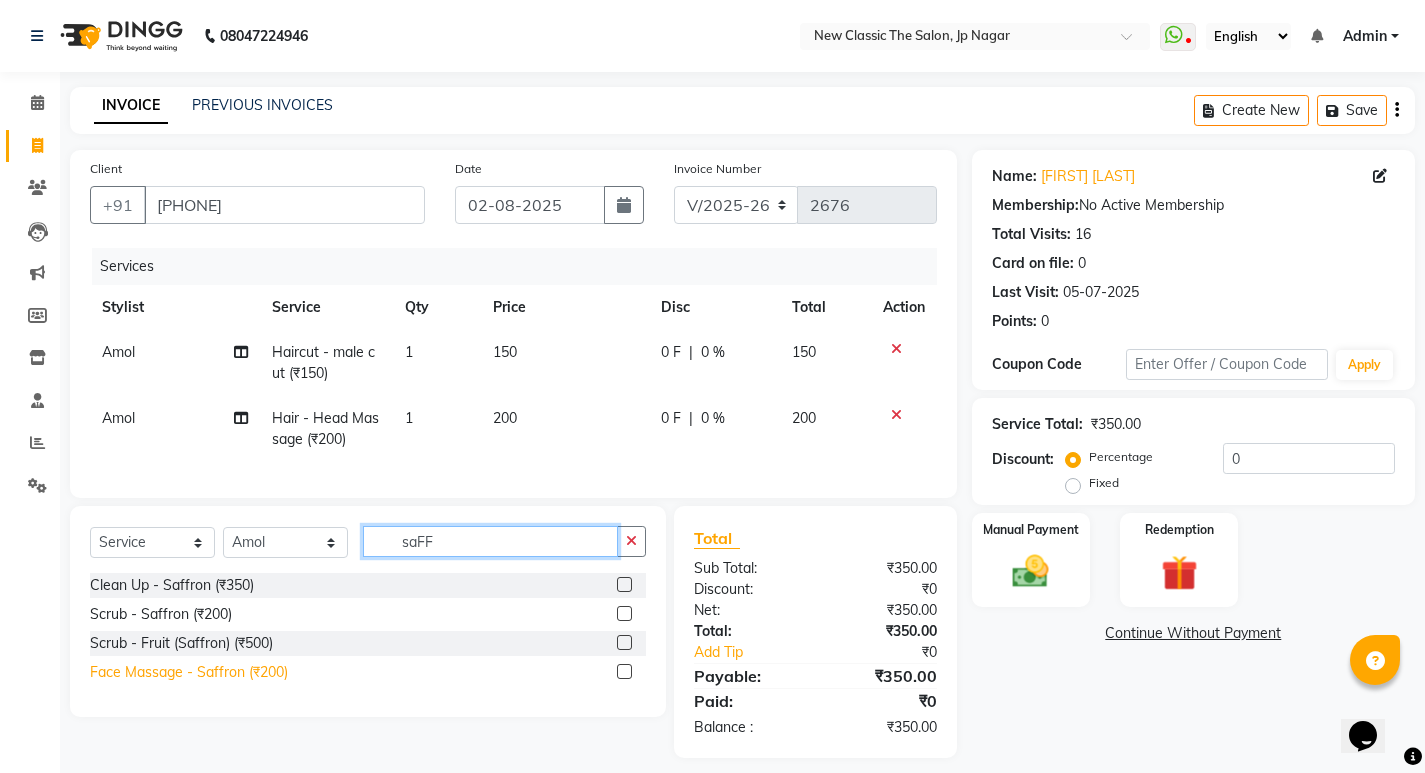 type on "saFF" 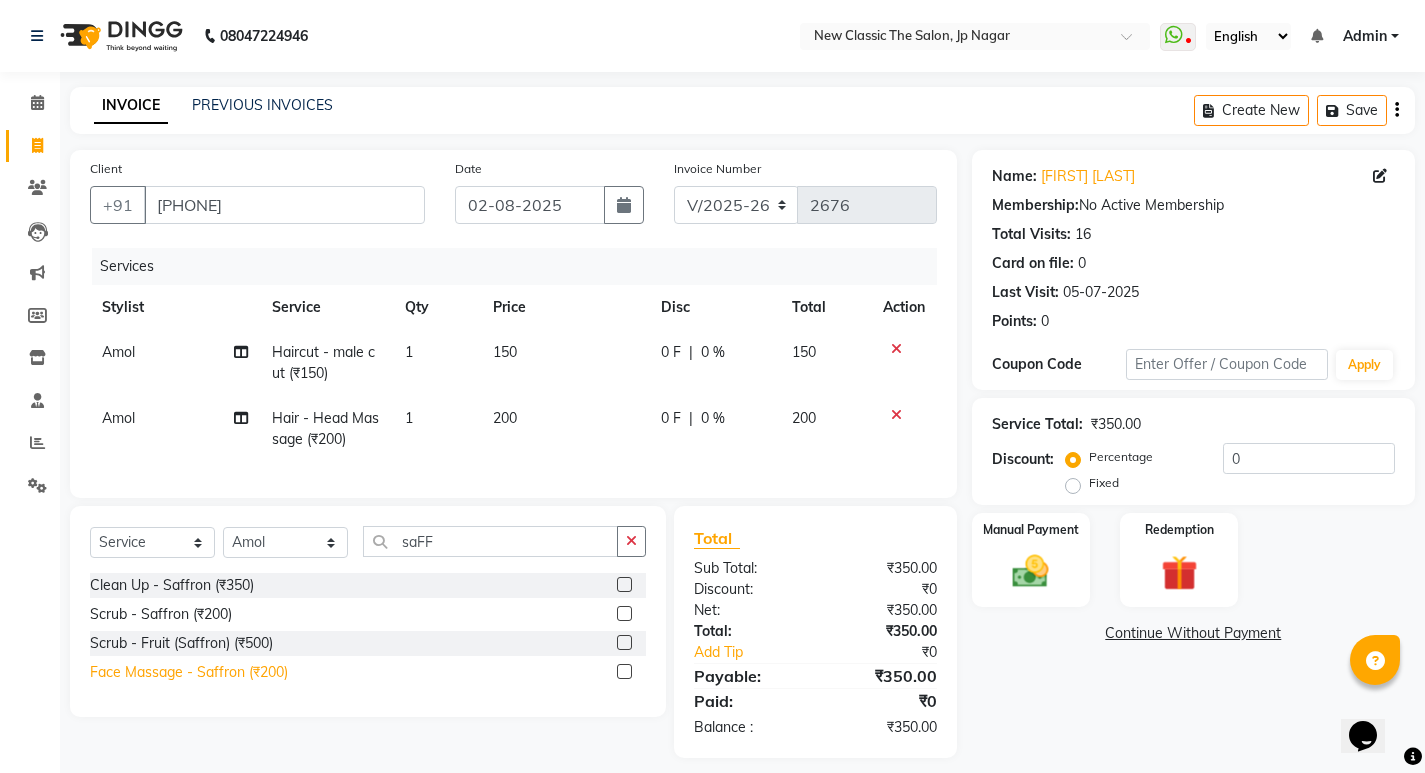 click on "Face Massage  - Saffron (₹200)" 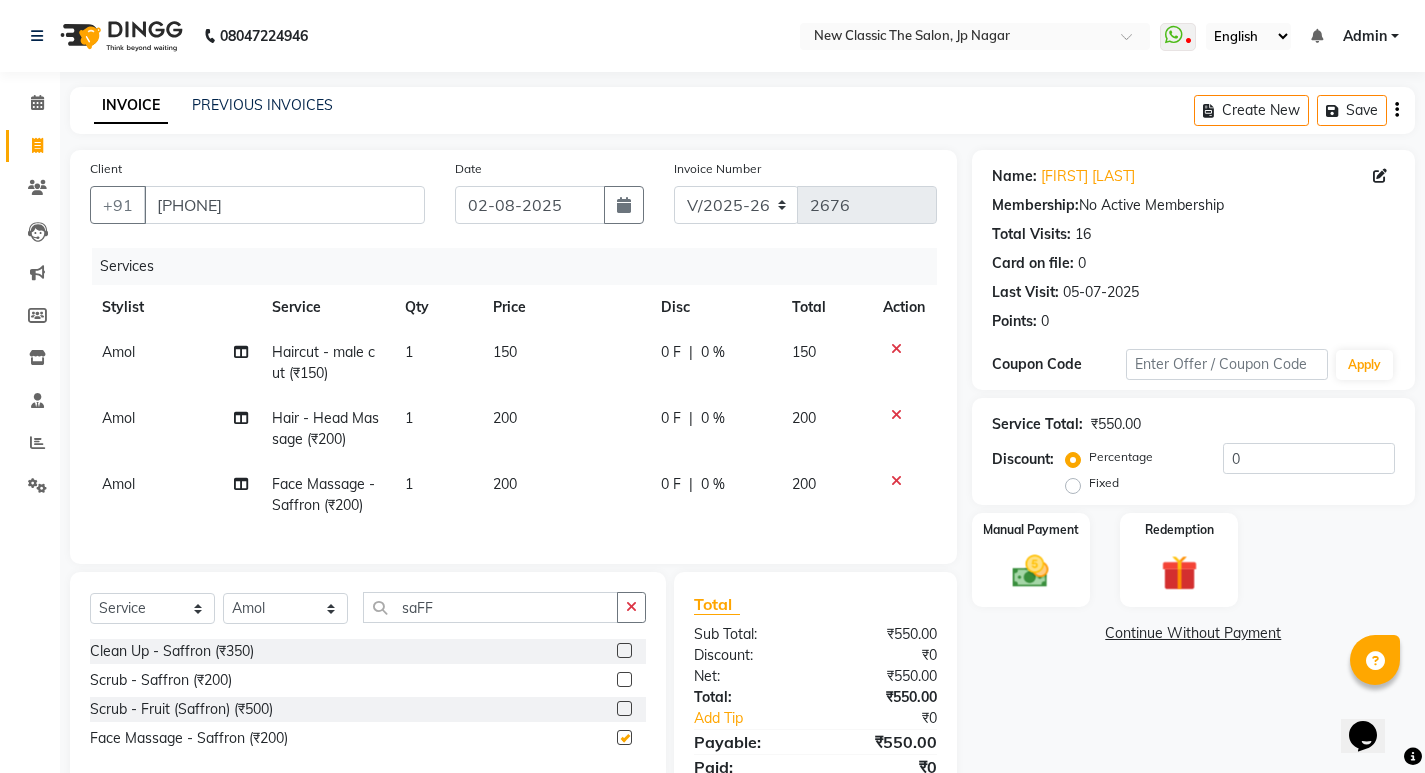 checkbox on "false" 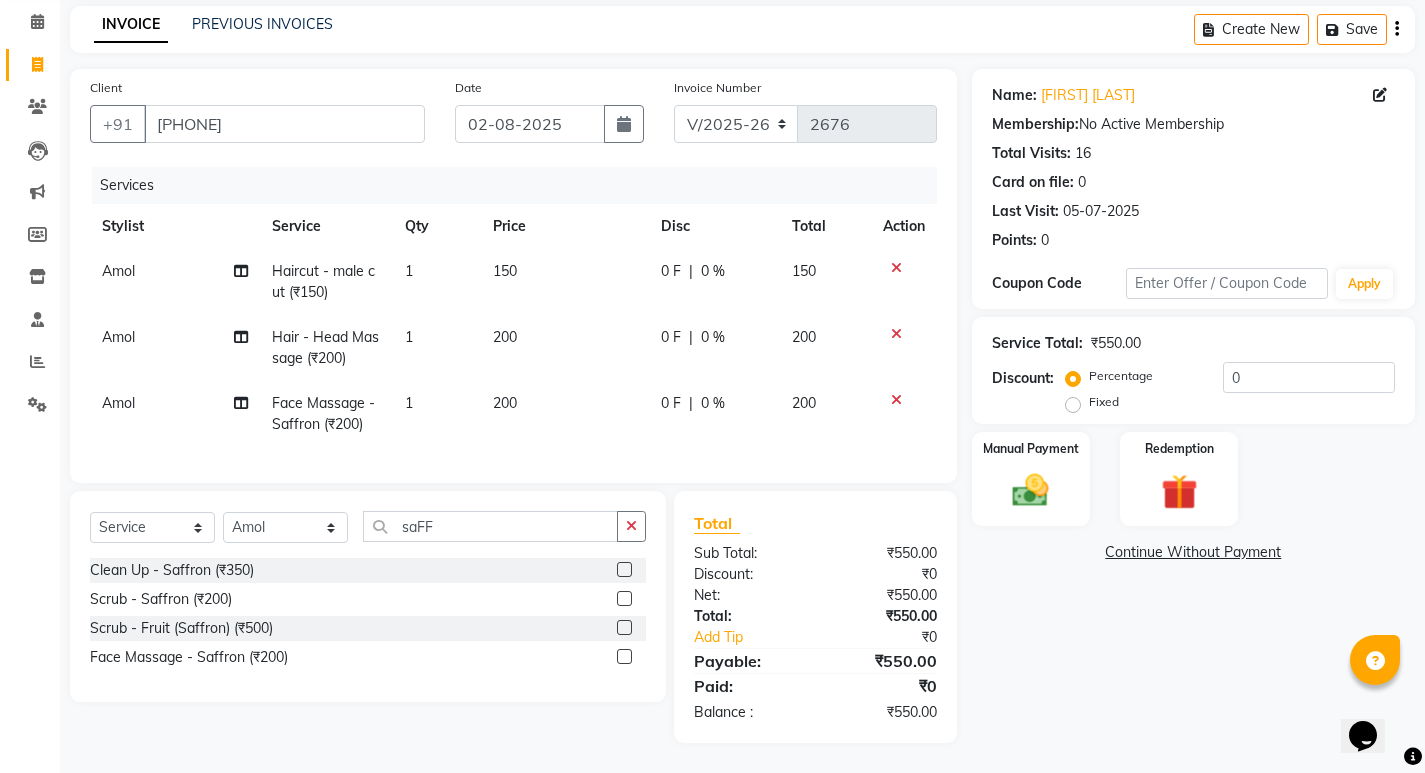 scroll, scrollTop: 96, scrollLeft: 0, axis: vertical 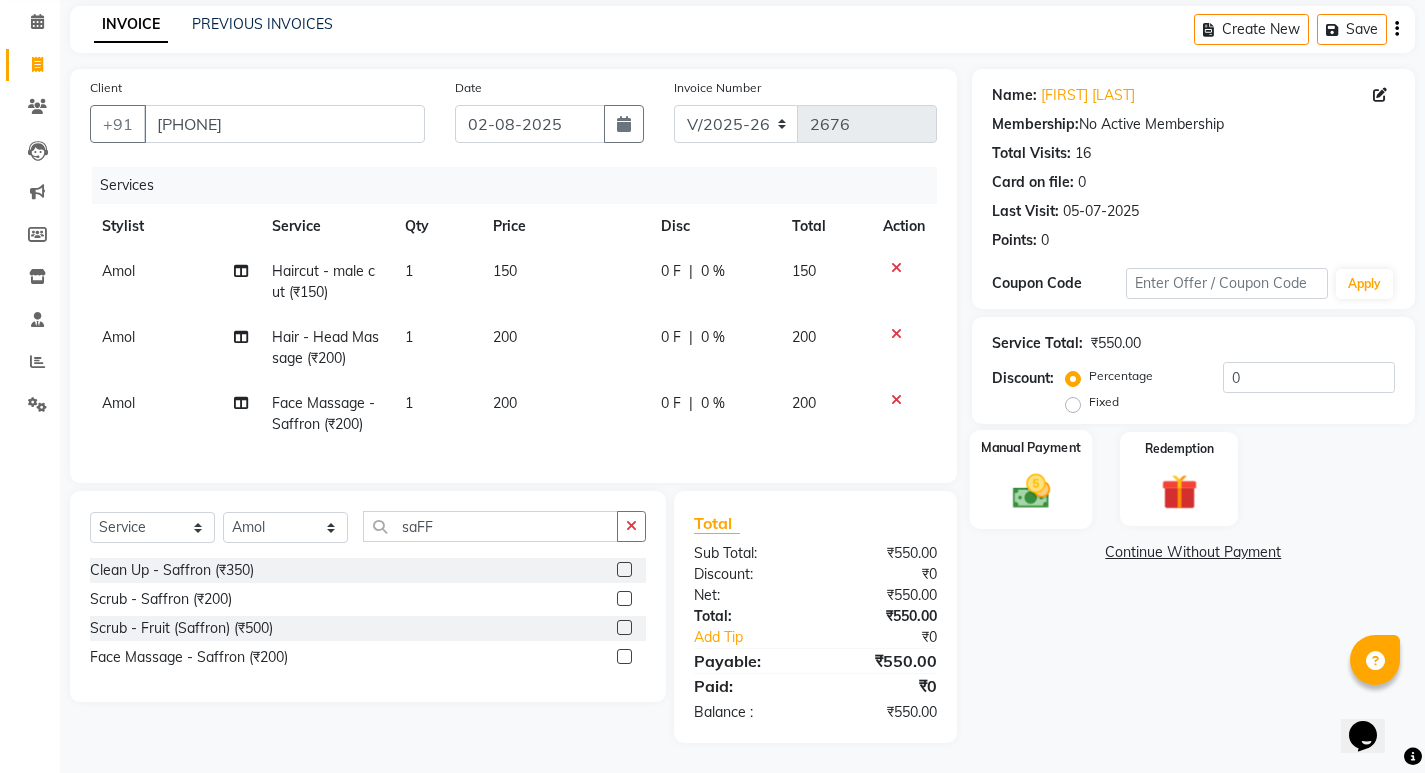 click 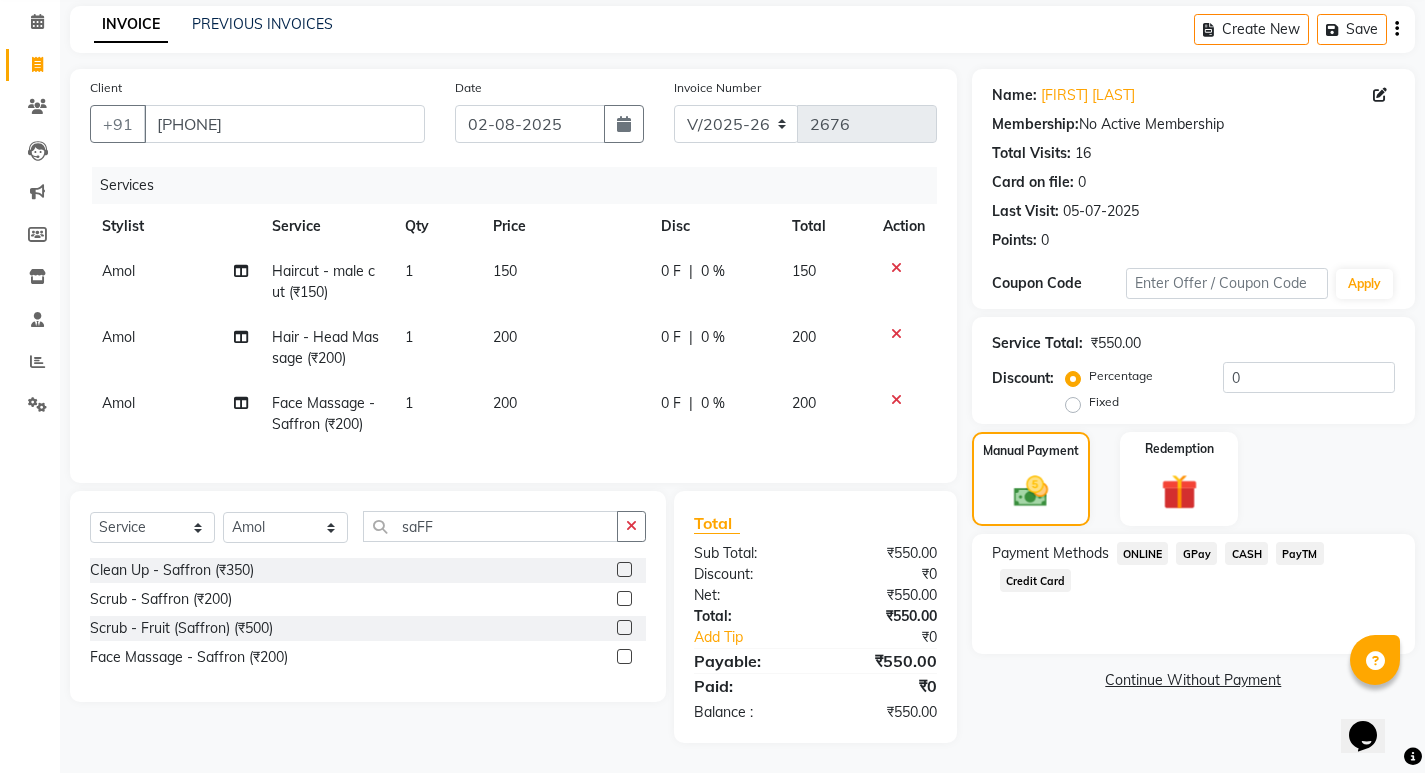 click on "ONLINE" 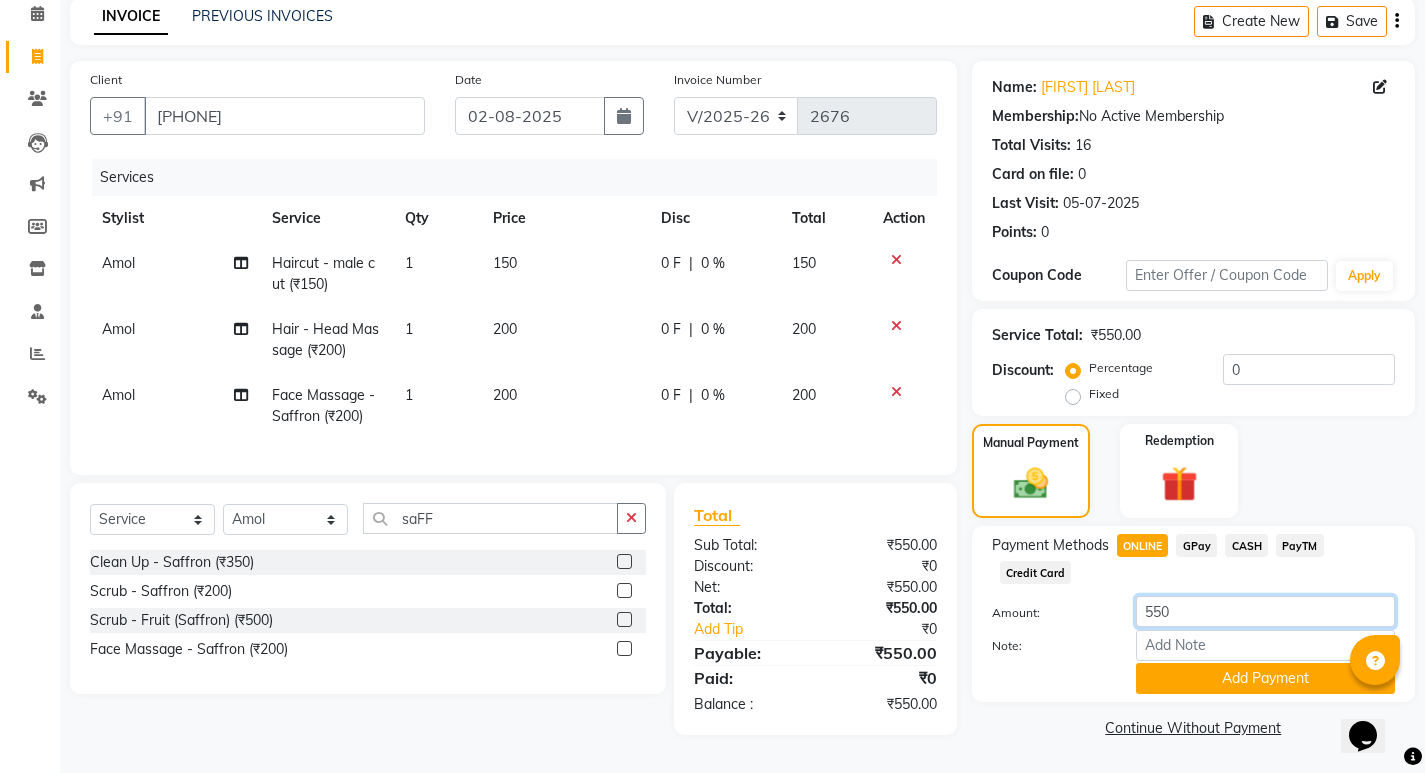 drag, startPoint x: 1187, startPoint y: 606, endPoint x: 1141, endPoint y: 616, distance: 47.07441 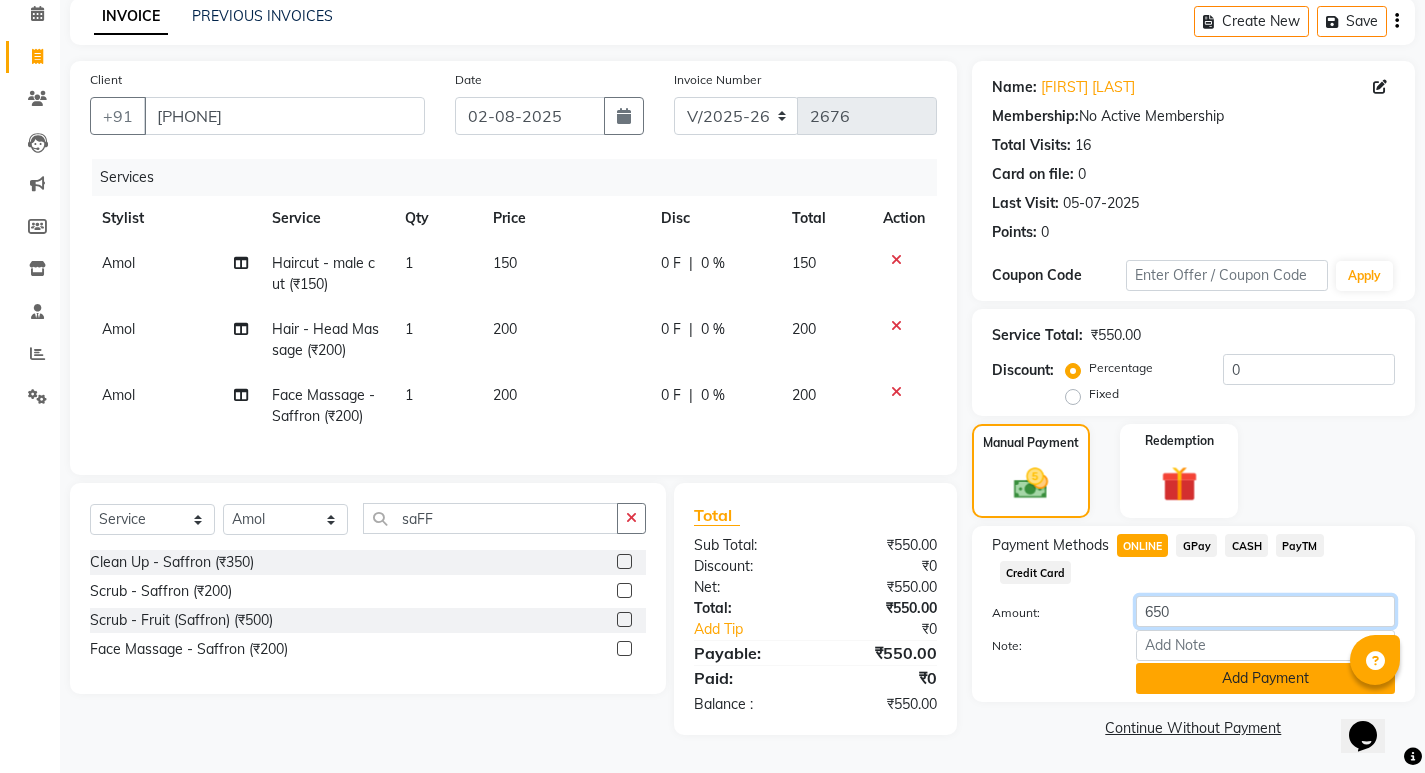 type on "650" 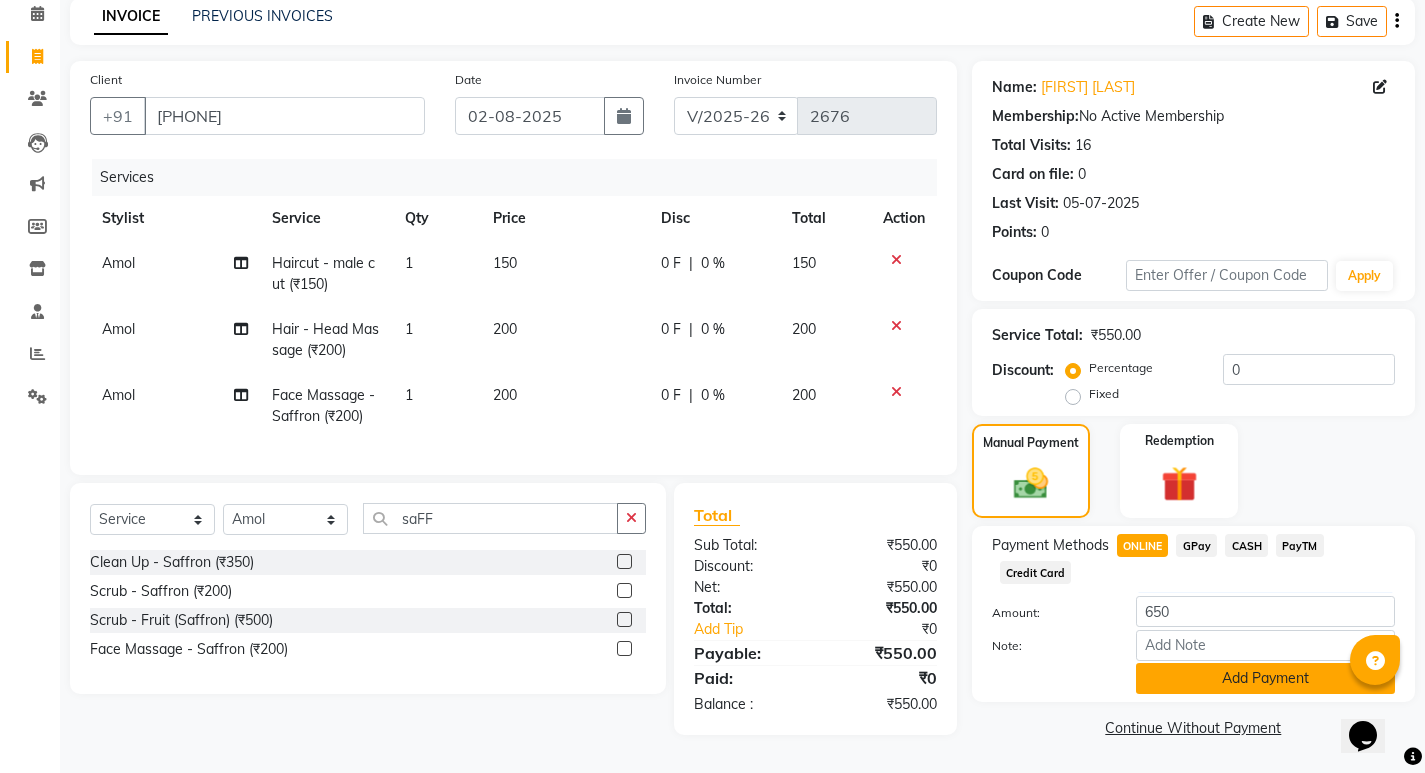 click on "Add Payment" 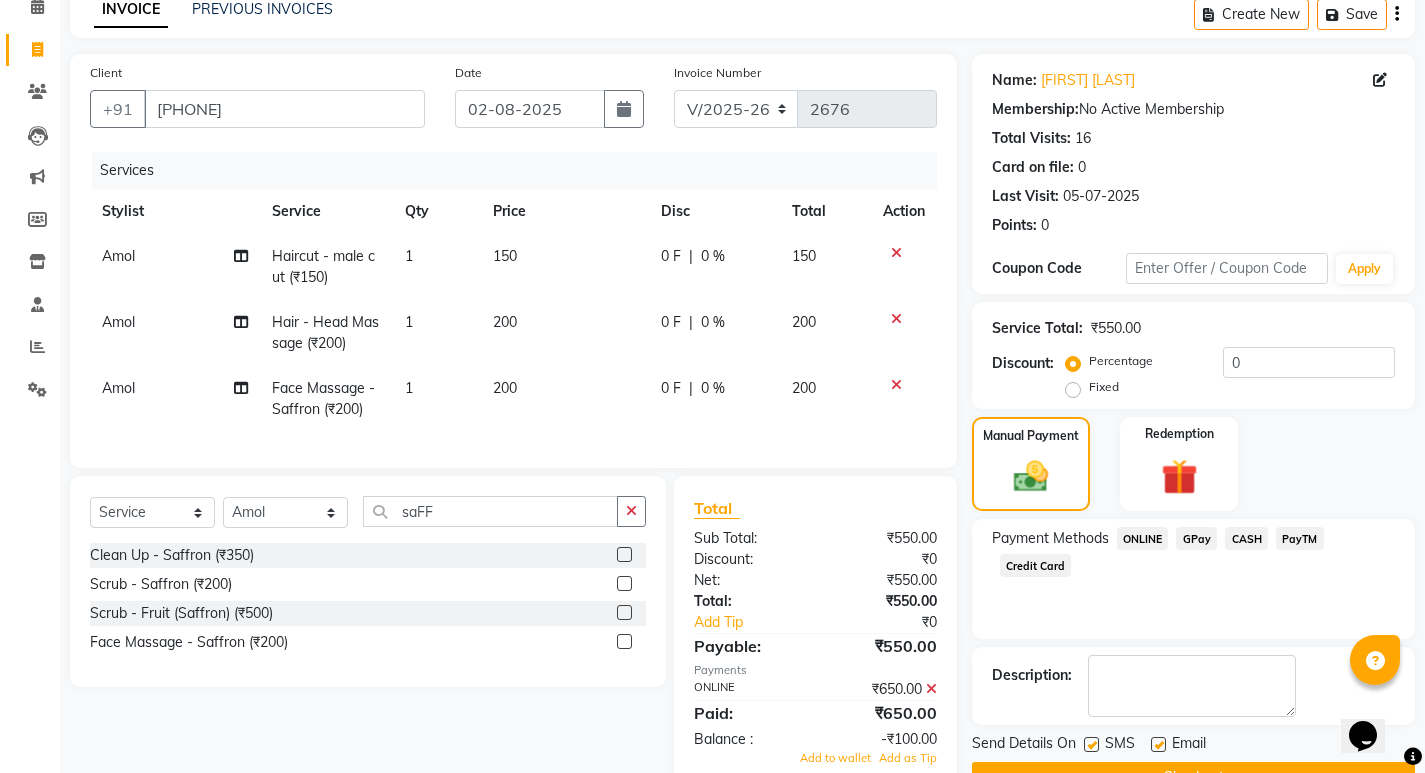 scroll, scrollTop: 155, scrollLeft: 0, axis: vertical 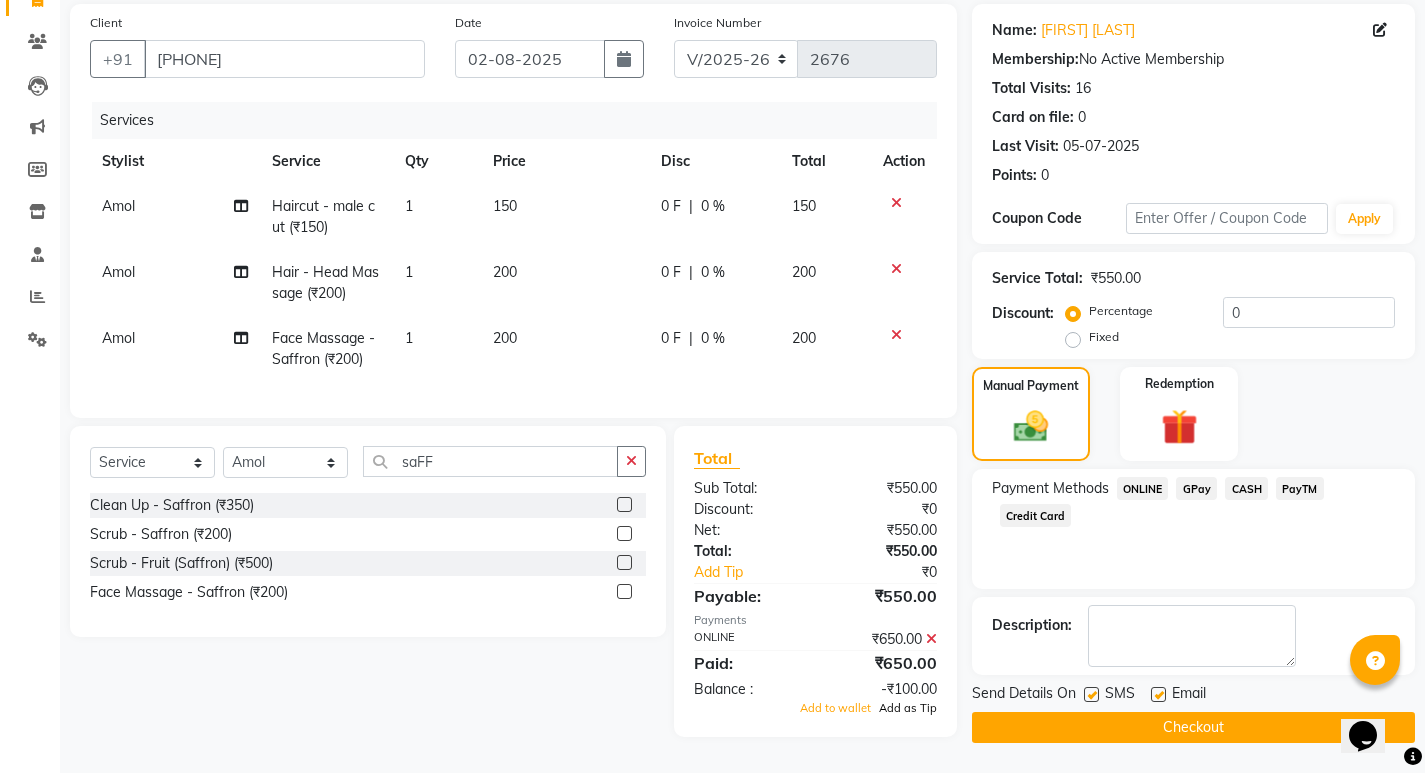 click on "Add as Tip" 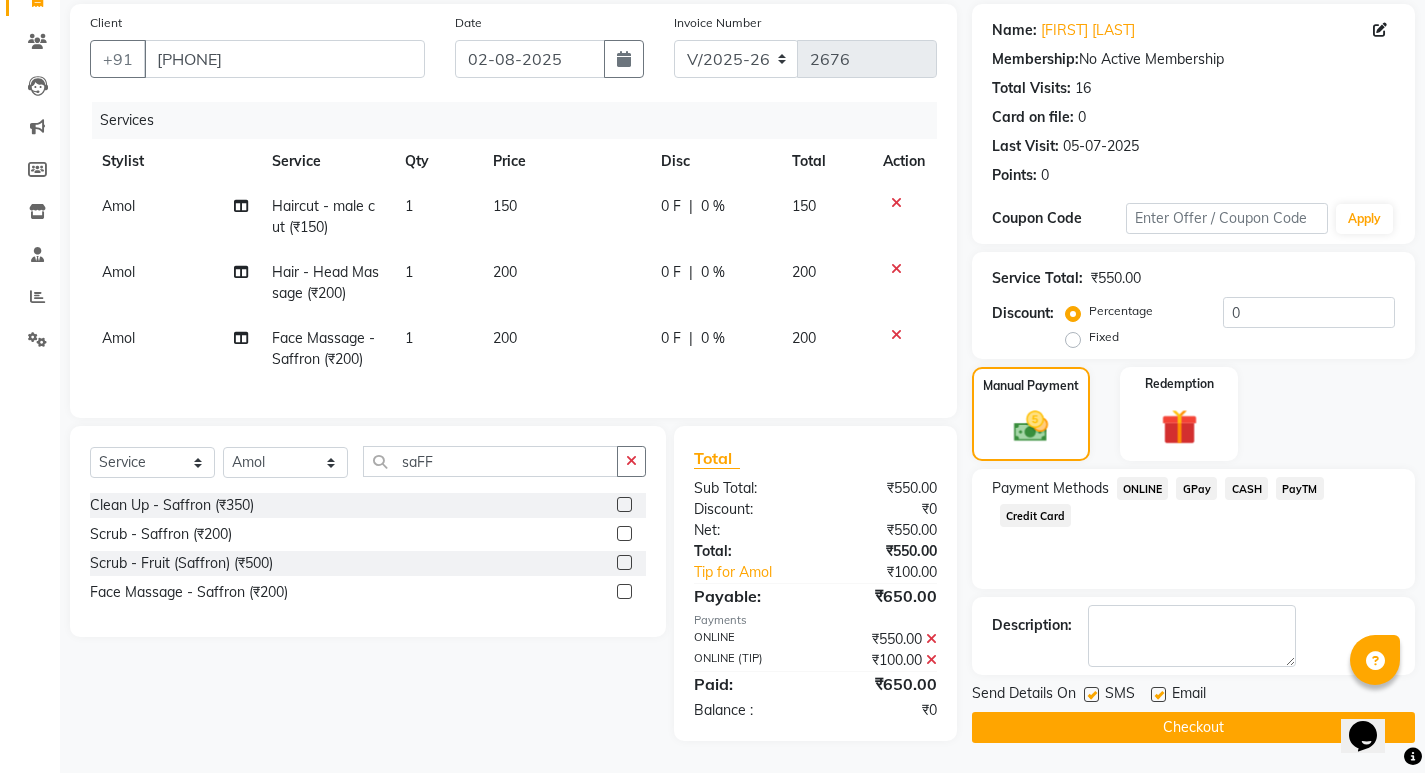 scroll, scrollTop: 159, scrollLeft: 0, axis: vertical 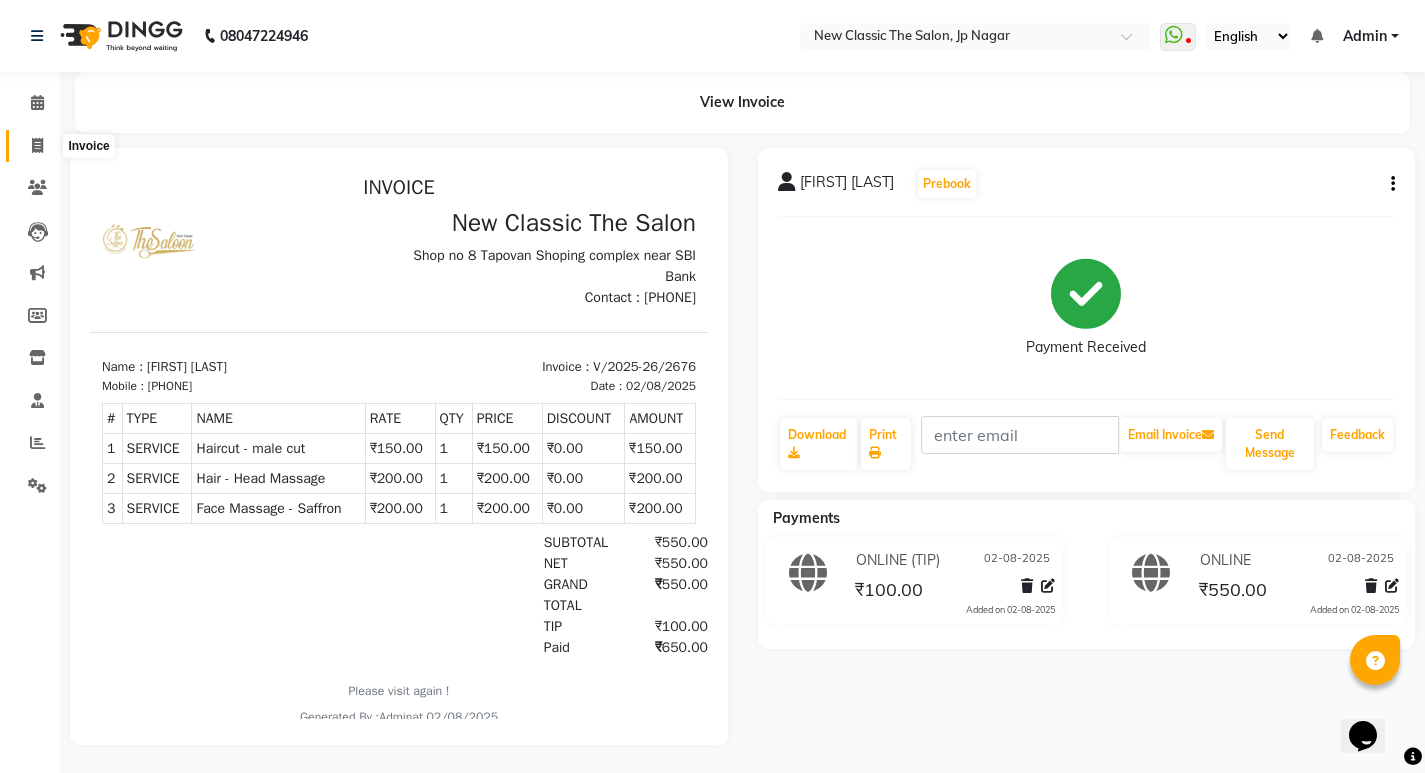 click 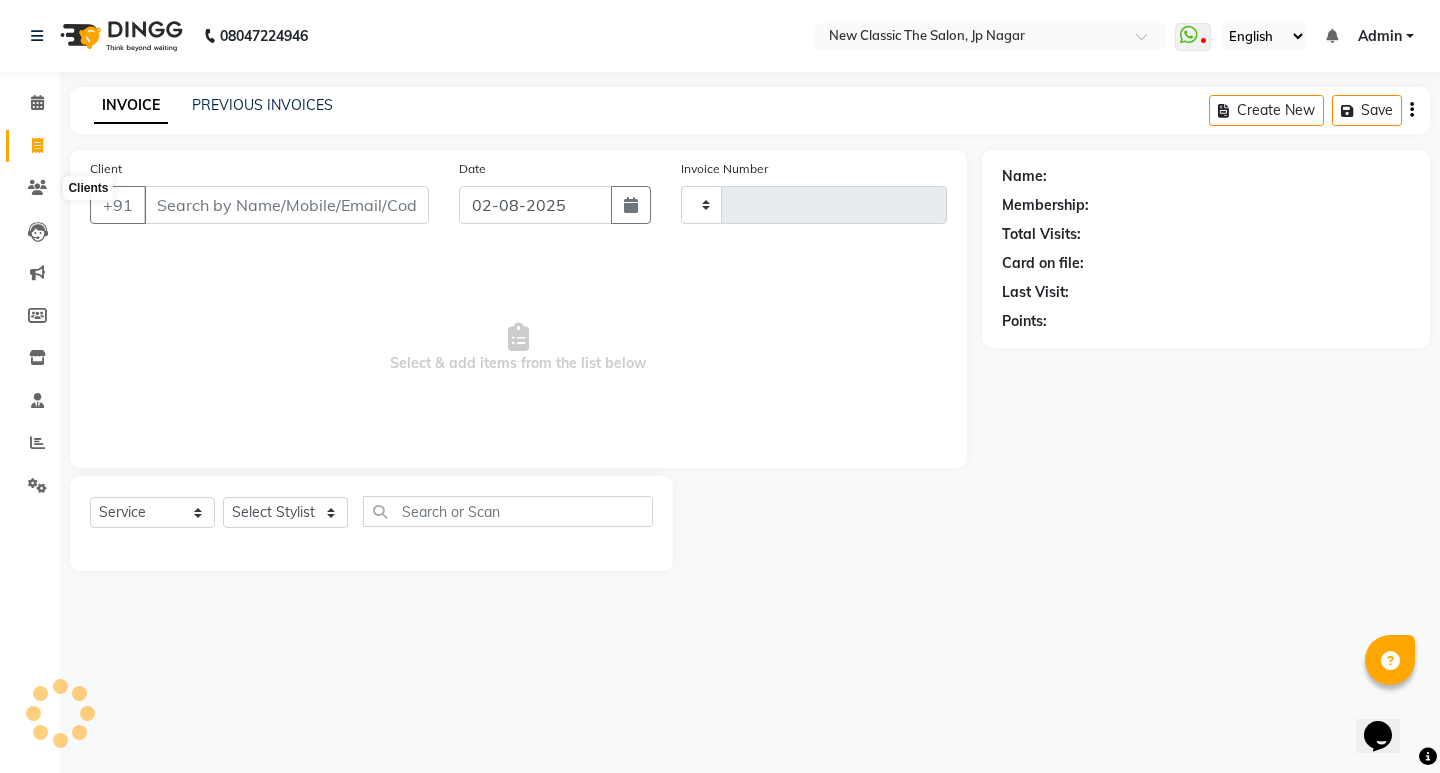 type on "2677" 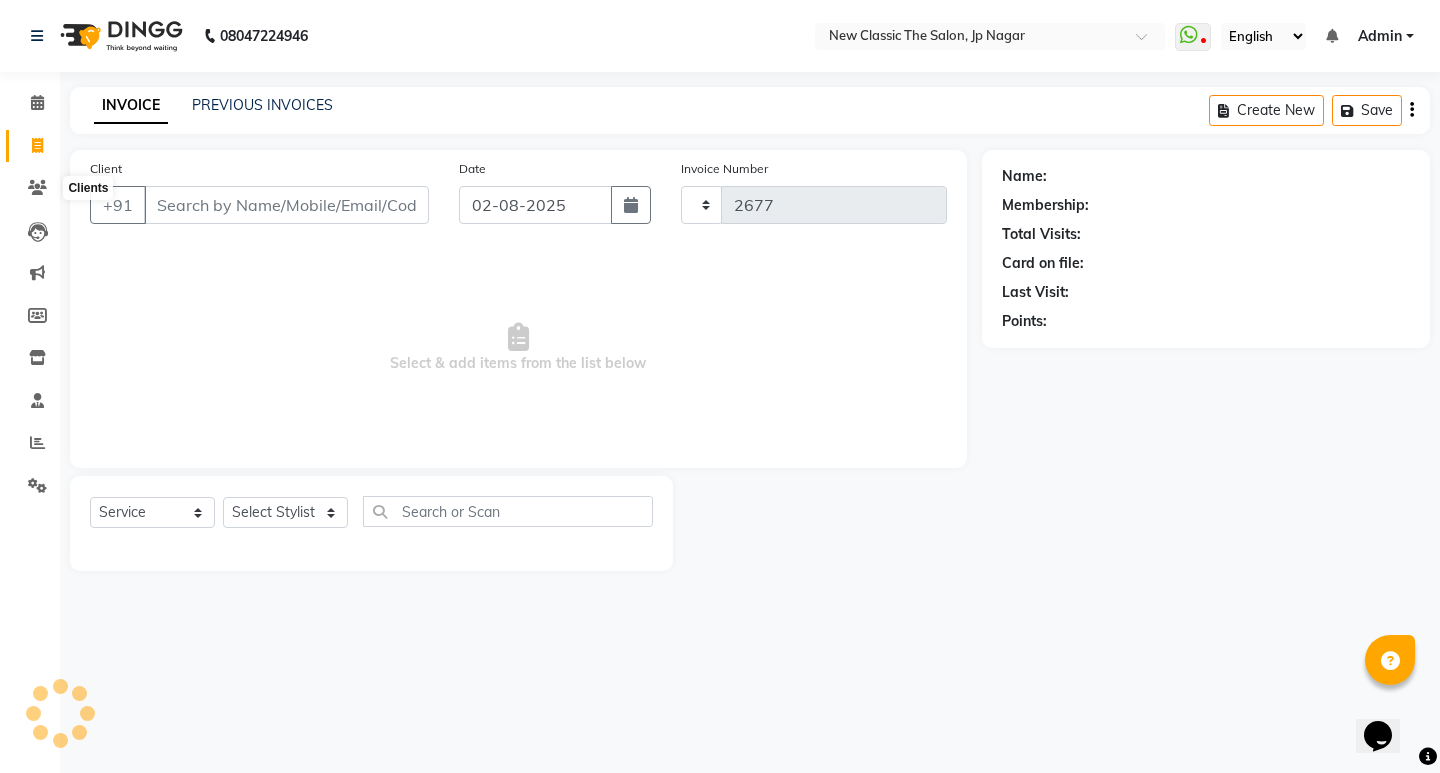 select on "4678" 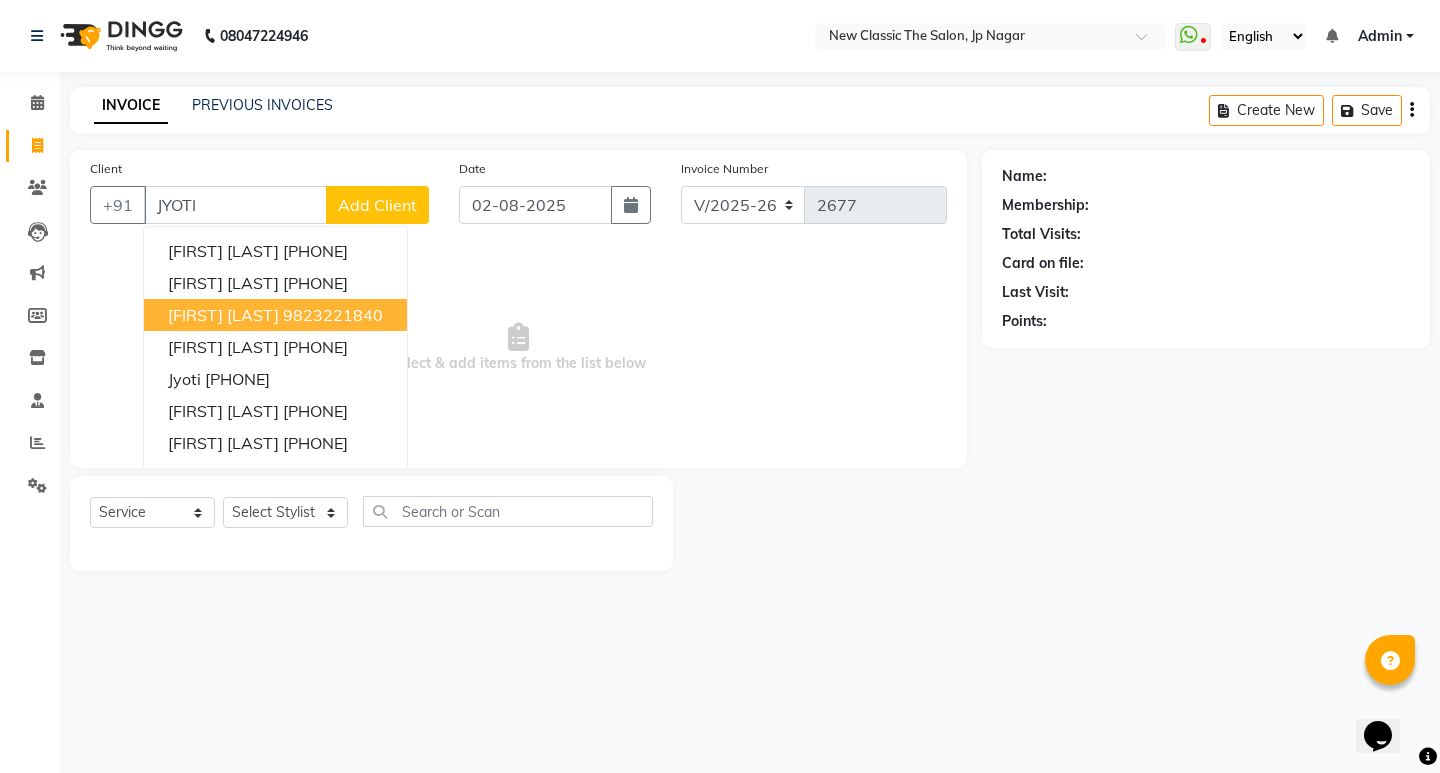 click on "9823221840" at bounding box center [333, 315] 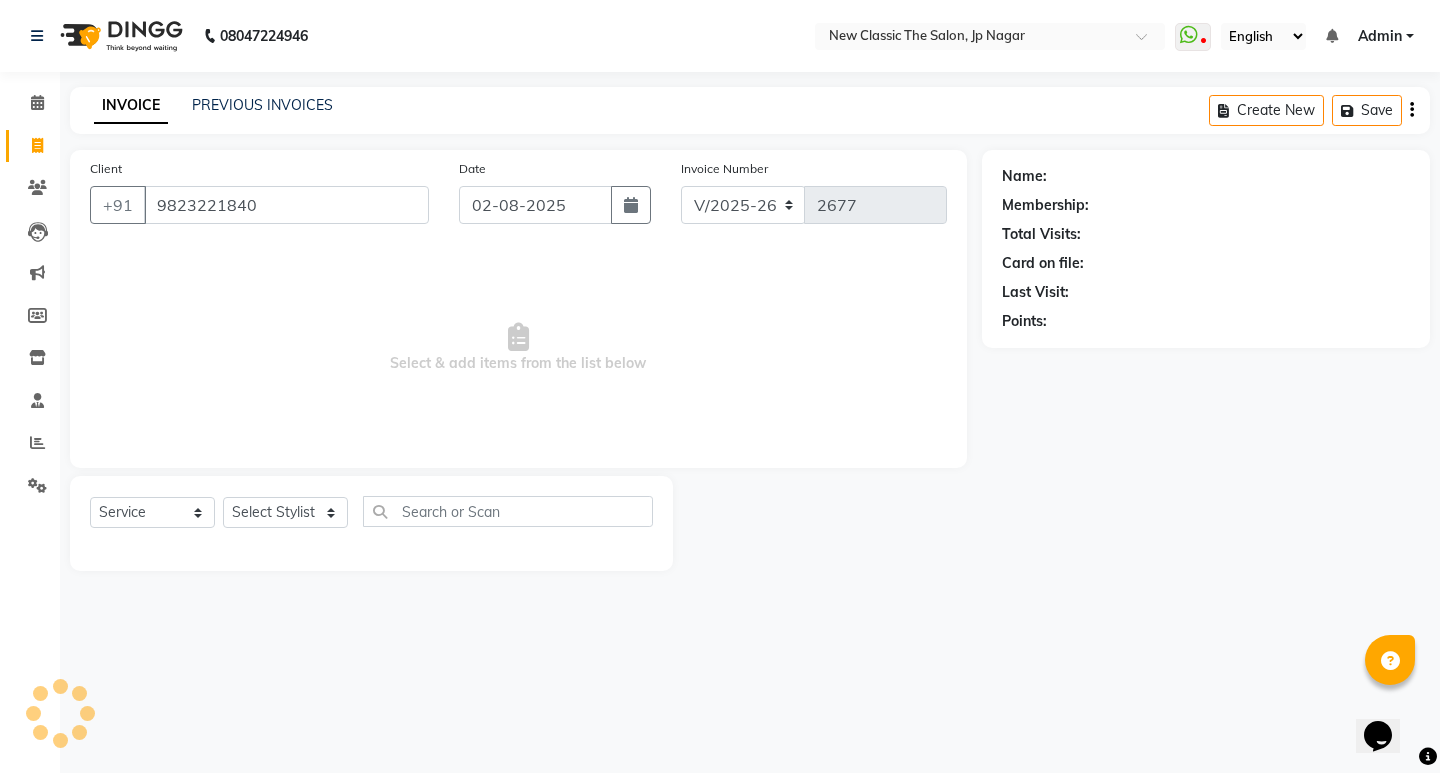 type on "9823221840" 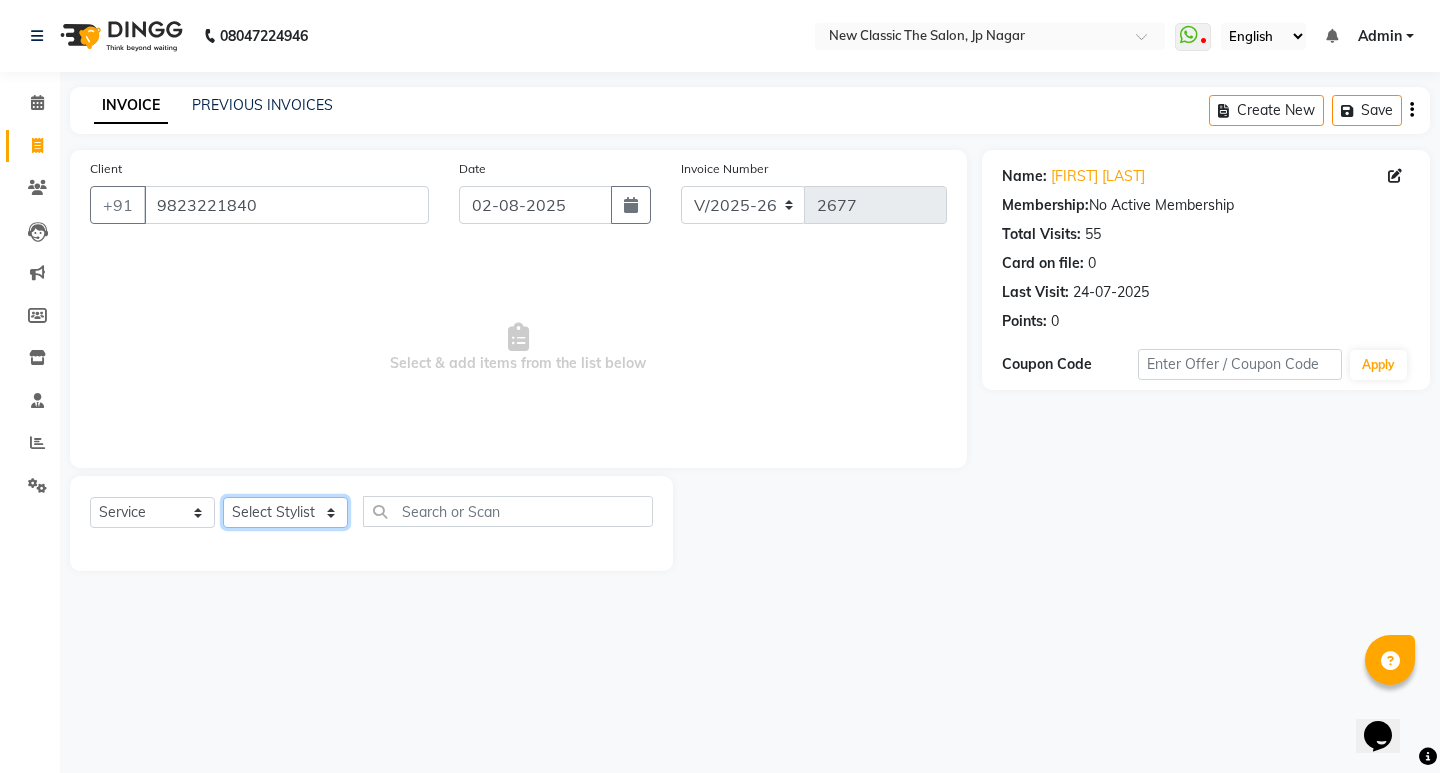 click on "Select Stylist [FIRST] [FIRST] [FIRST] [FIRST] [FIRST] [FIRST] [FIRST] [FIRST] [FIRST] [FIRST] [FIRST]" 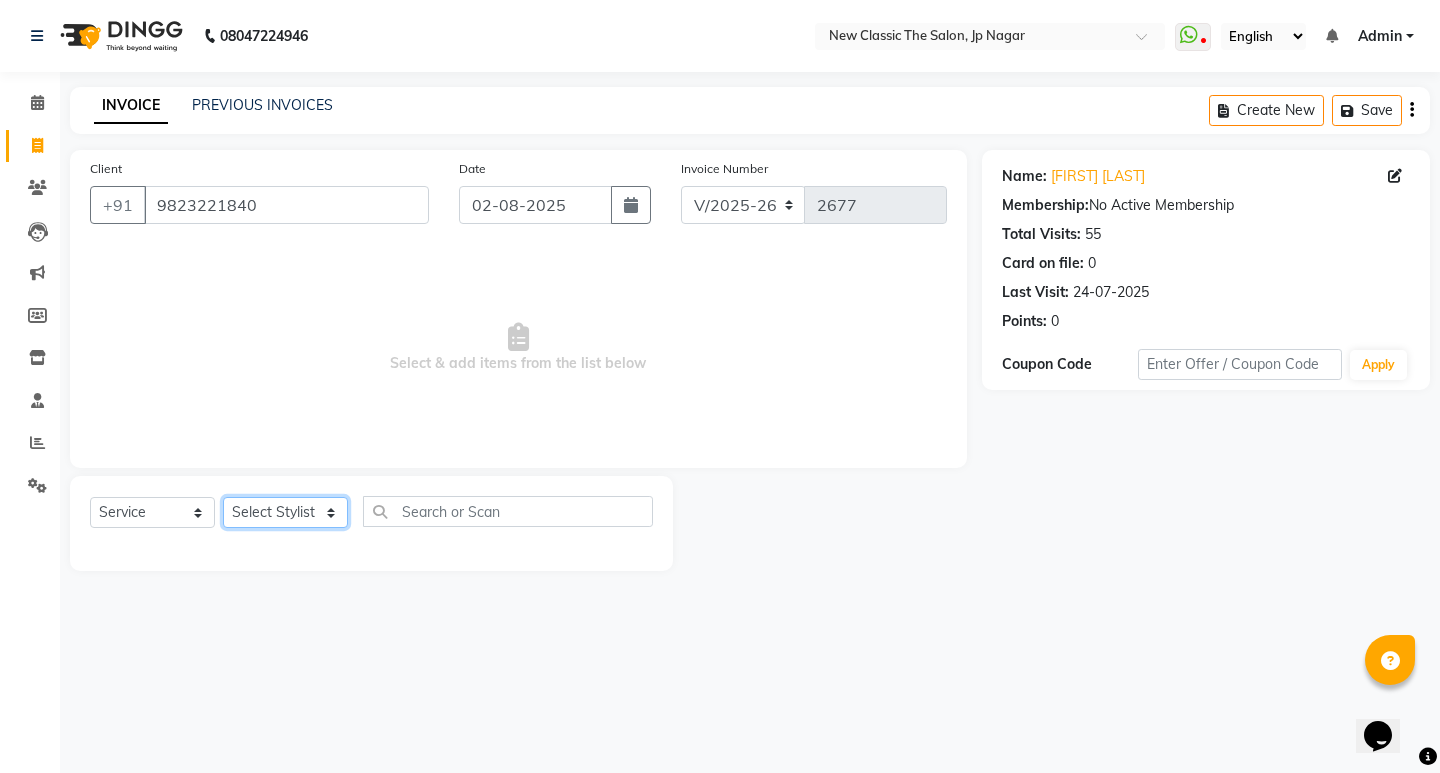 select on "27627" 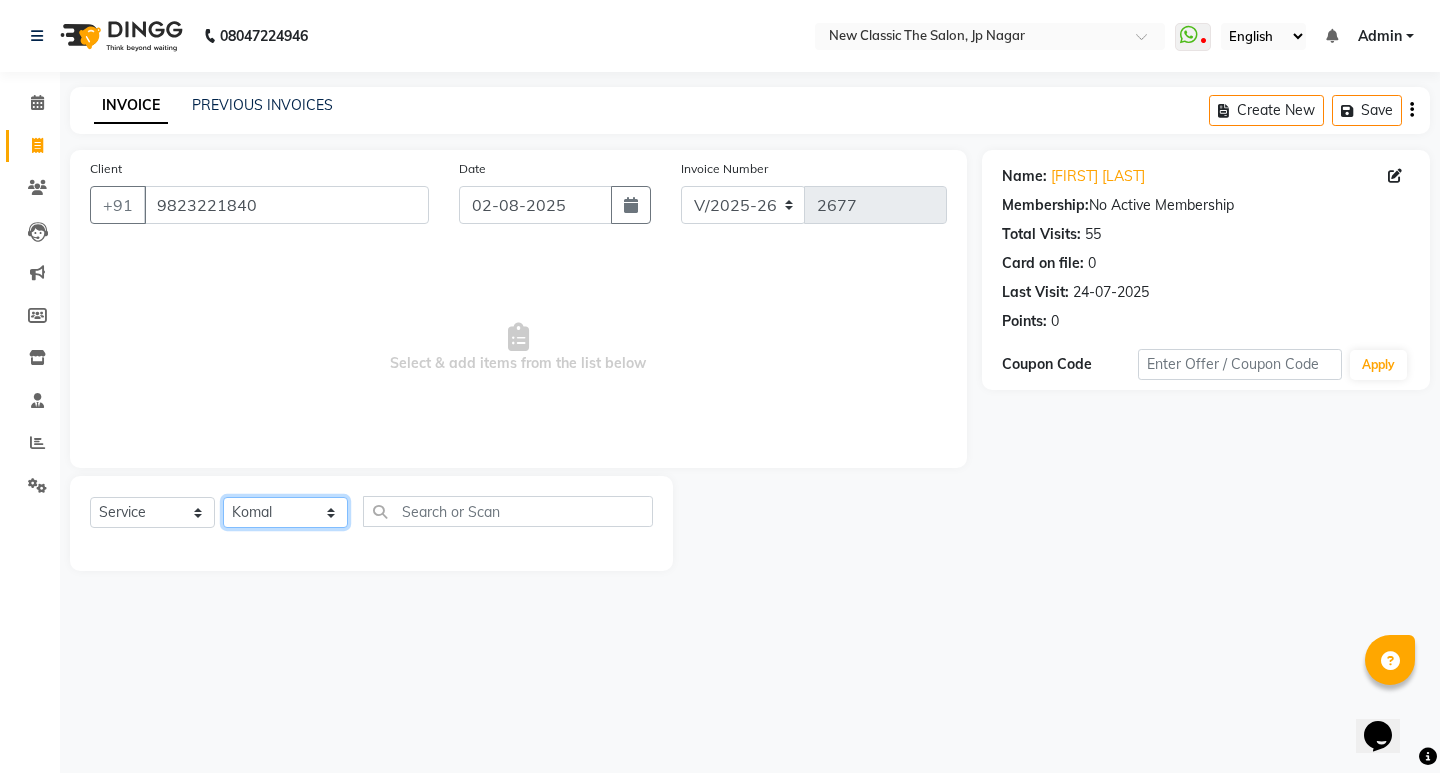 click on "Select Stylist [FIRST] [FIRST] [FIRST] [FIRST] [FIRST] [FIRST] [FIRST] [FIRST] [FIRST] [FIRST] [FIRST]" 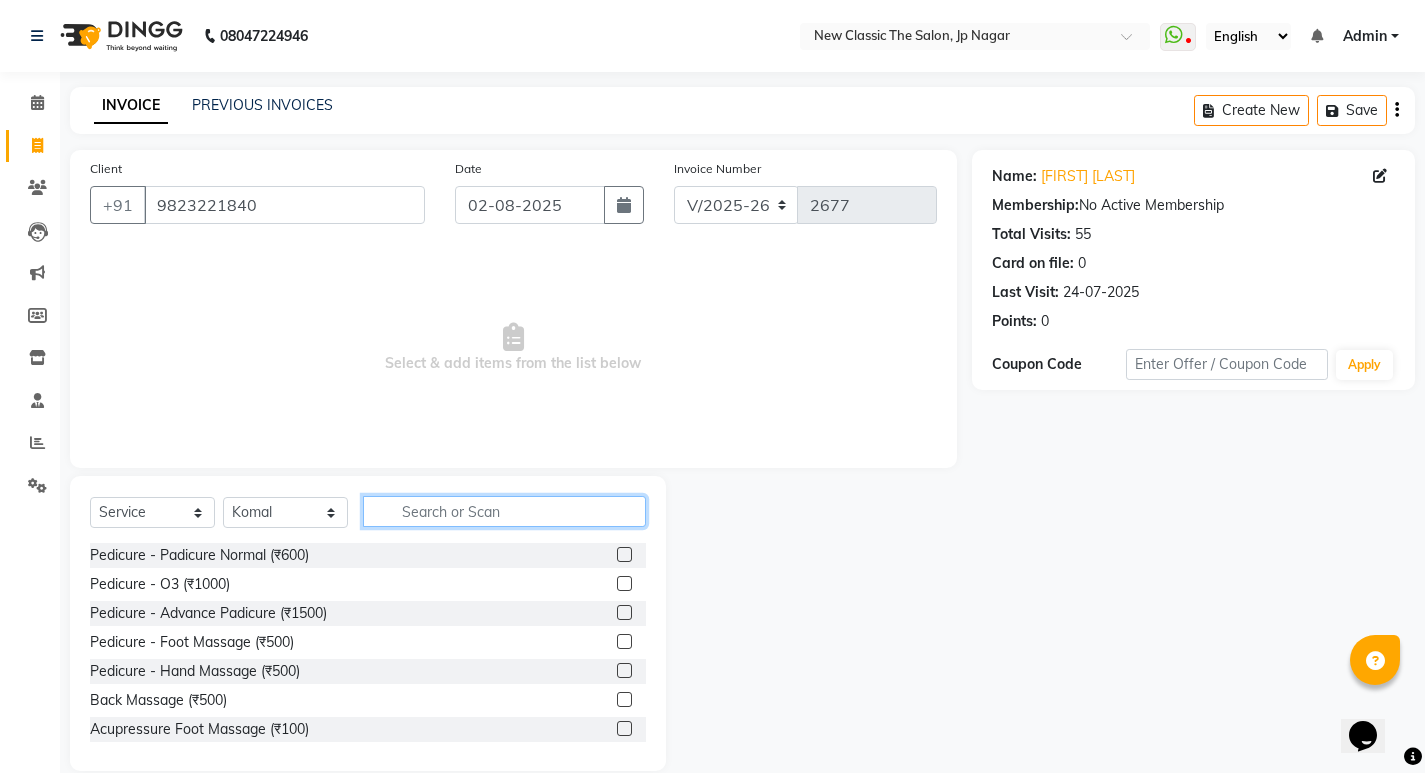 click 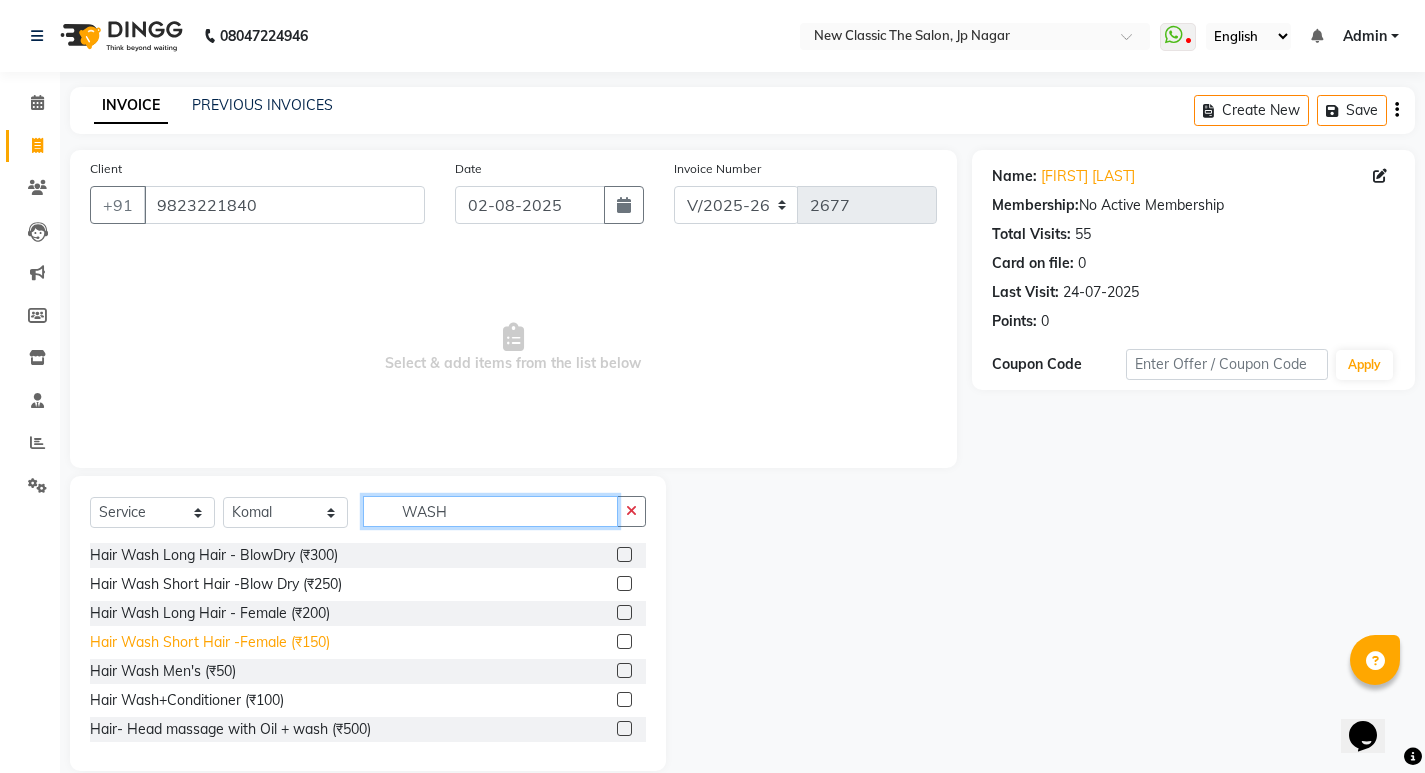 type on "WASH" 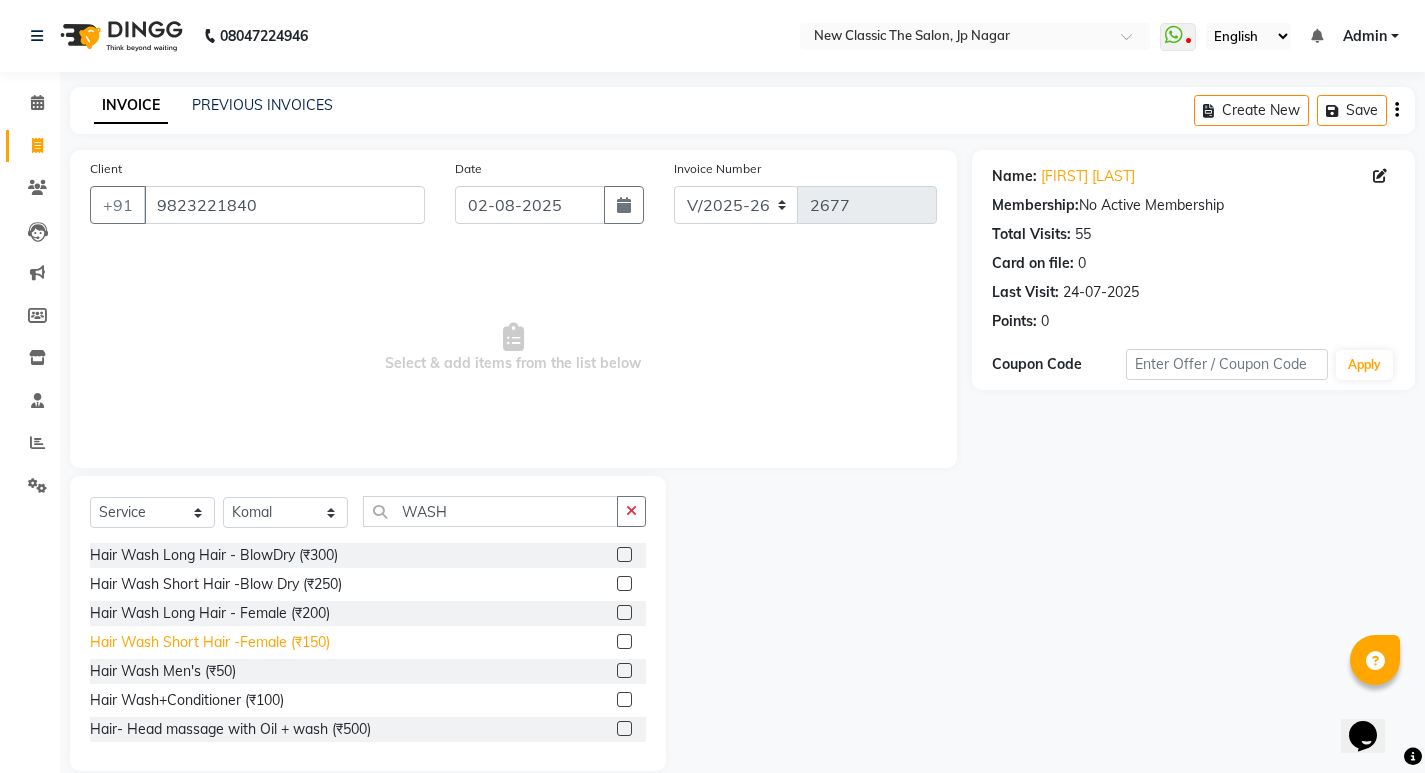 click on "Hair Wash Short Hair -Female (₹150)" 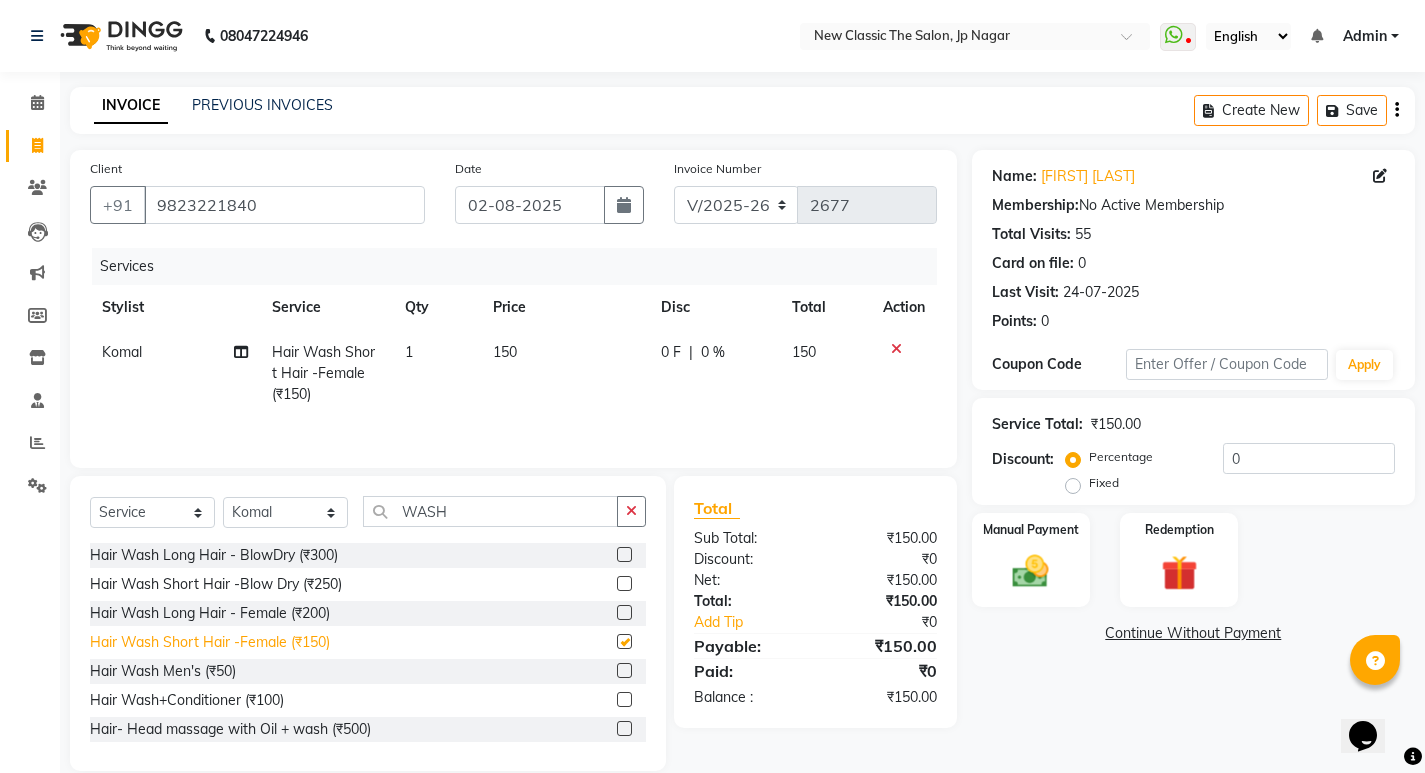 checkbox on "false" 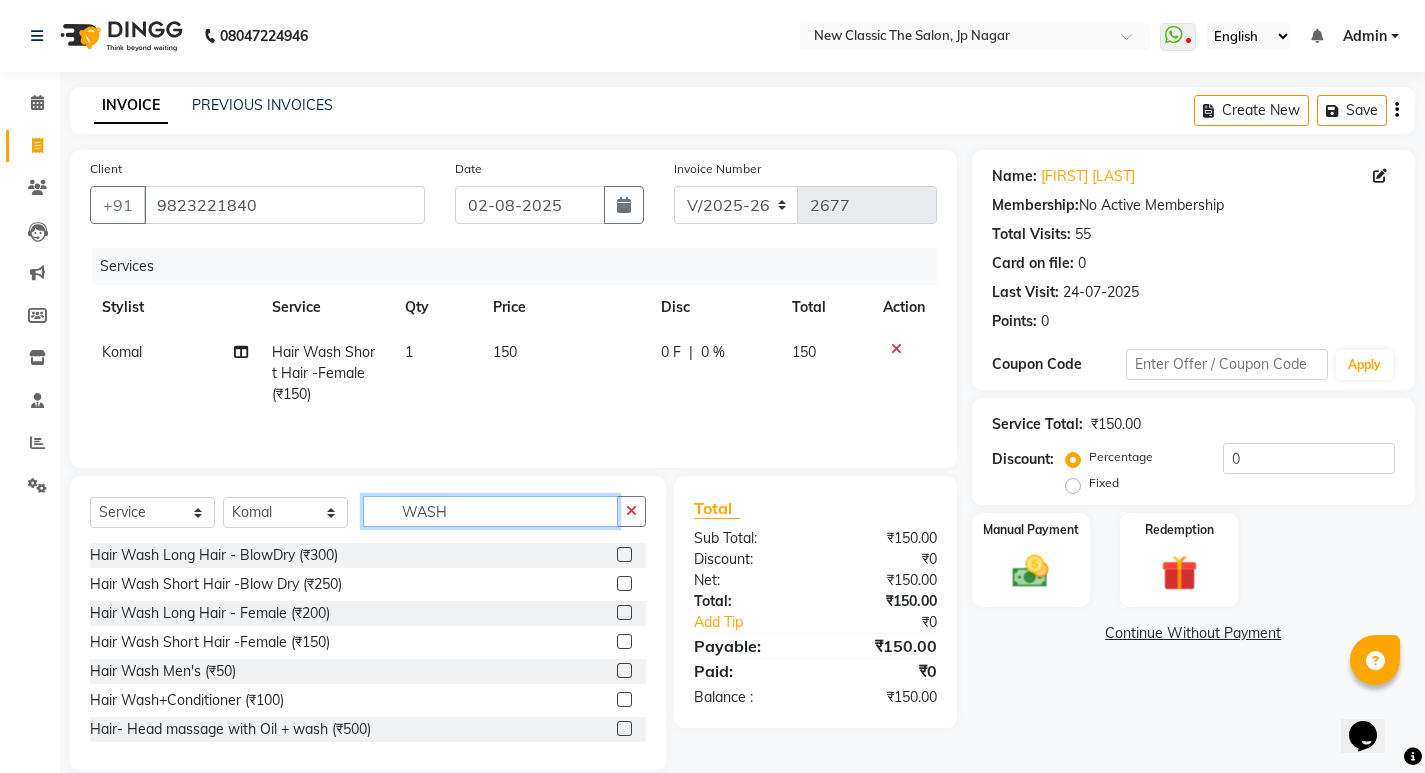 click on "WASH" 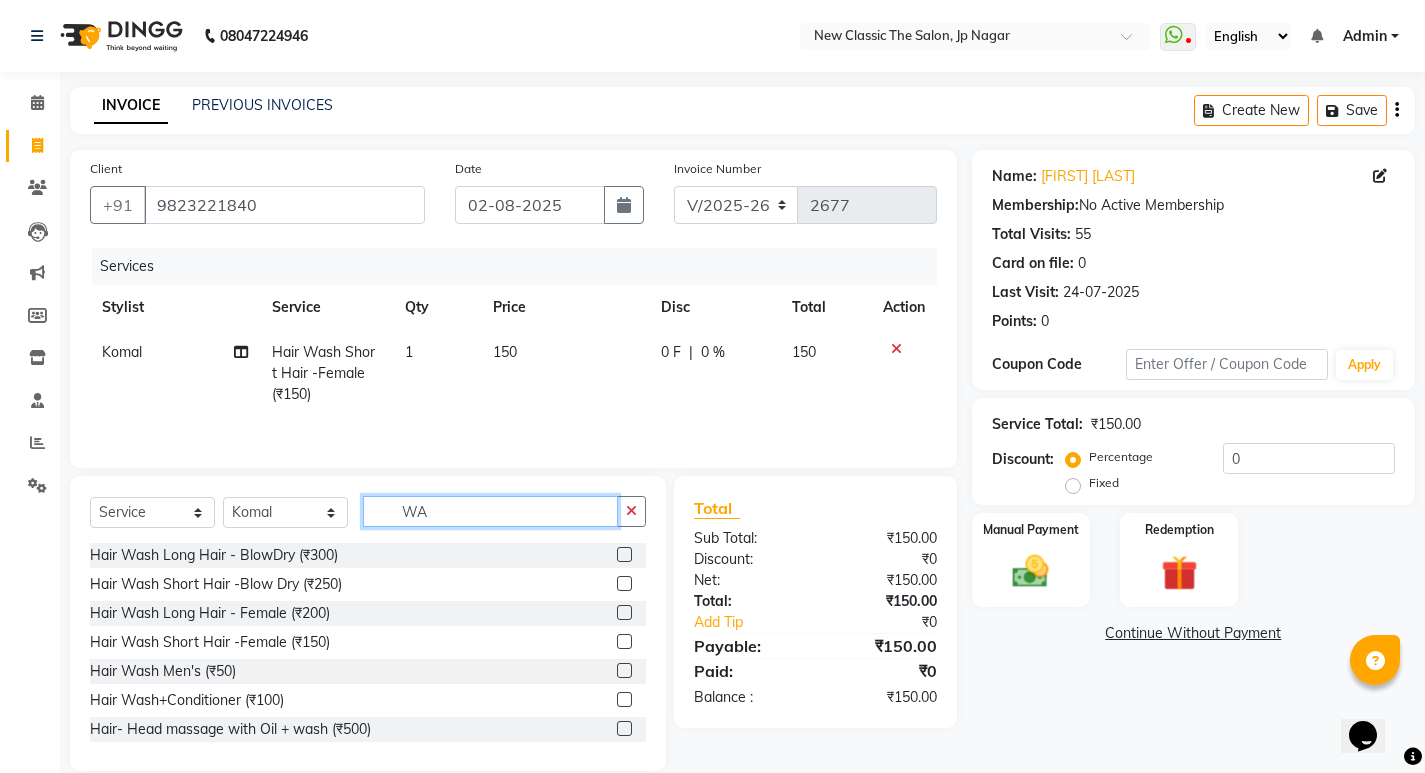 type on "W" 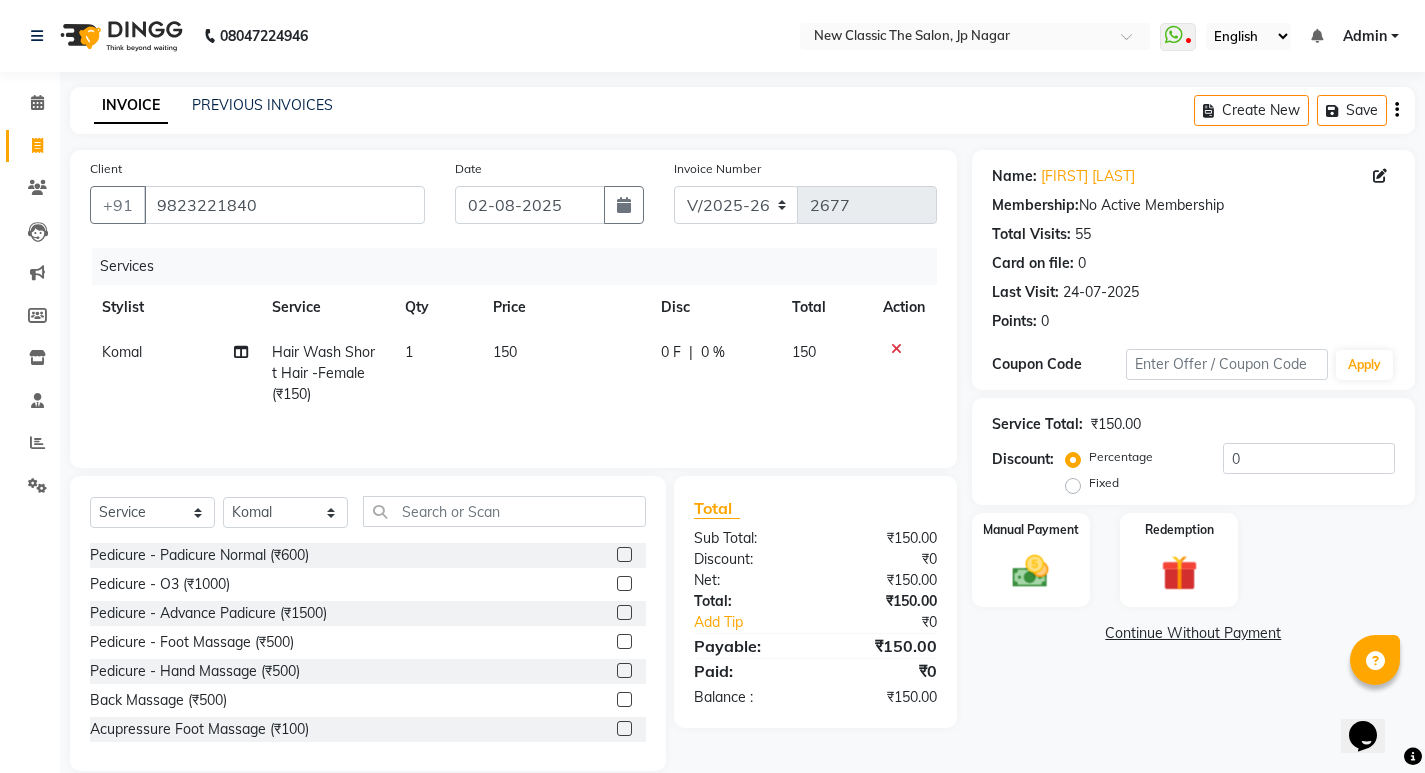 click 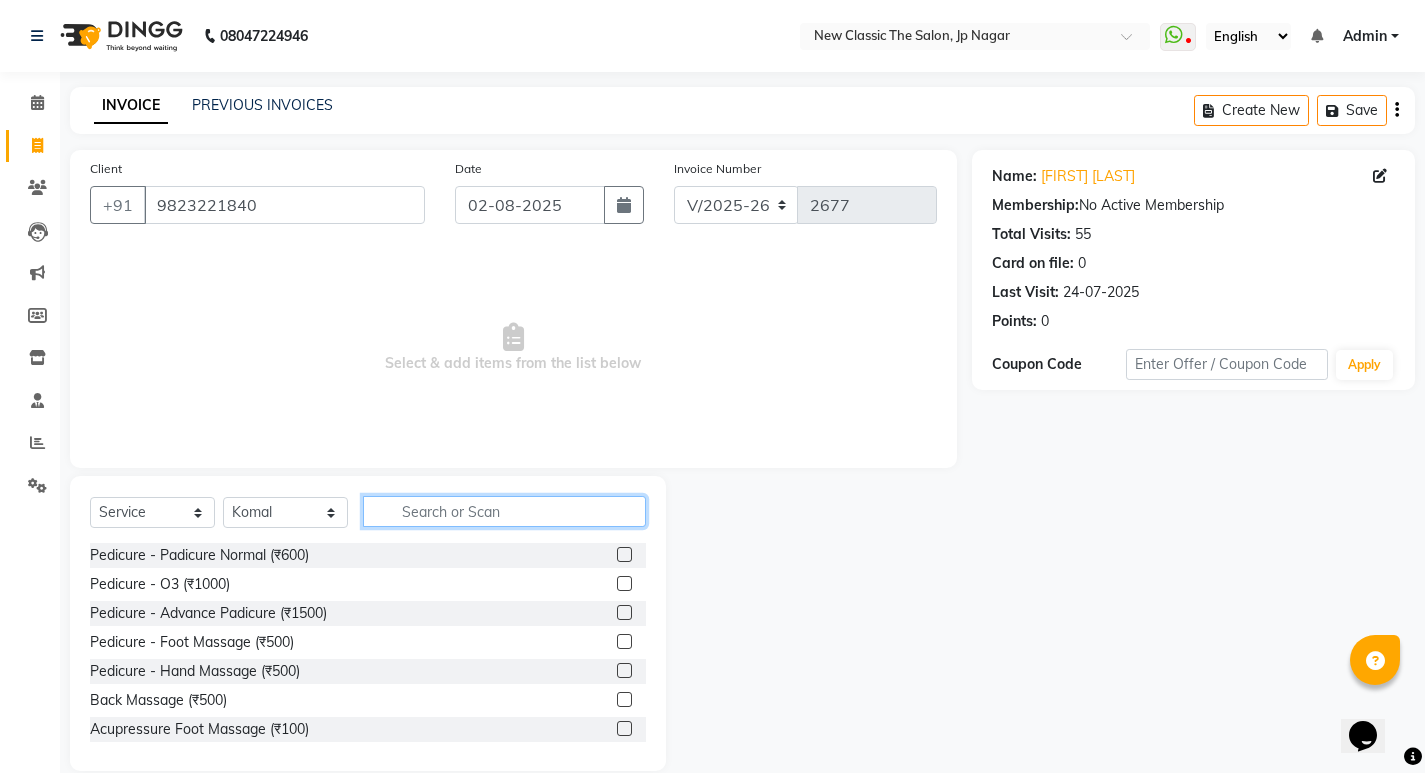 click 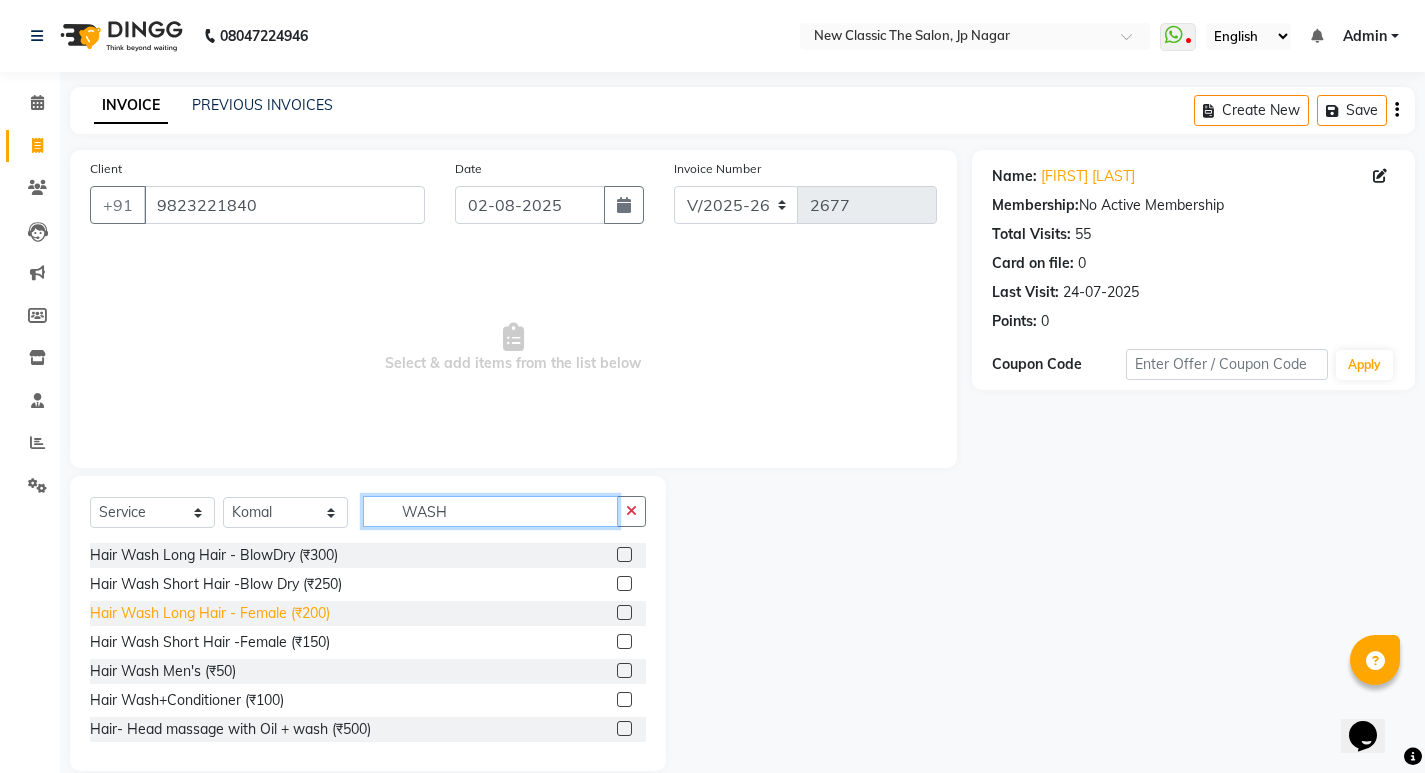 type on "WASH" 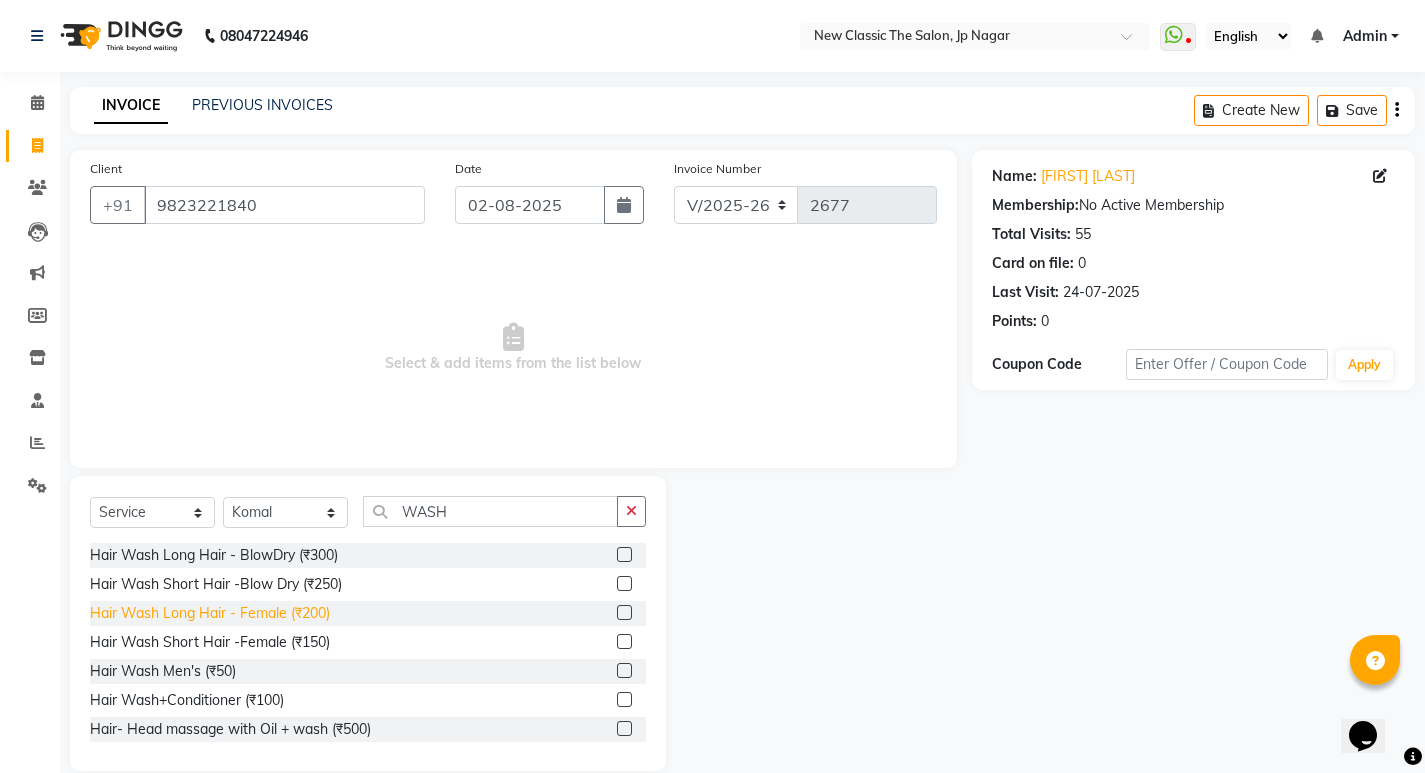 click on "Hair Wash Long Hair - Female (₹200)" 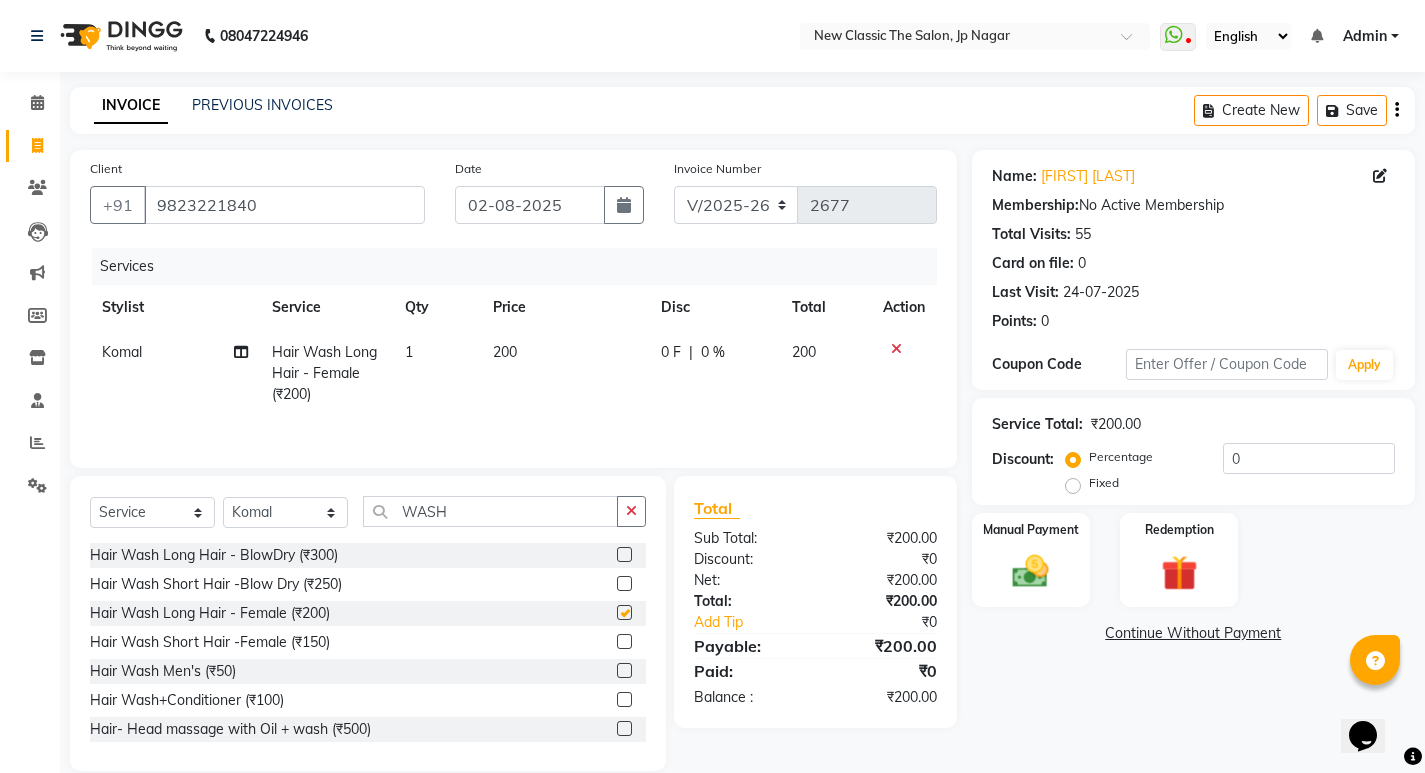 checkbox on "false" 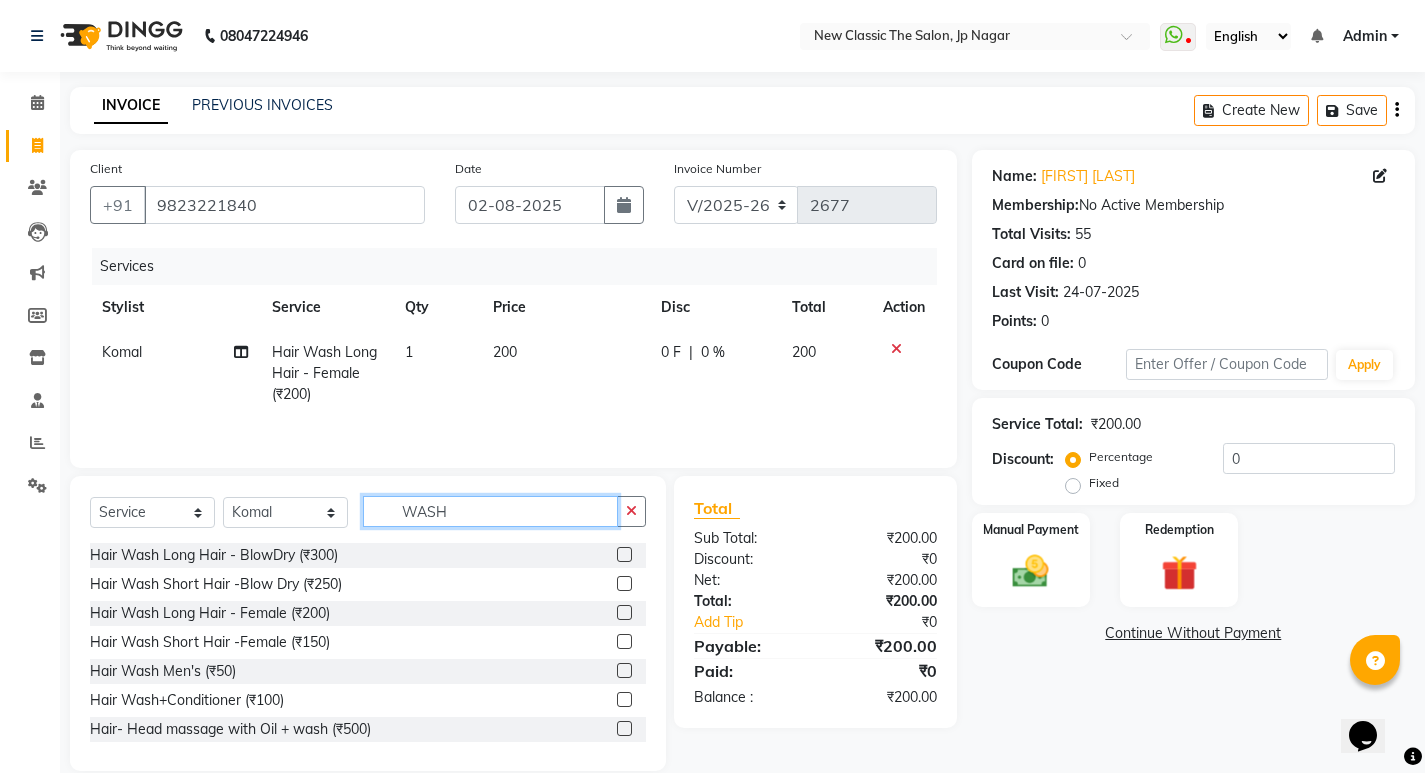 click on "WASH" 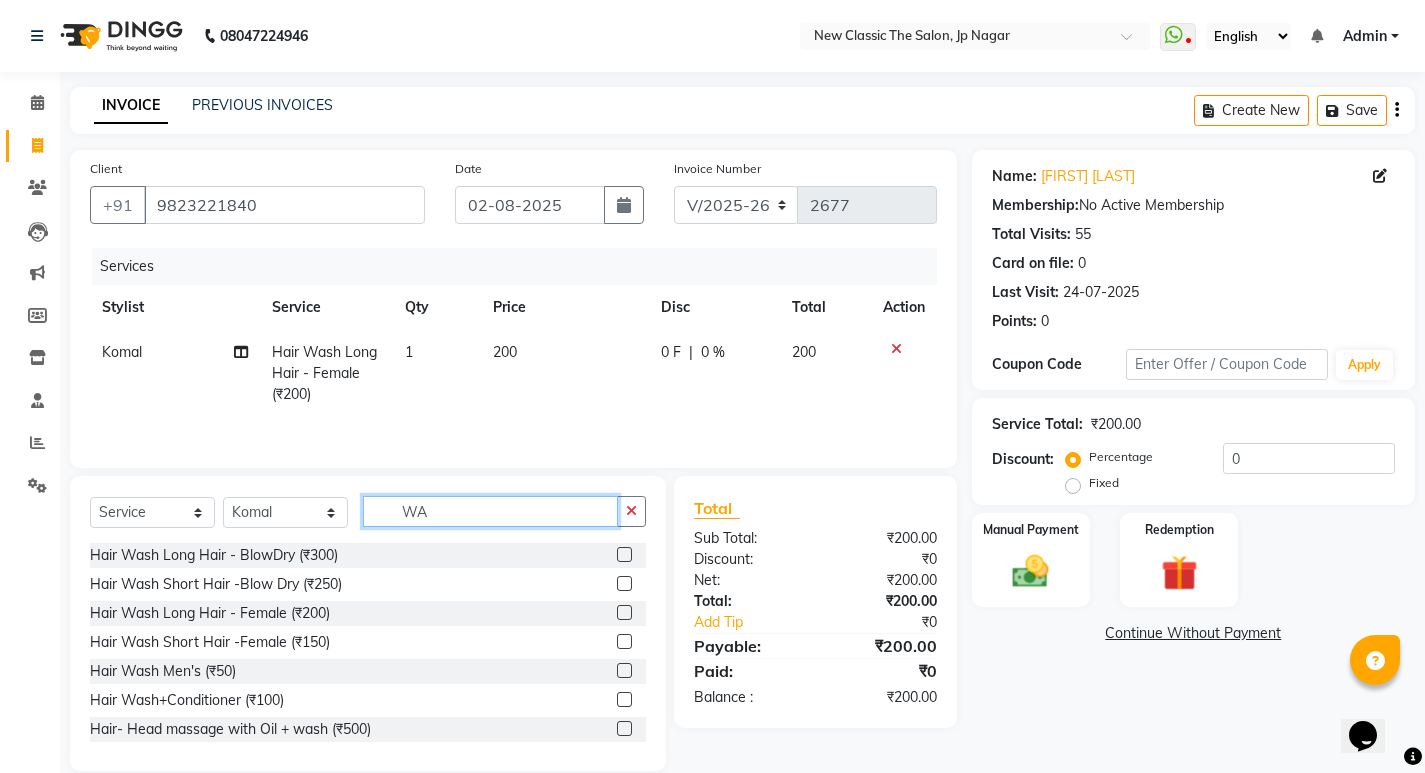 type on "W" 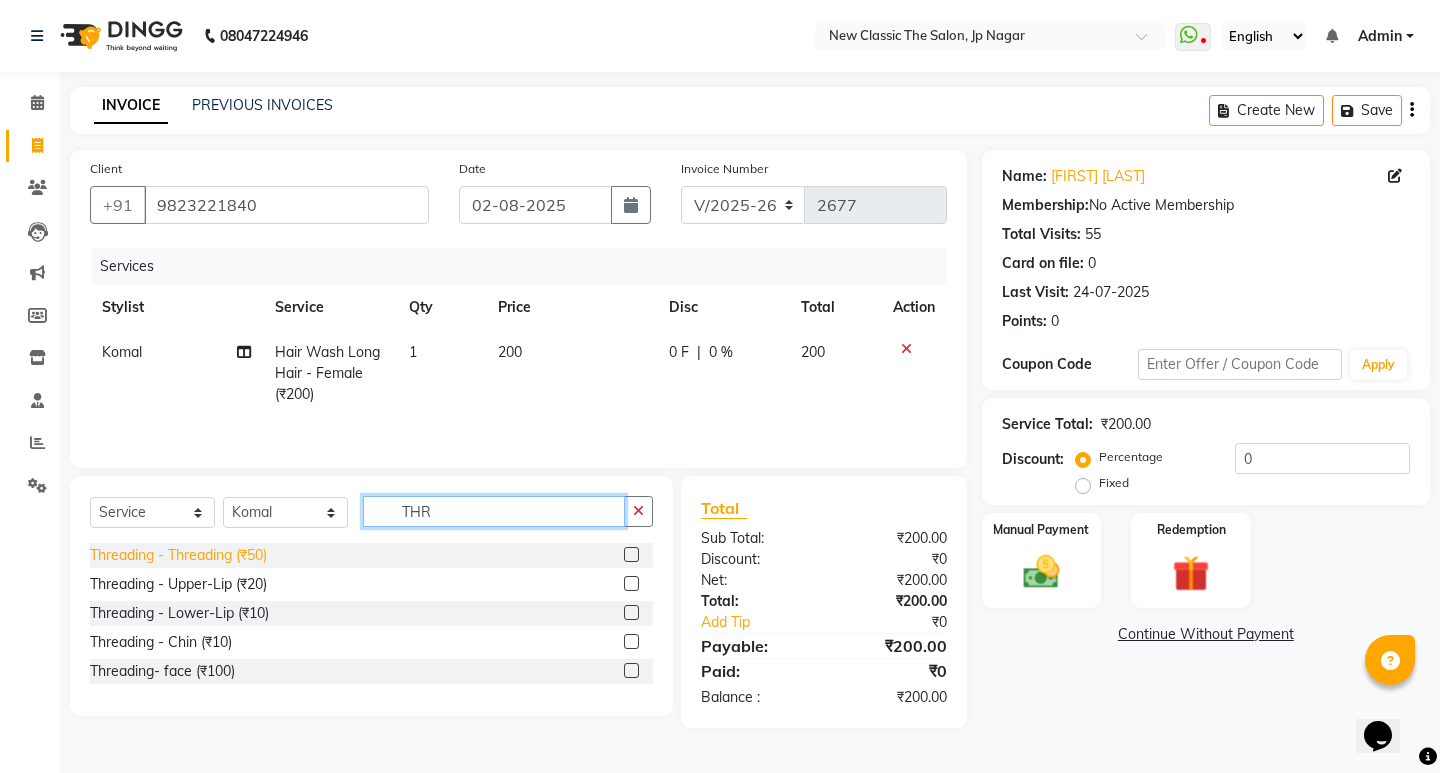 type on "THR" 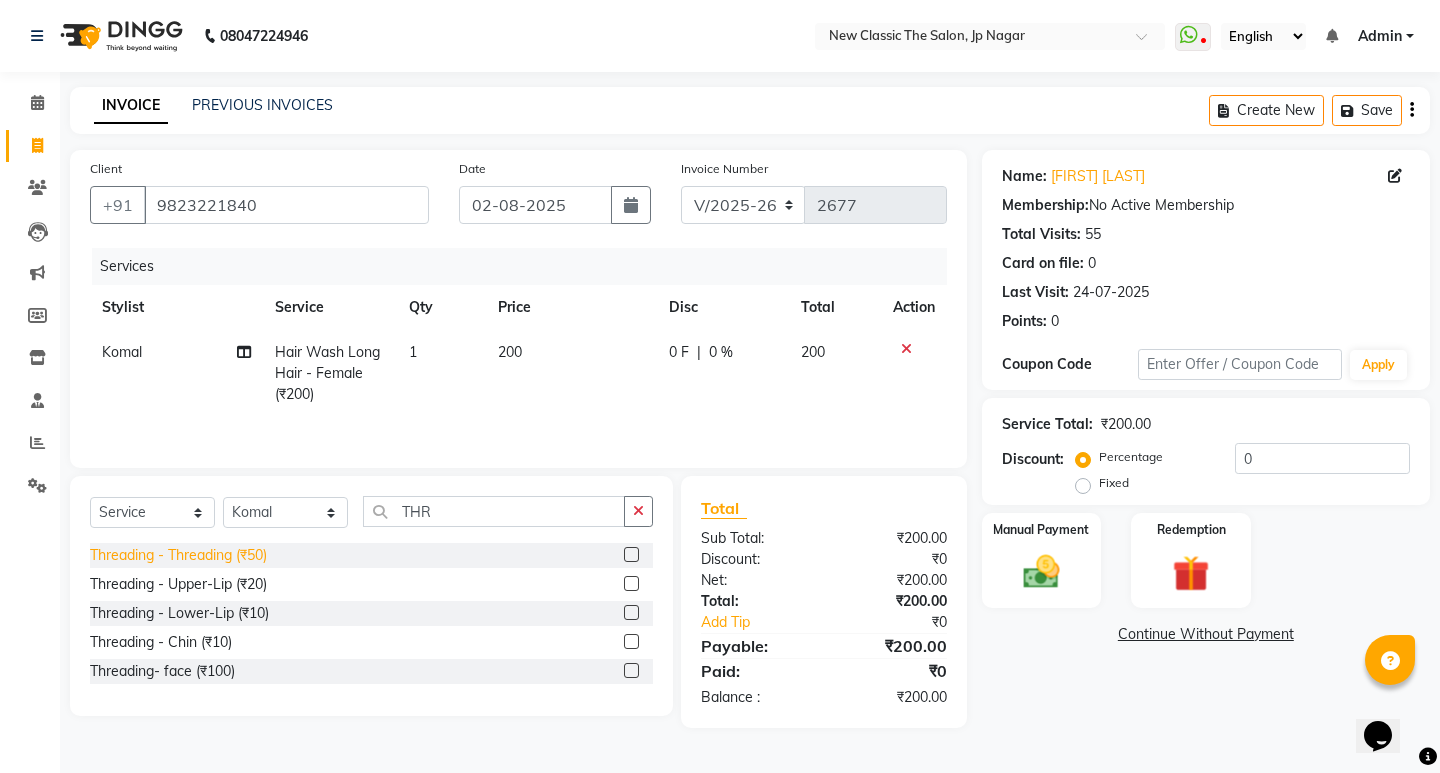 click on "Threading - Threading (₹50)" 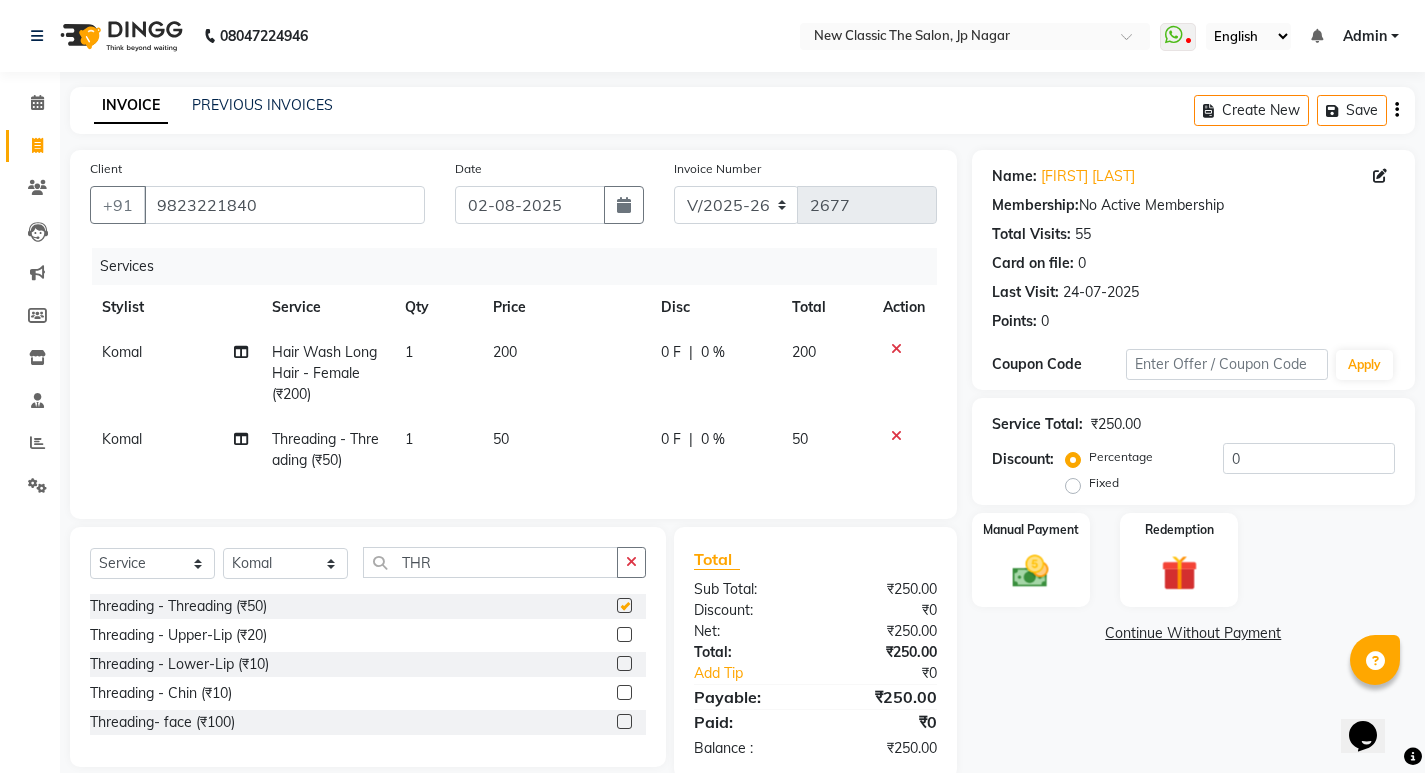 checkbox on "false" 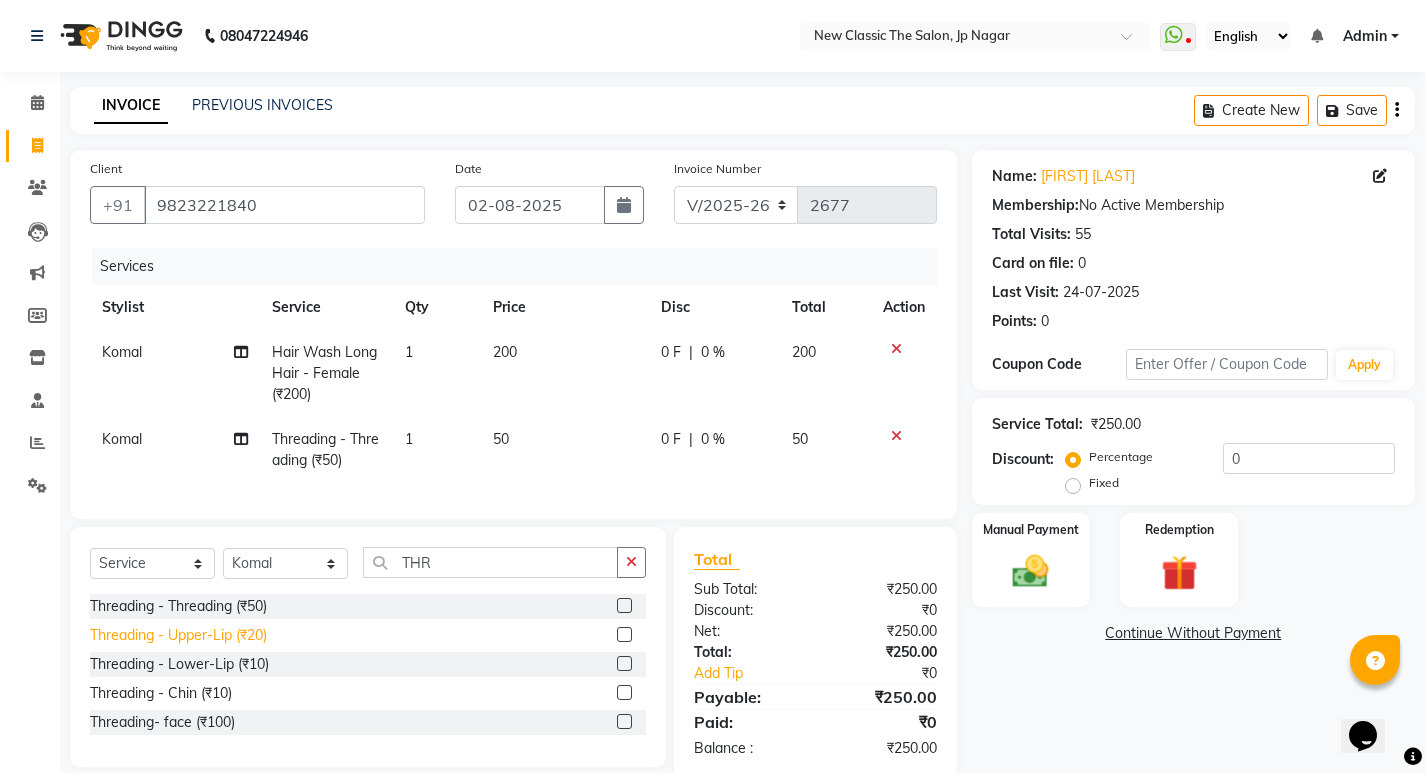 click on "Threading - Upper-Lip (₹20)" 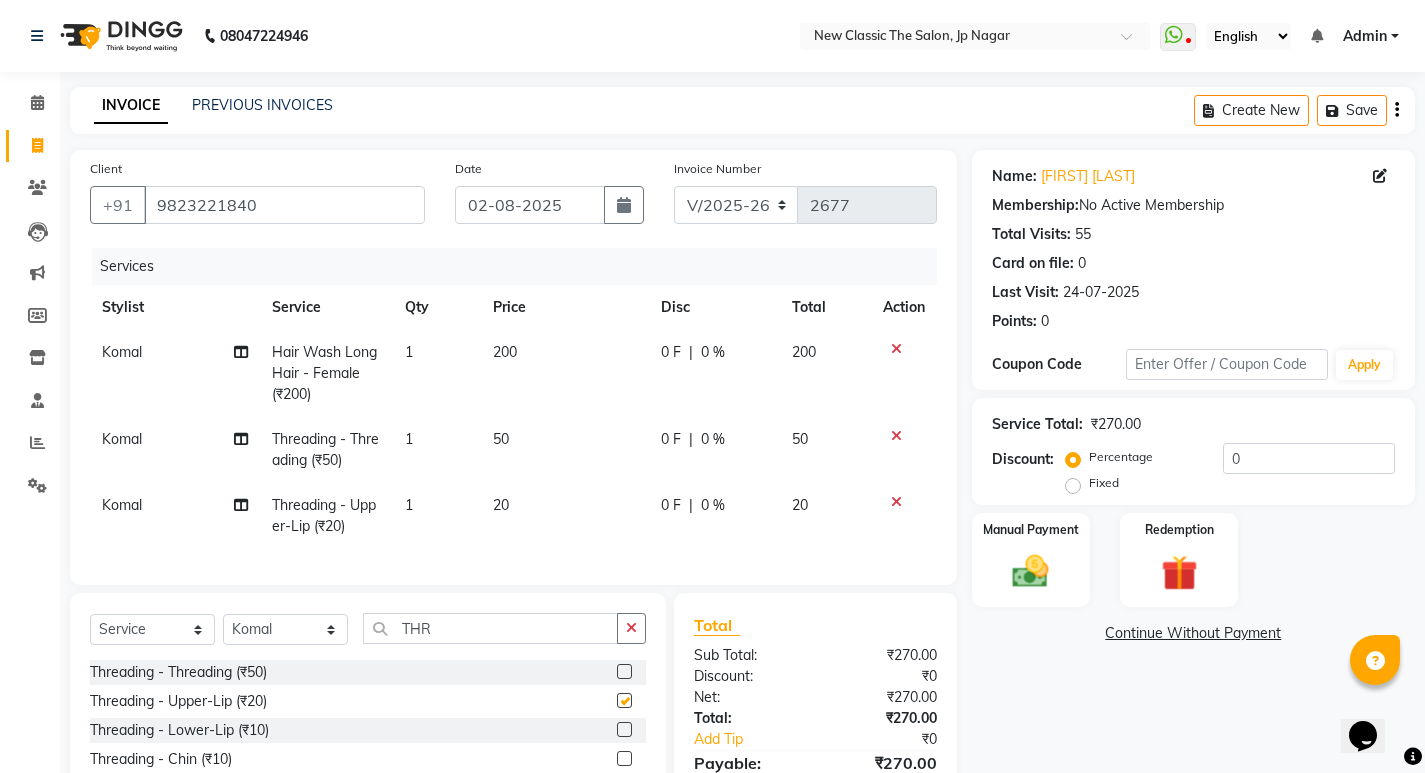 checkbox on "false" 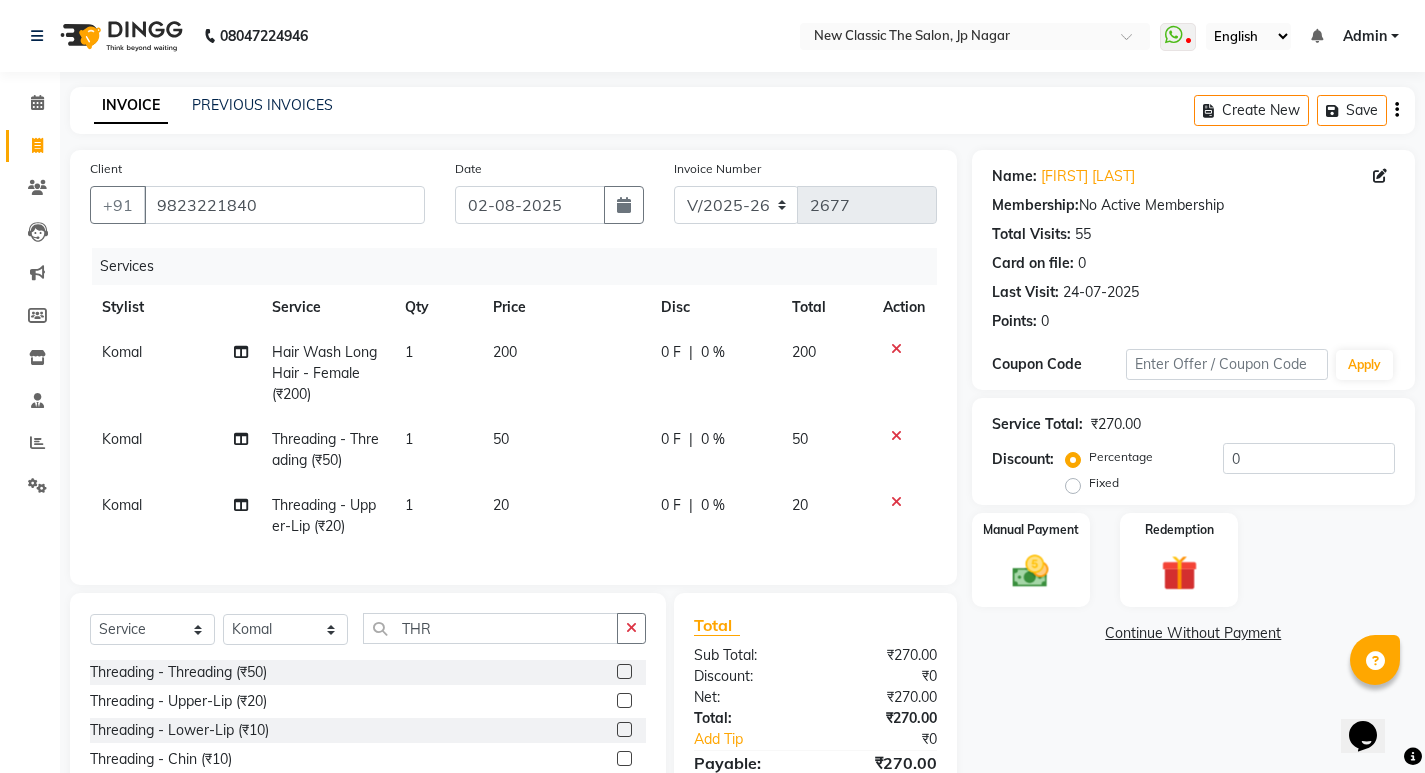 click on "0 F" 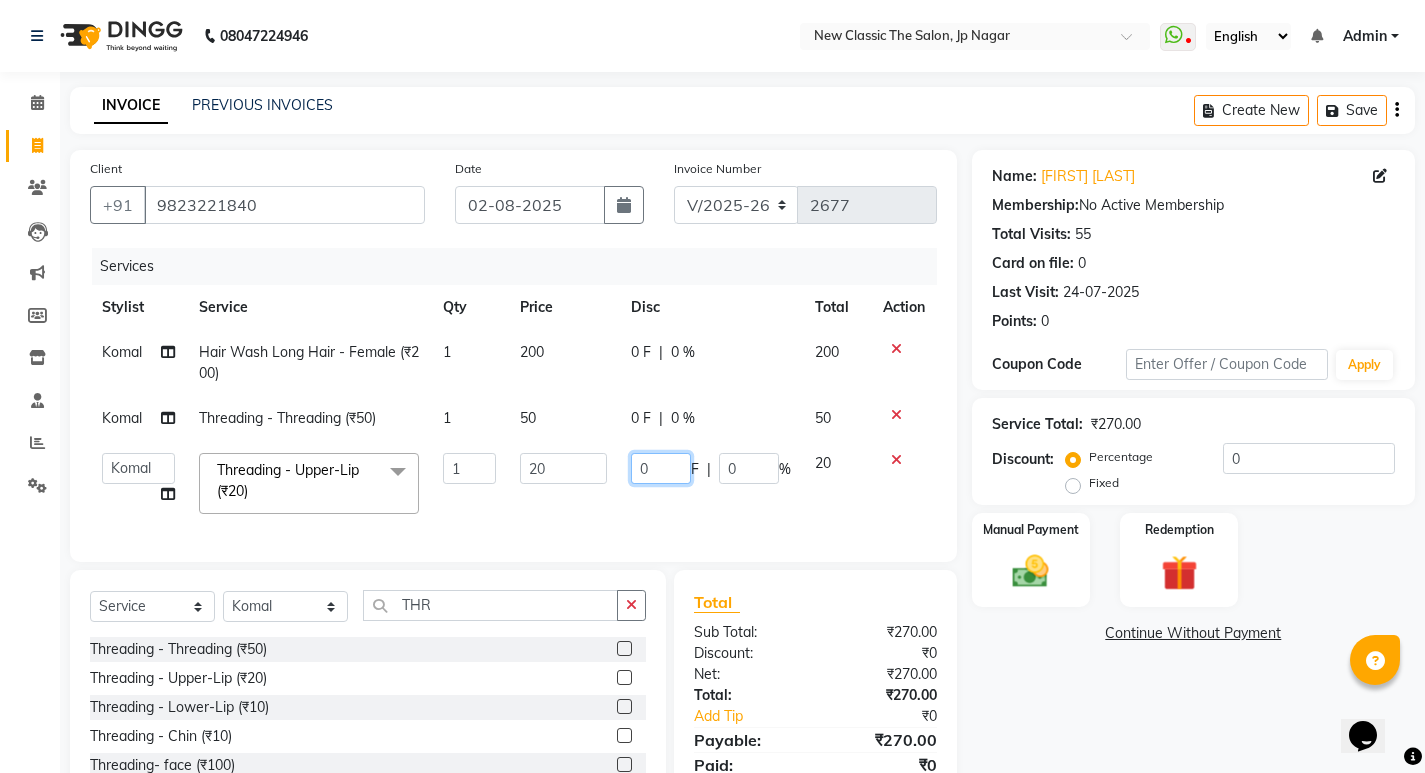 click on "0" 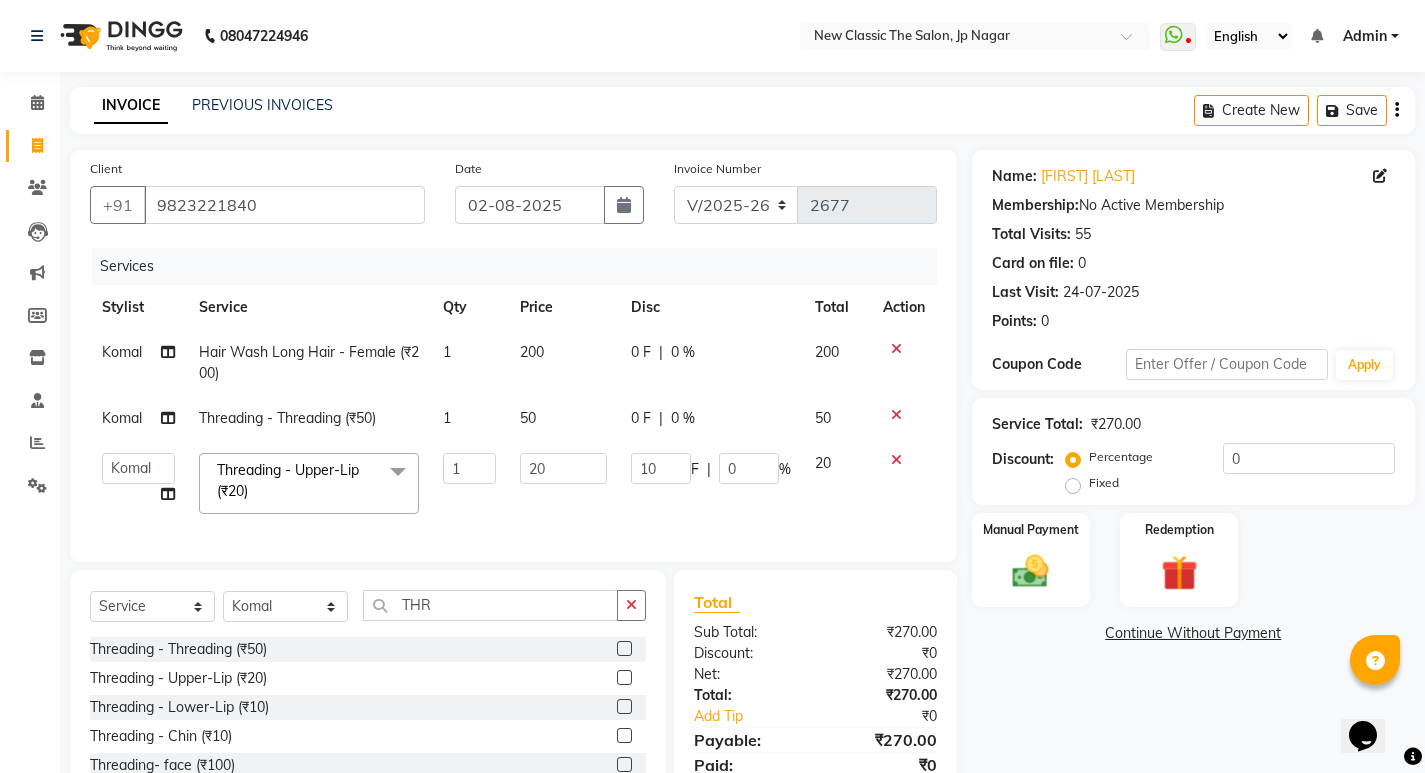 click on "Select Stylist [FIRST] [FIRST] [FIRST] [FIRST] [FIRST] [FIRST] [FIRST] [FIRST] [FIRST] [FIRST] [FIRST] Threading - Upper-Lip ([CURRENCY][PRICE]) x Pedicure - Padicure Normal ([CURRENCY][PRICE]) Pedicure - O3 ([CURRENCY][PRICE]) Pedicure - Advance Padicure ([CURRENCY][PRICE]) Pedicure - Foot Massage ([CURRENCY][PRICE]) Pedicure - Hand Massage ([CURRENCY][PRICE]) Back Massage ([CURRENCY][PRICE]) Acupressure Foot Massage ([CURRENCY][PRICE]) Boddy Massage with oil ([CURRENCY][PRICE]) Boddy Massage with cream ([CURRENCY][PRICE]) Makeup - Light Makeup ([CURRENCY][PRICE]) Makeup - Hd Light Makeup ([CURRENCY][PRICE]) Makeup - Mac Light Makeup ([CURRENCY][PRICE]) Makeup- Male Light Makeup  ([CURRENCY][PRICE]) Saree Drapping ([CURRENCY][PRICE]) Makeup- Male Groom Makeup ([CURRENCY][PRICE]) Bridal Makeup - Hd Makeup ([CURRENCY][PRICE]) Bridal Makeup - Mac Makeup ([CURRENCY][PRICE]) Bridal Makeup - Air Brush Makeup ([CURRENCY][PRICE]) Bridal Makeup - Glossy Makeup ([CURRENCY][PRICE]) Nail Art - Gel Polish ([CURRENCY][PRICE]) Nail Art - Gel Polish Nail Art ([CURRENCY][PRICE]) Nail Art - Acrylic Nail Extension ([CURRENCY][PRICE]) Nail Art - Fake Nails Extension ([CURRENCY][PRICE]) Nail cut ([CURRENCY][PRICE]) Nail Remover  - Nail Remover ([CURRENCY][PRICE]) Body Spa - Body Spa ([CURRENCY][PRICE]) [PRICE] [PRICE] [PRICE] [PRICE]" 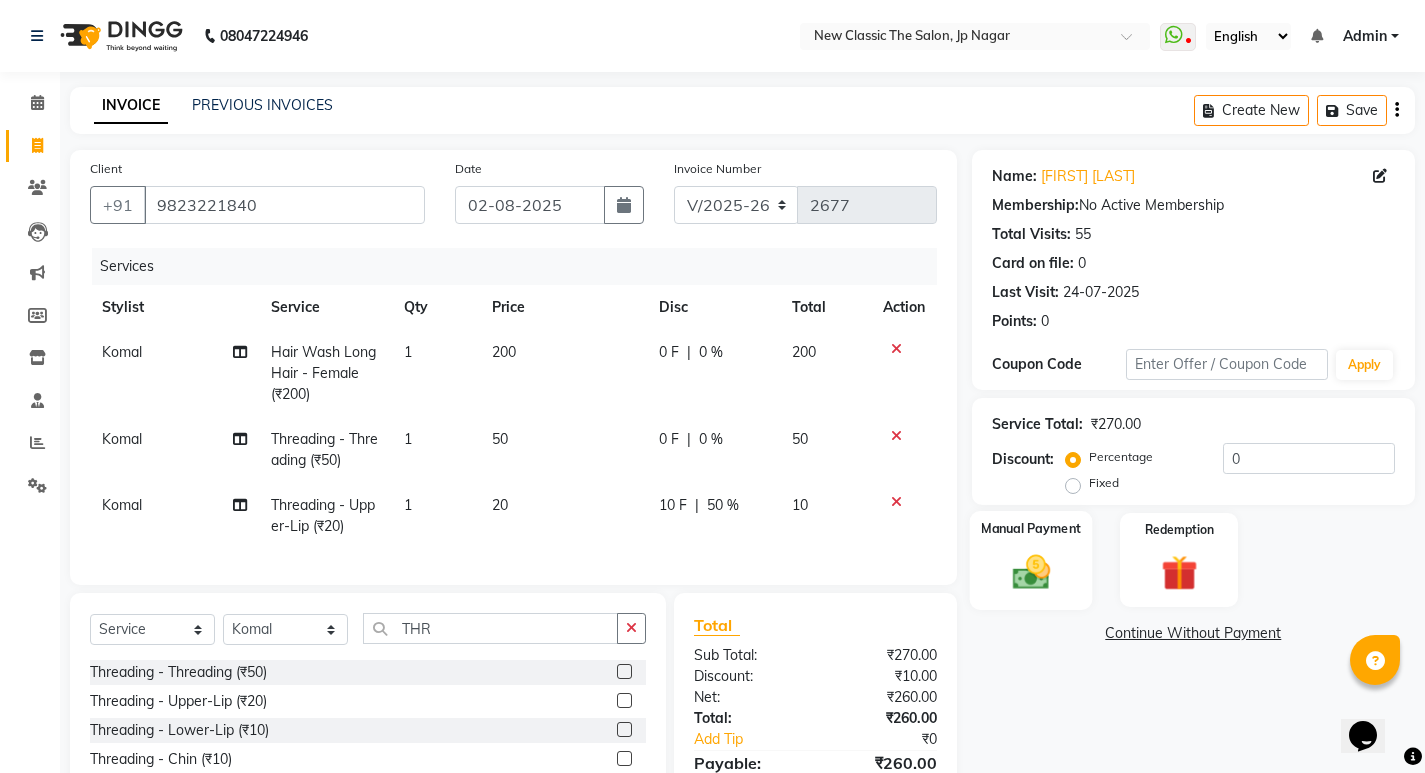 scroll, scrollTop: 117, scrollLeft: 0, axis: vertical 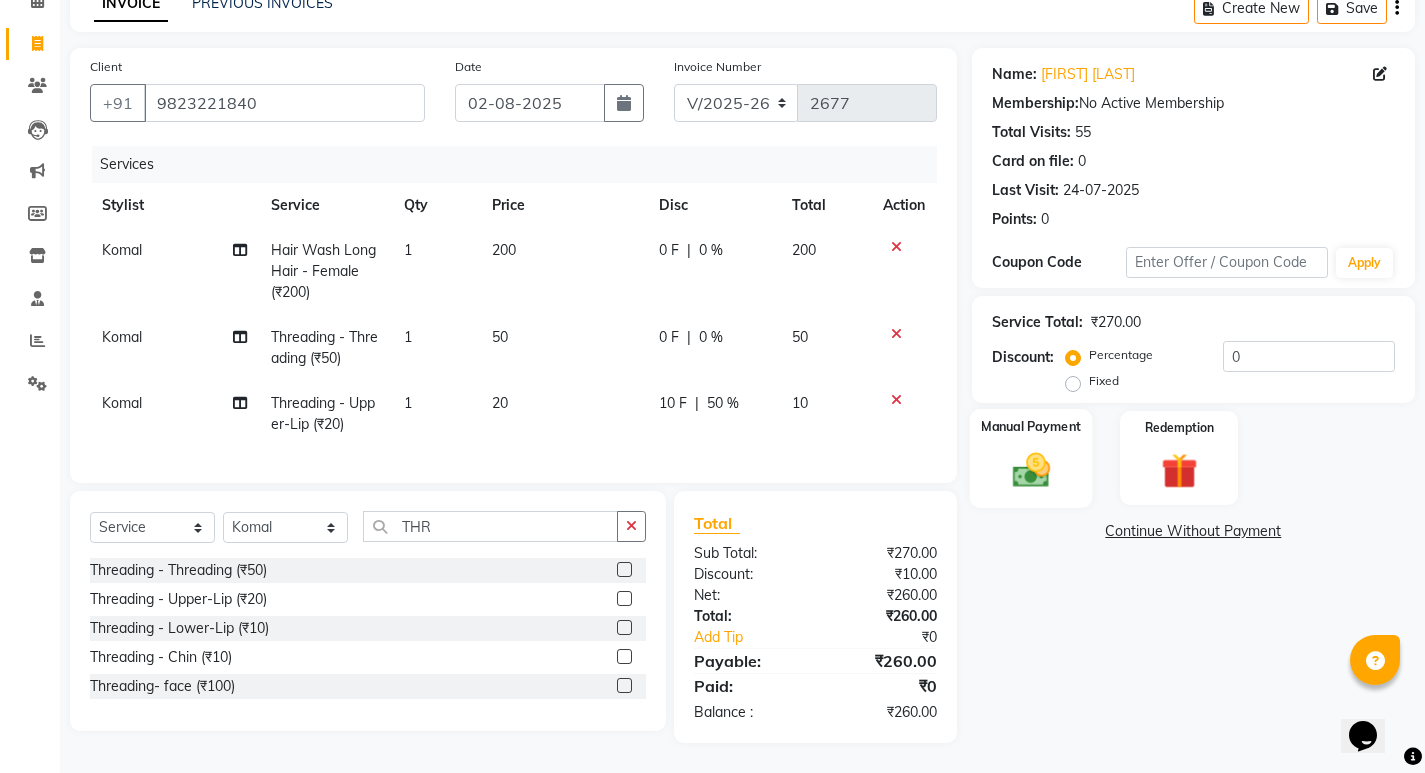 click 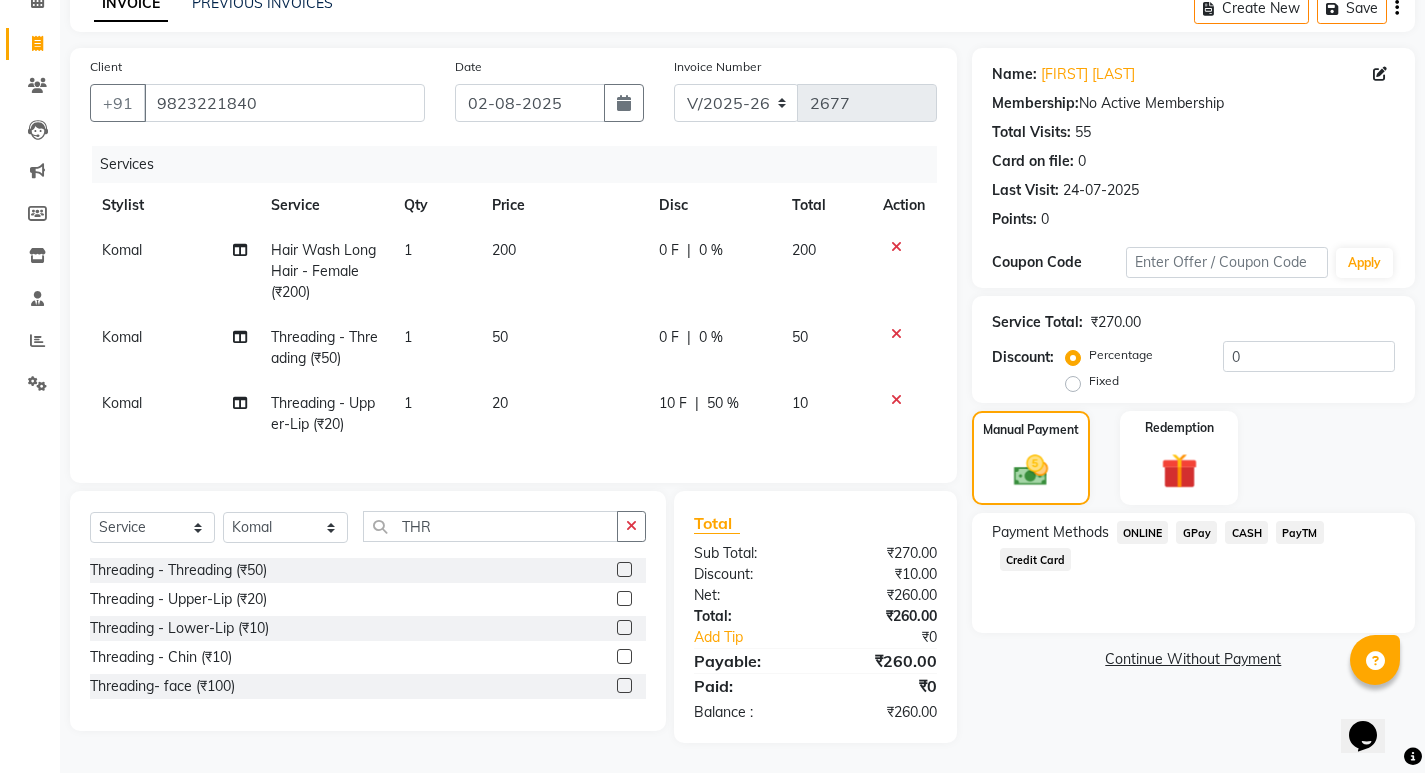 click on "CASH" 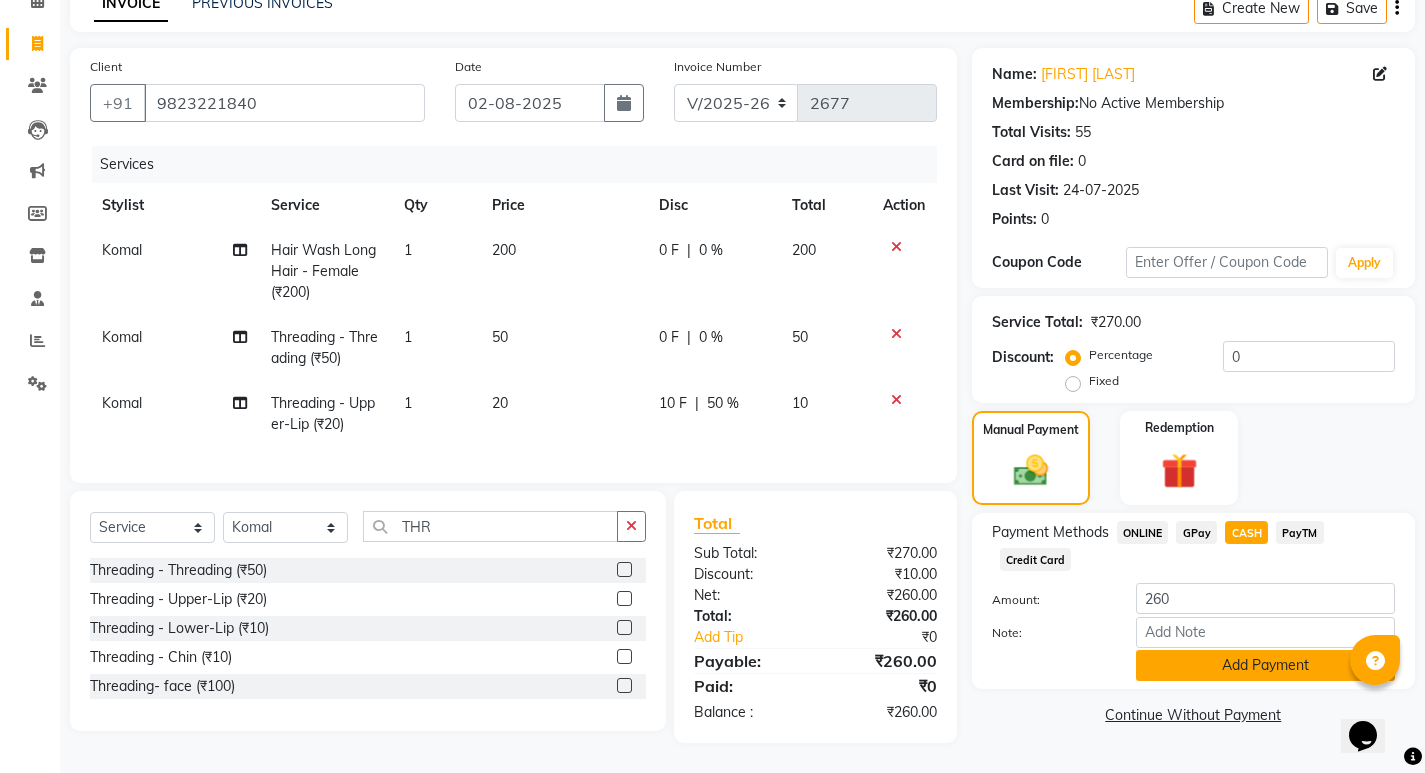 click on "Add Payment" 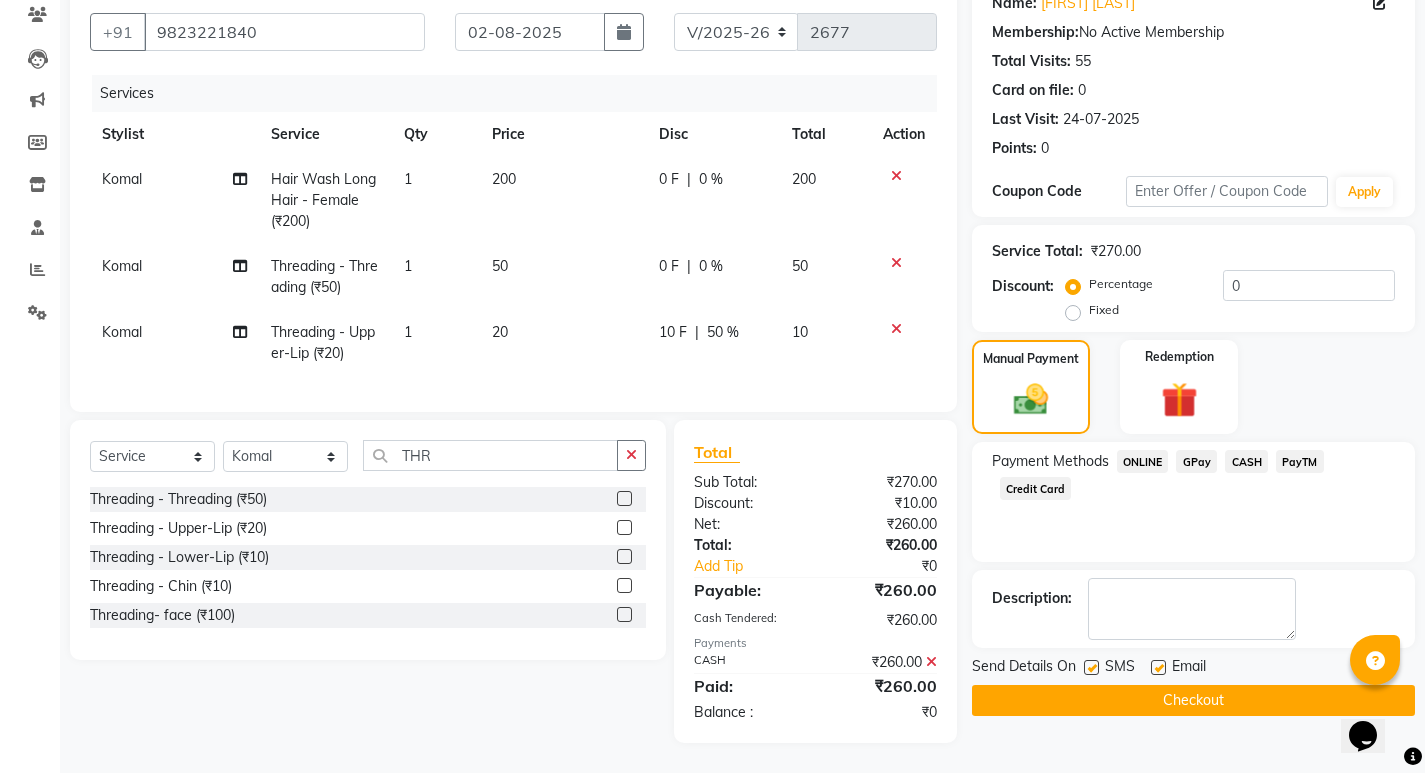 scroll, scrollTop: 188, scrollLeft: 0, axis: vertical 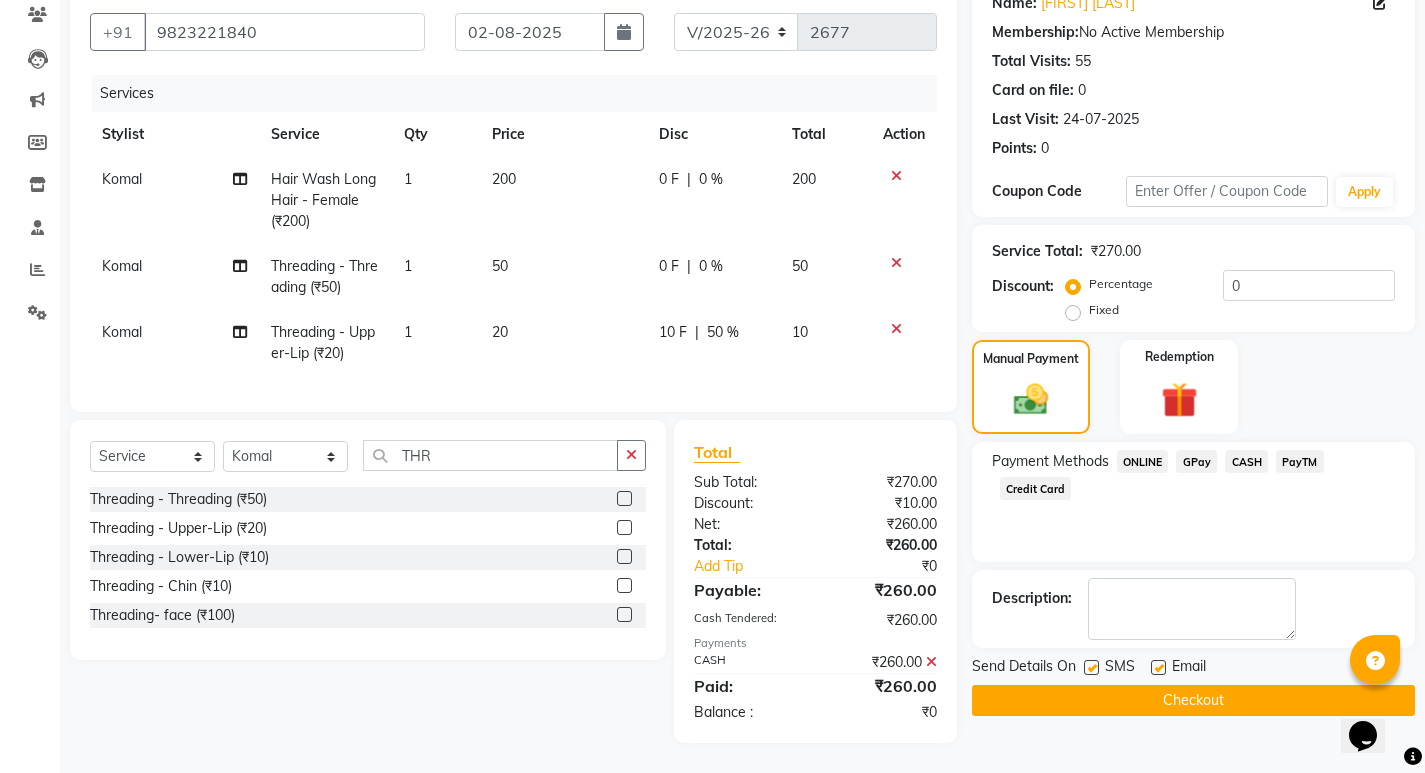 click on "Checkout" 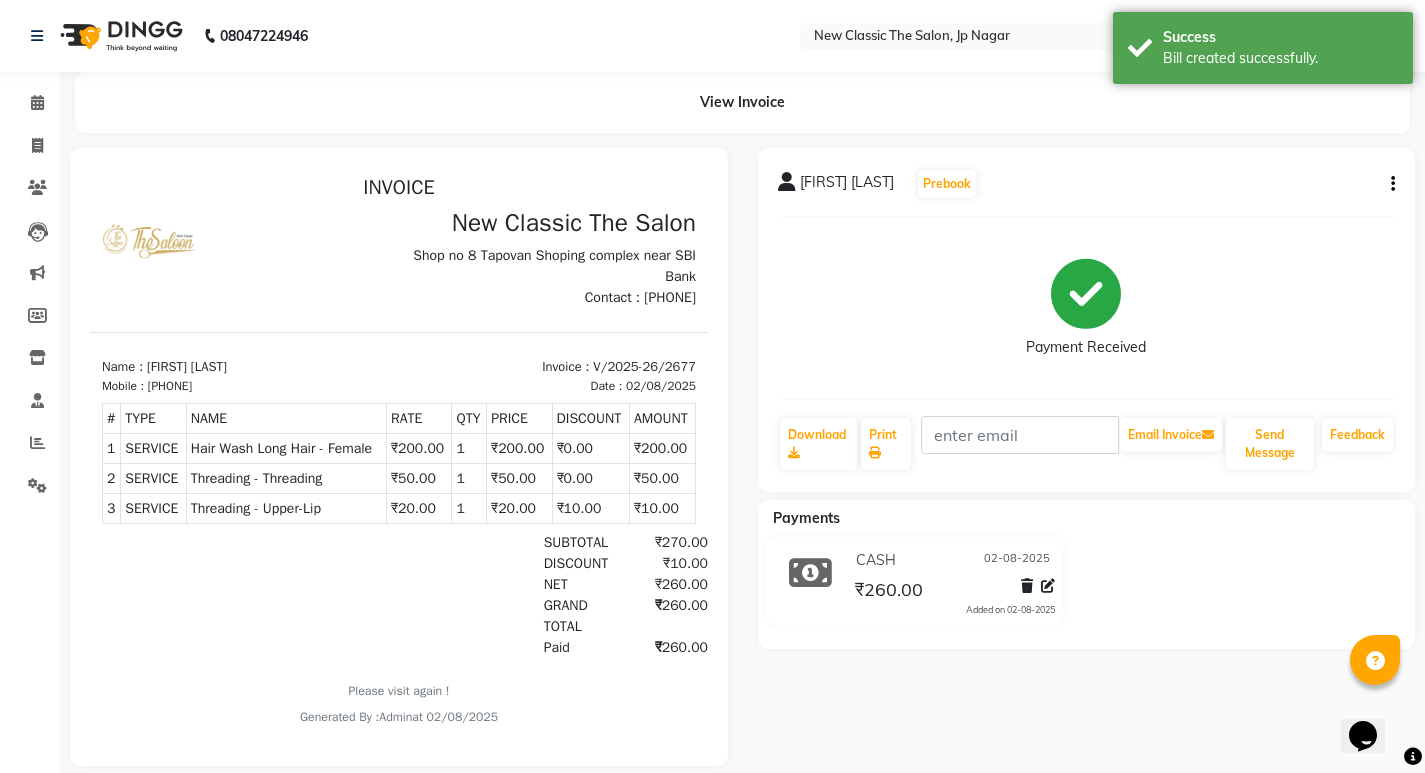 scroll, scrollTop: 0, scrollLeft: 0, axis: both 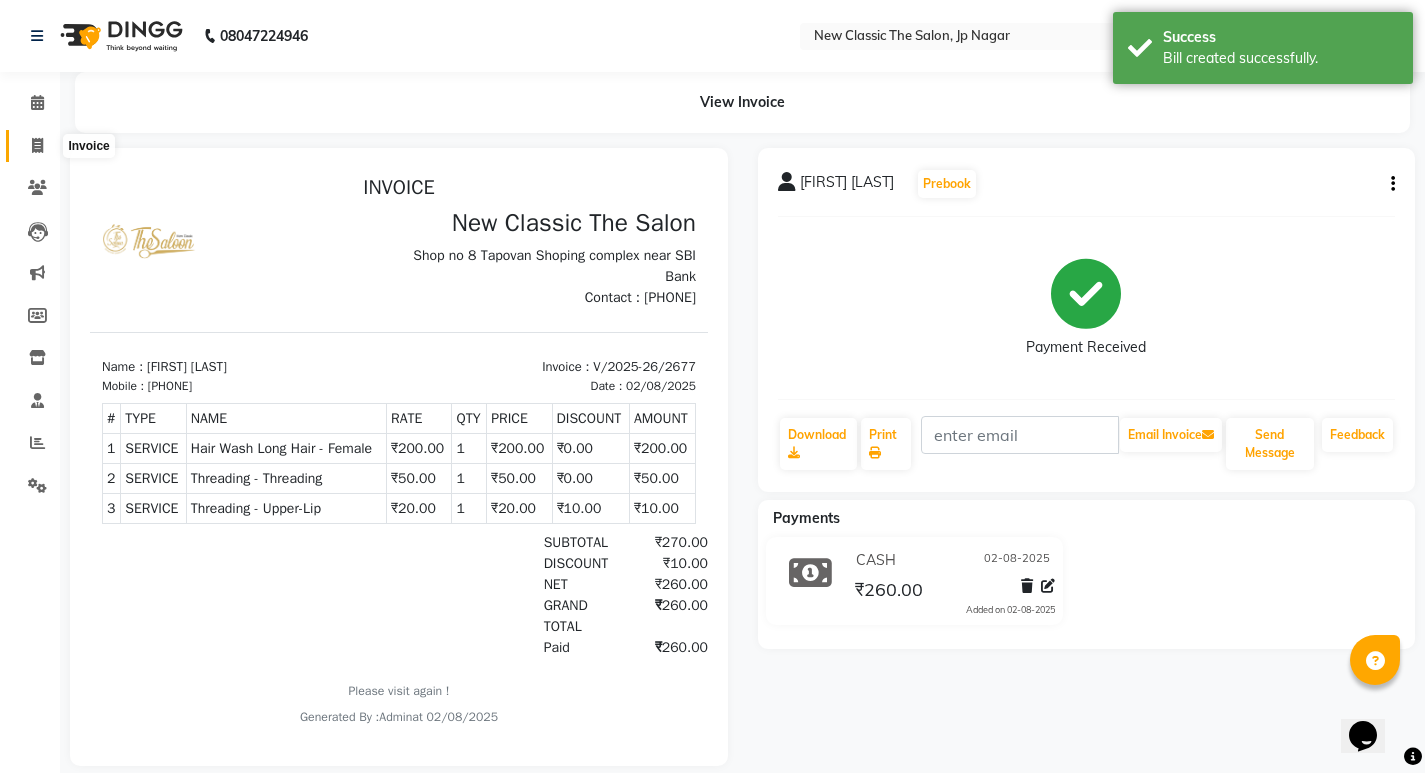 click 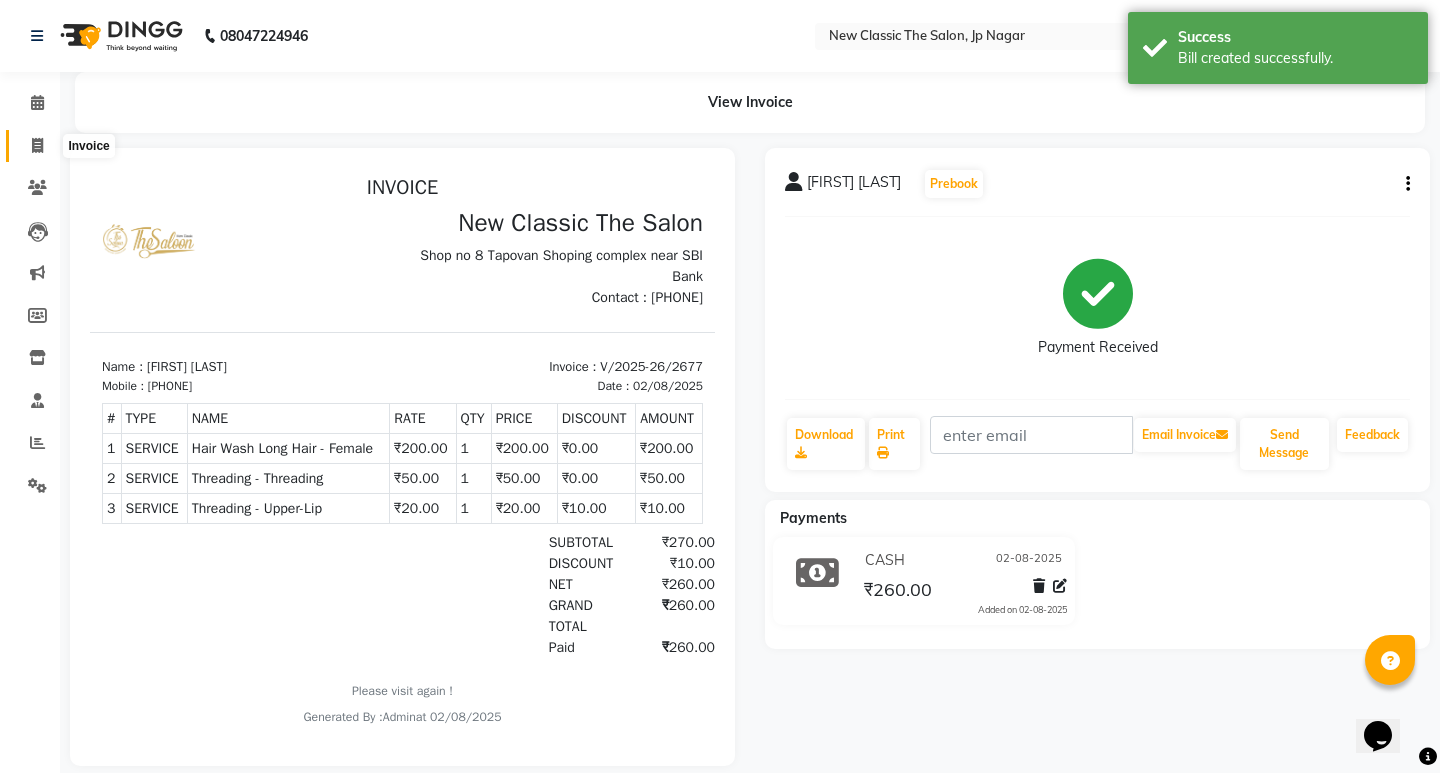 select on "4678" 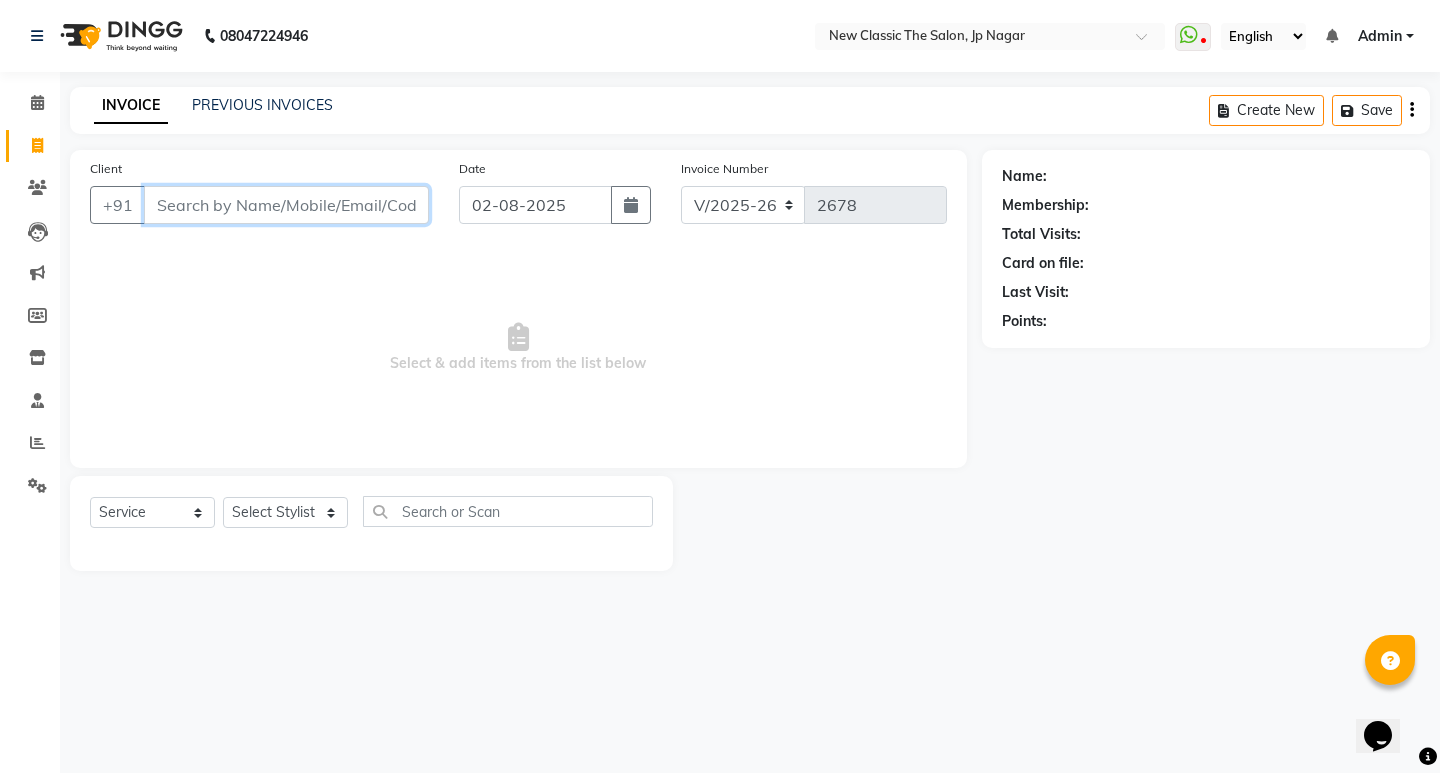 click on "Client" at bounding box center [286, 205] 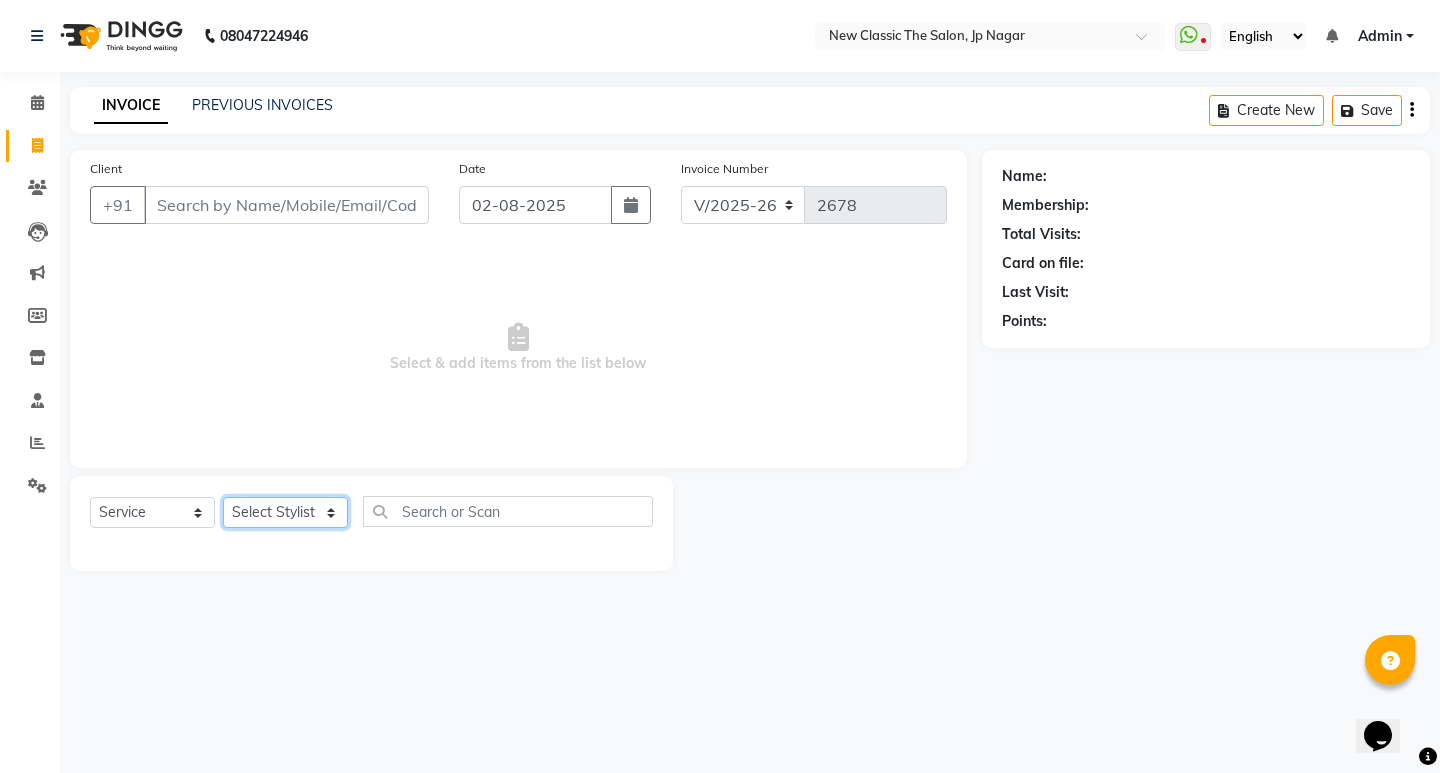 click on "Select Stylist [FIRST] [FIRST] [FIRST] [FIRST] [FIRST] [FIRST] [FIRST] [FIRST] [FIRST] [FIRST] [FIRST]" 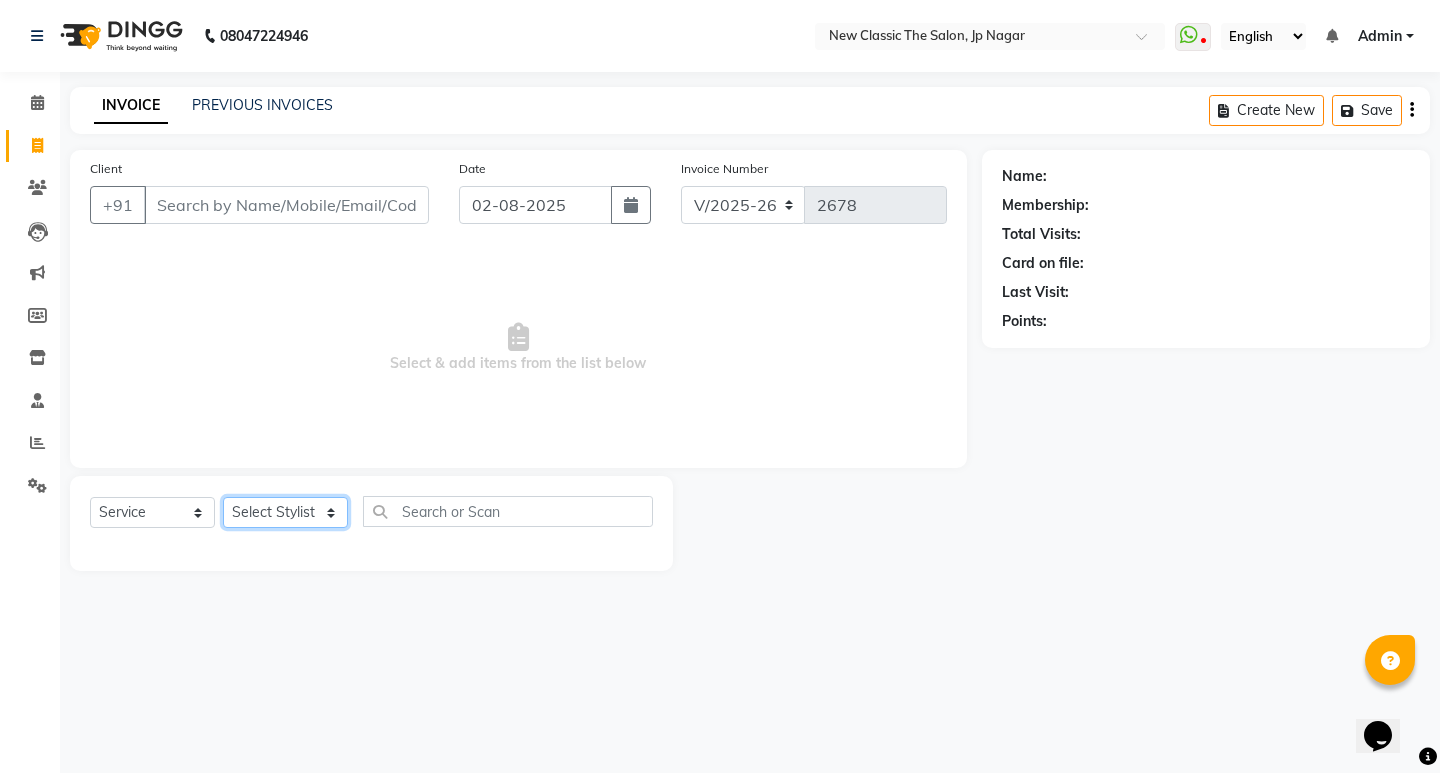 select on "27628" 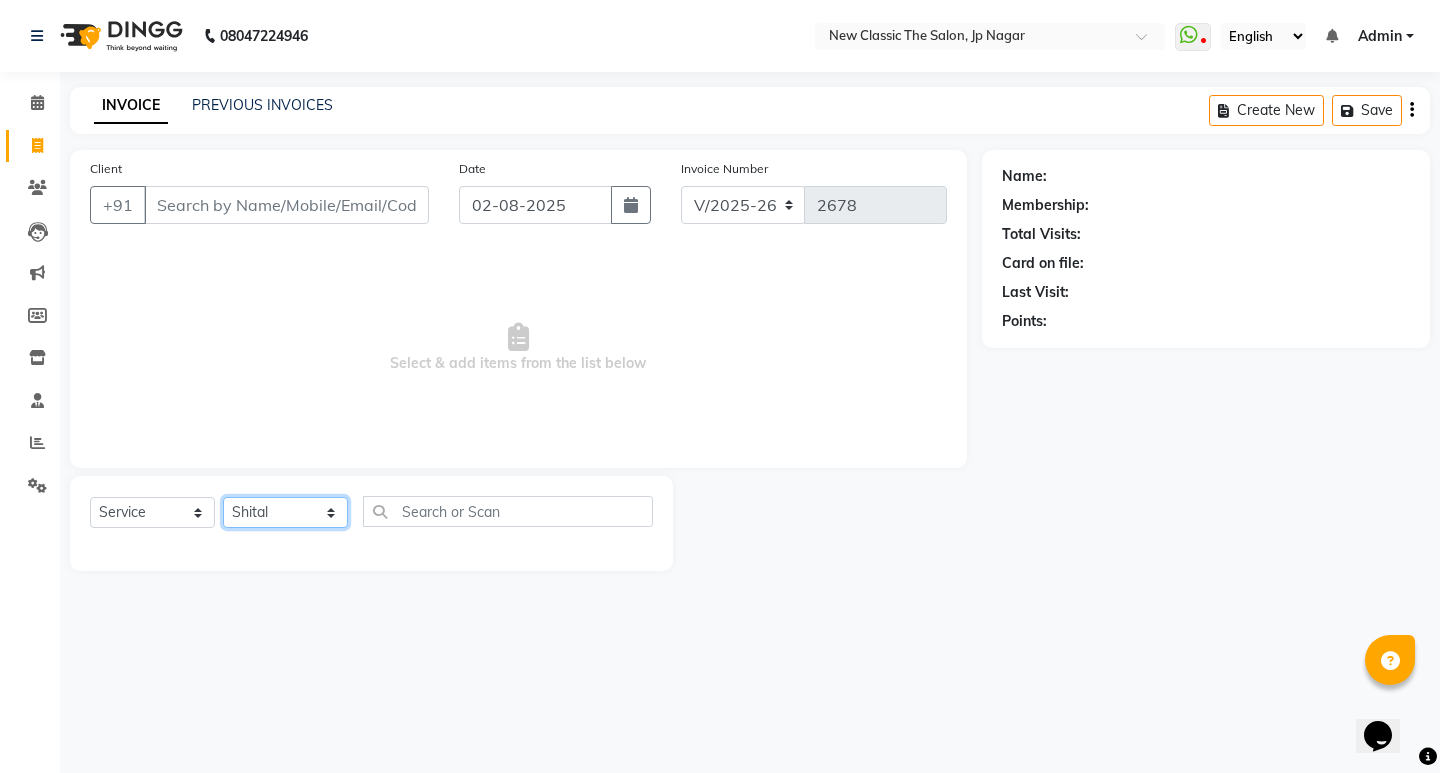 click on "Select Stylist [FIRST] [FIRST] [FIRST] [FIRST] [FIRST] [FIRST] [FIRST] [FIRST] [FIRST] [FIRST] [FIRST]" 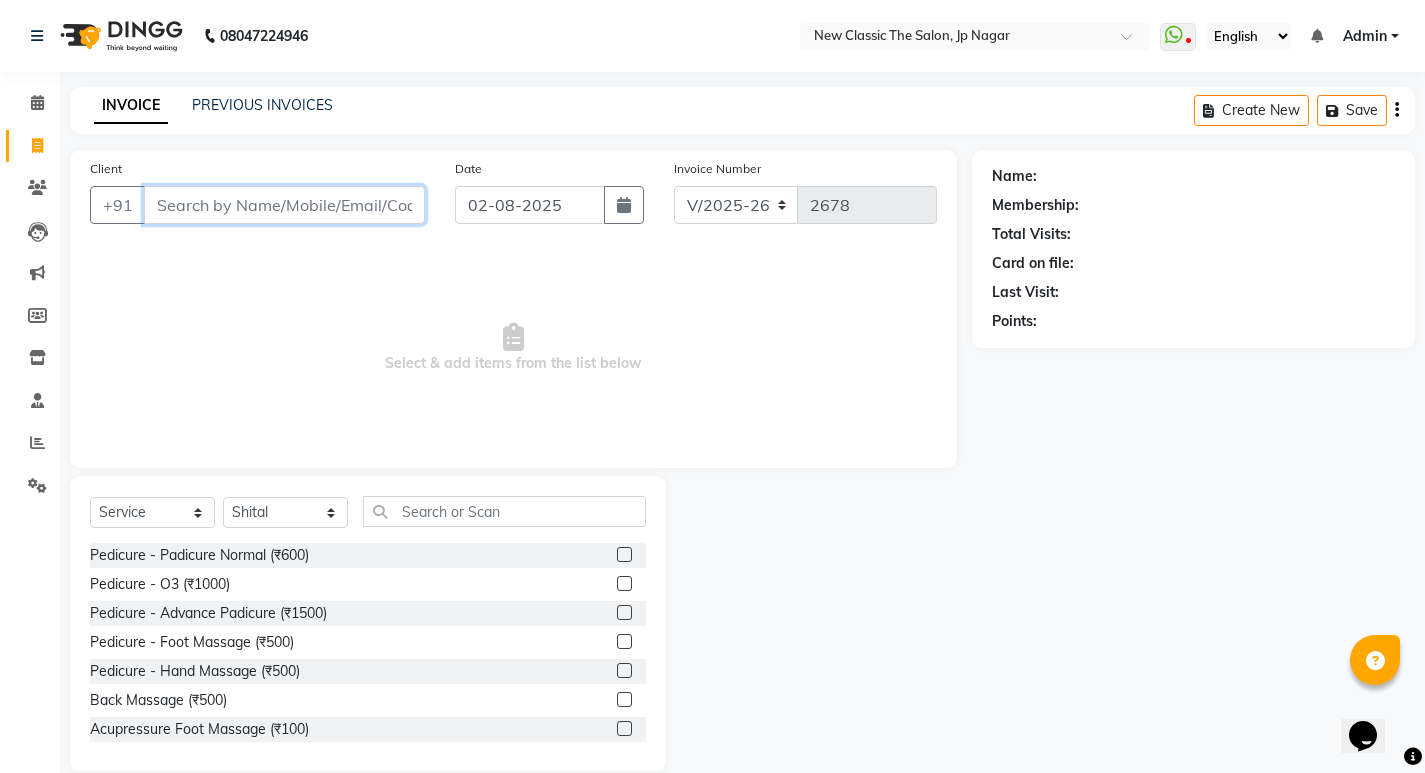click on "Client" at bounding box center [284, 205] 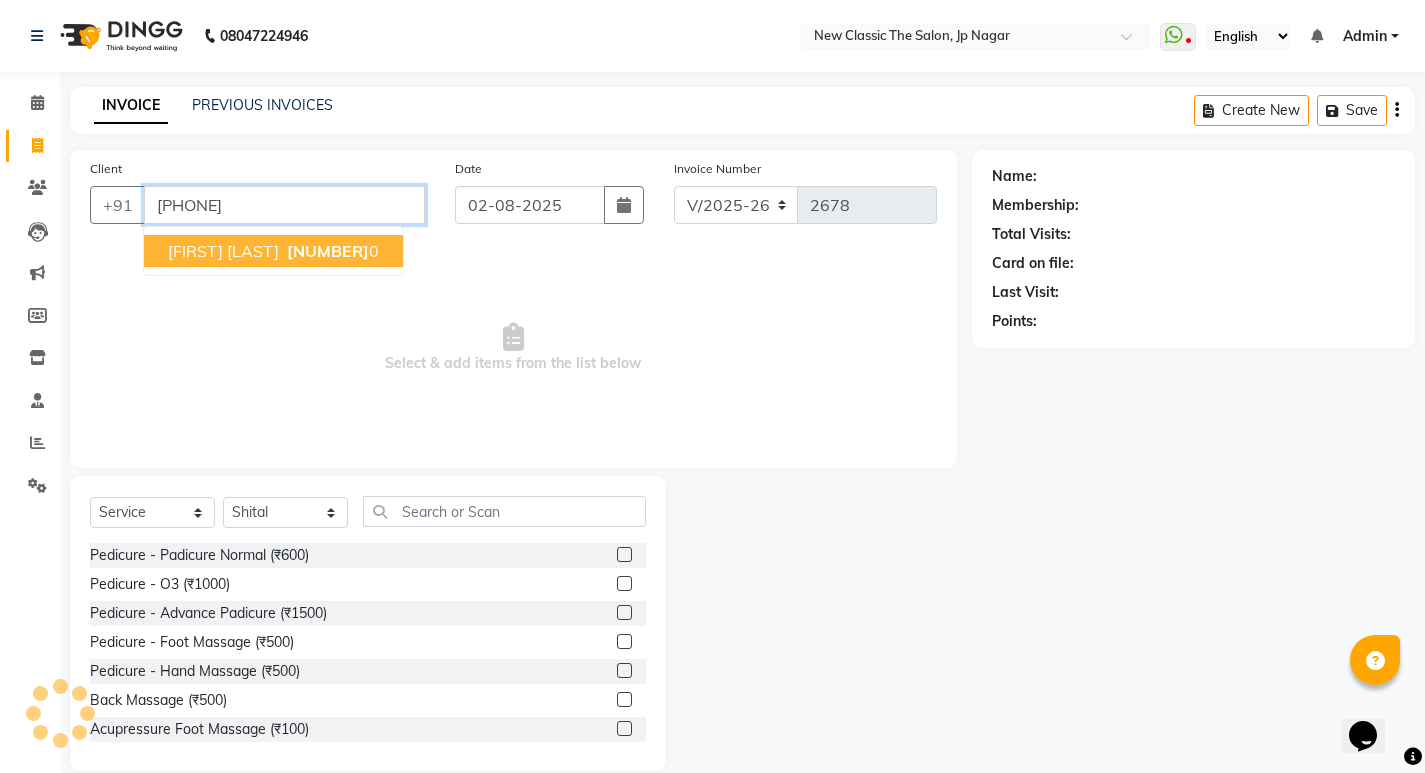 type on "[PHONE]" 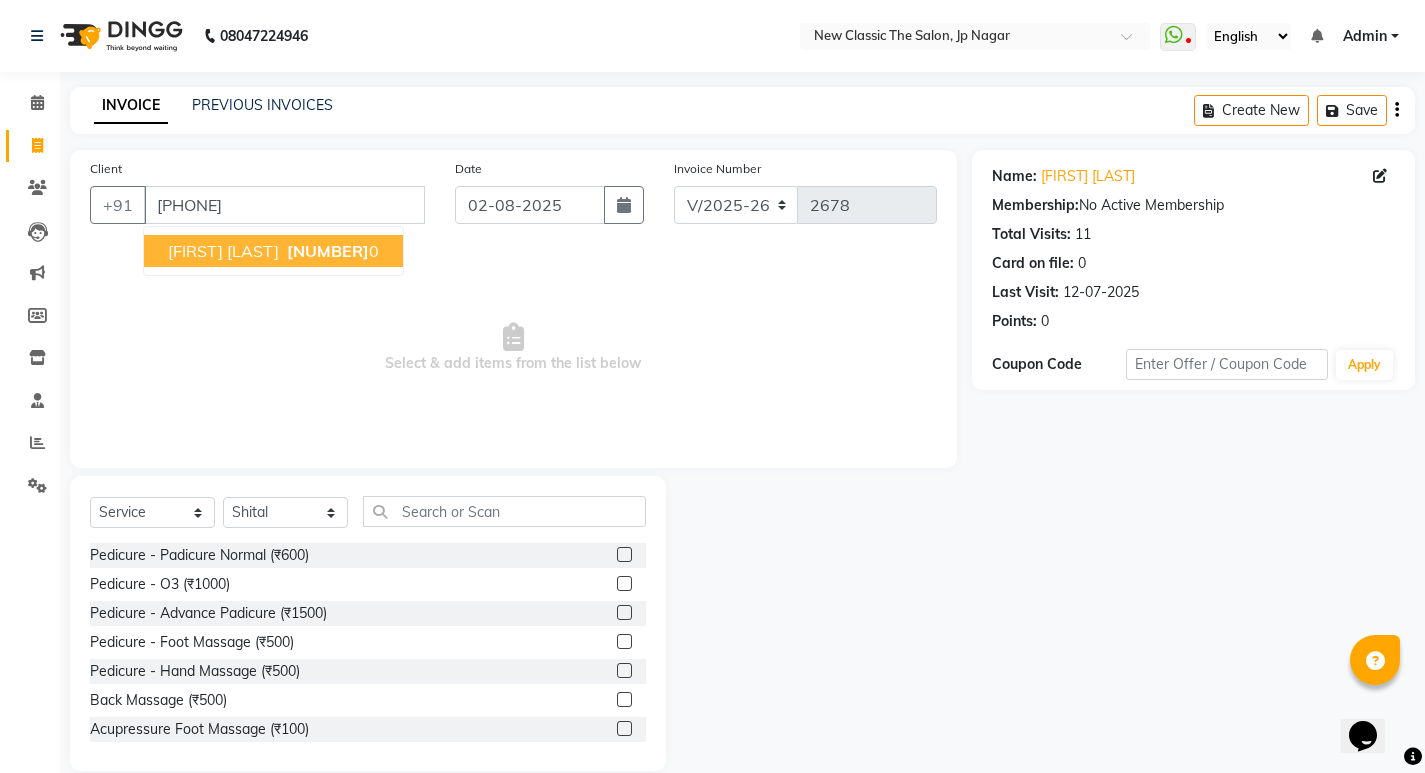 click on "[FIRST] [LAST]   [NUMBER] [NUMBER]" at bounding box center [273, 251] 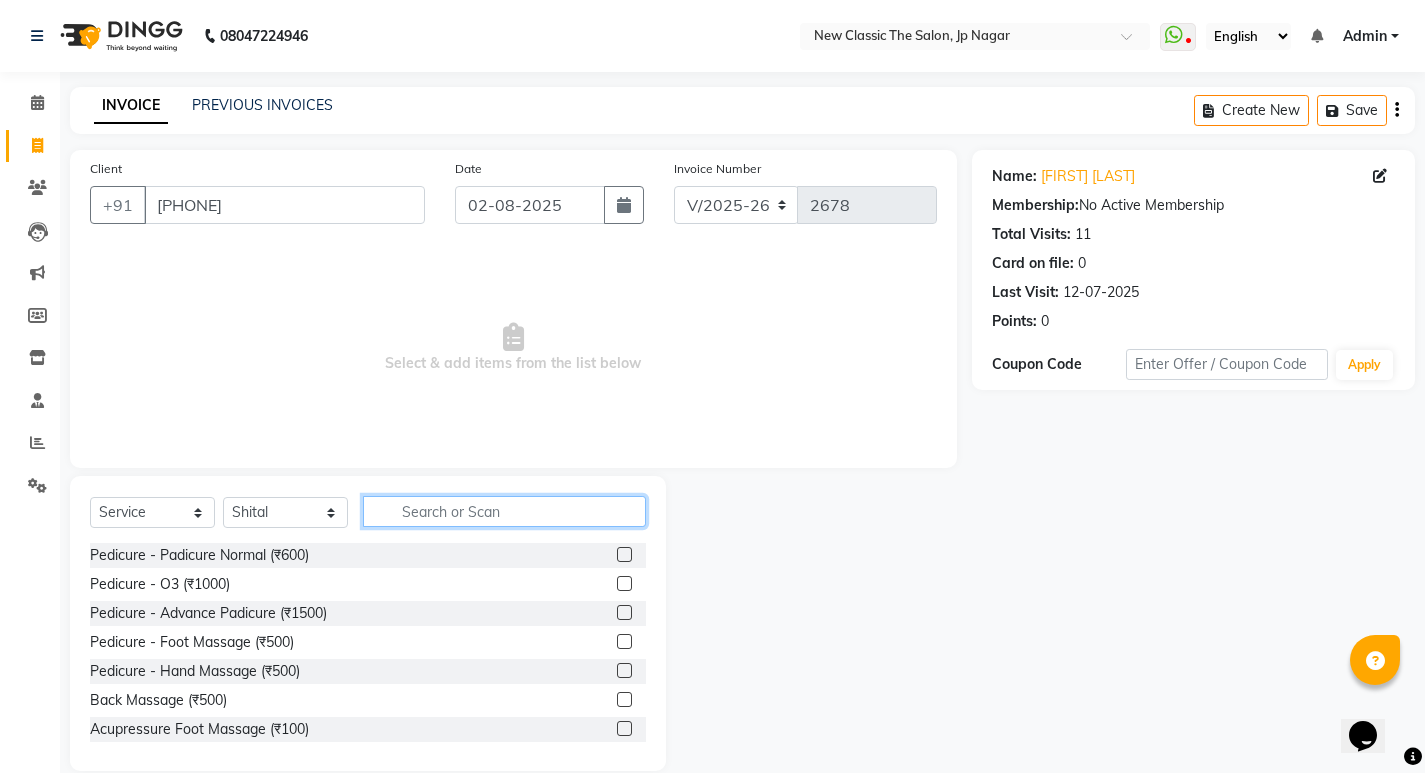 click 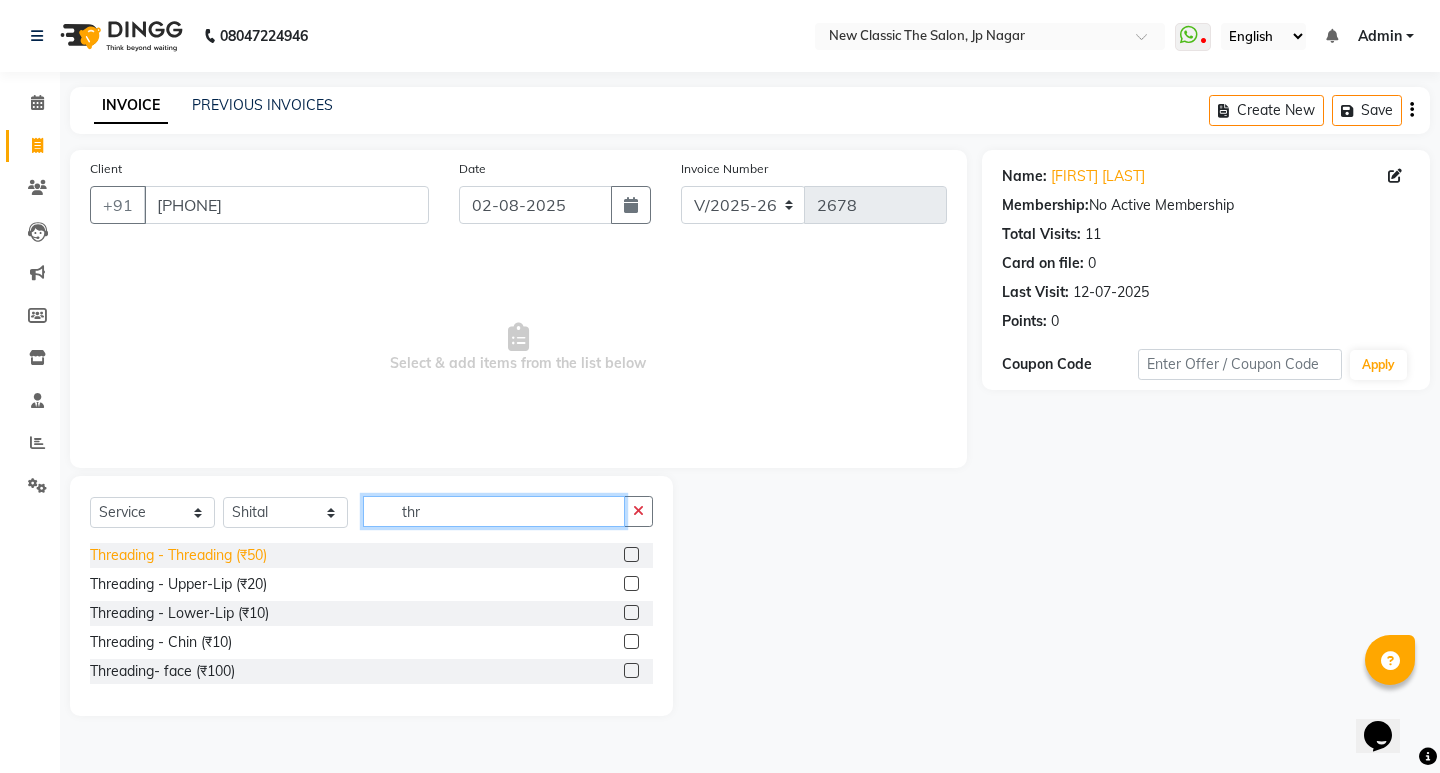 type on "thr" 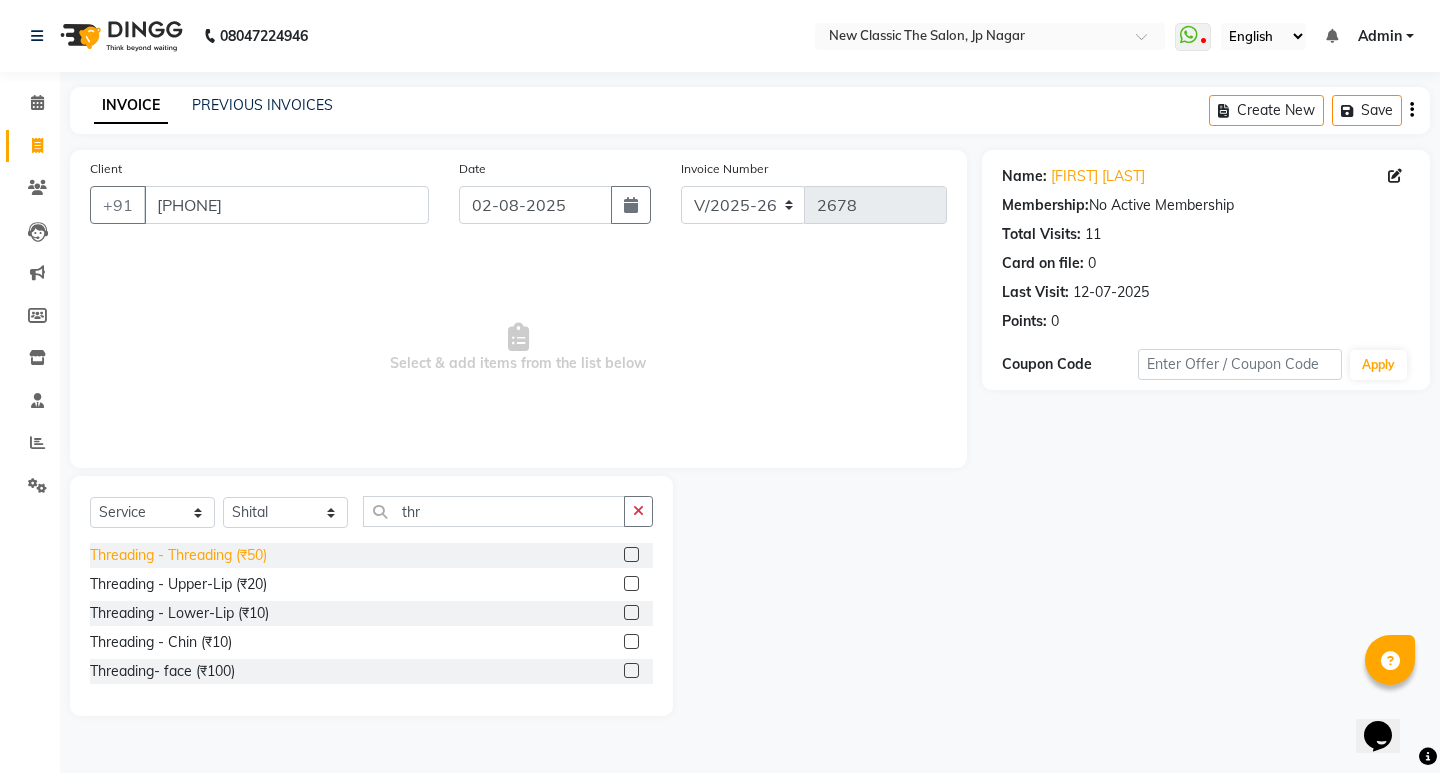 click on "Threading - Threading (₹50)" 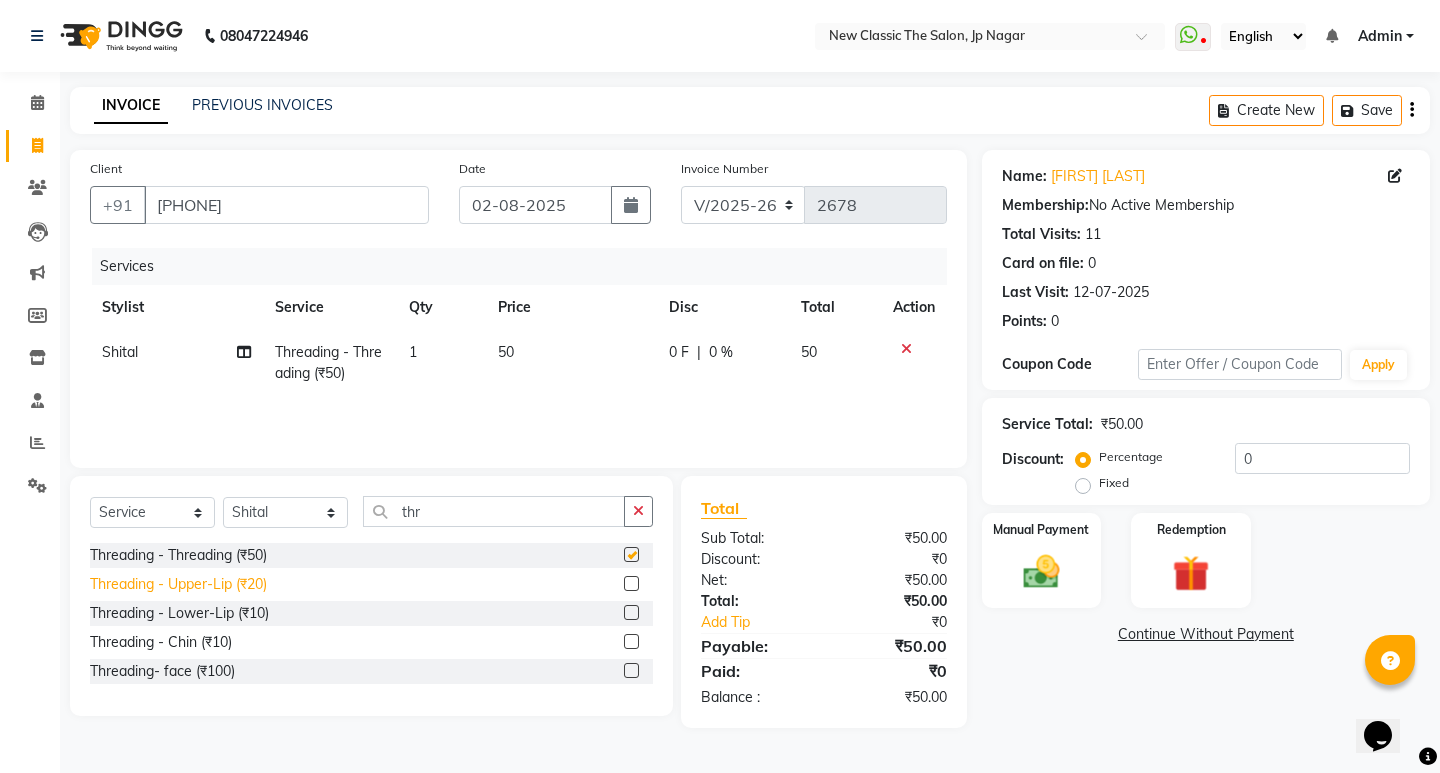 checkbox on "false" 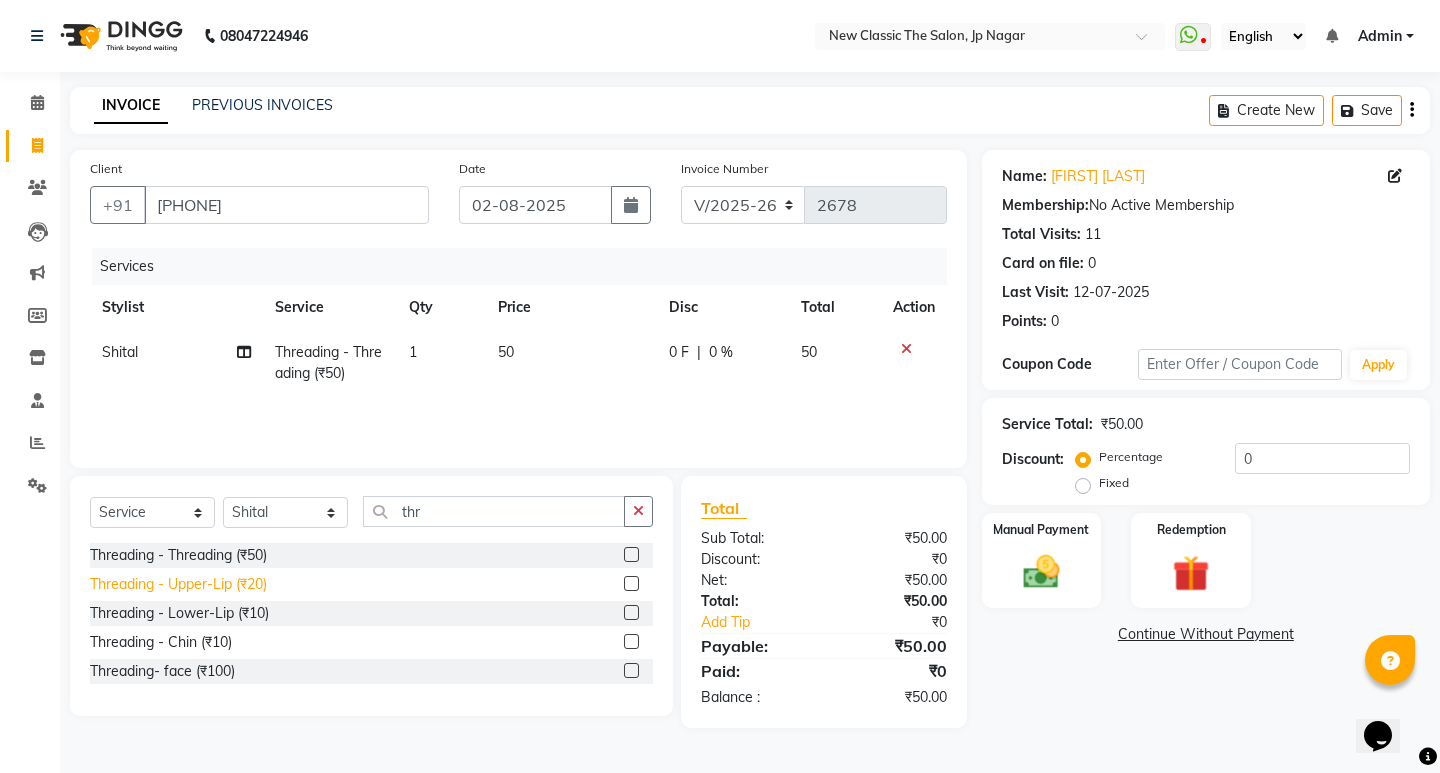 click on "Threading - Upper-Lip (₹20)" 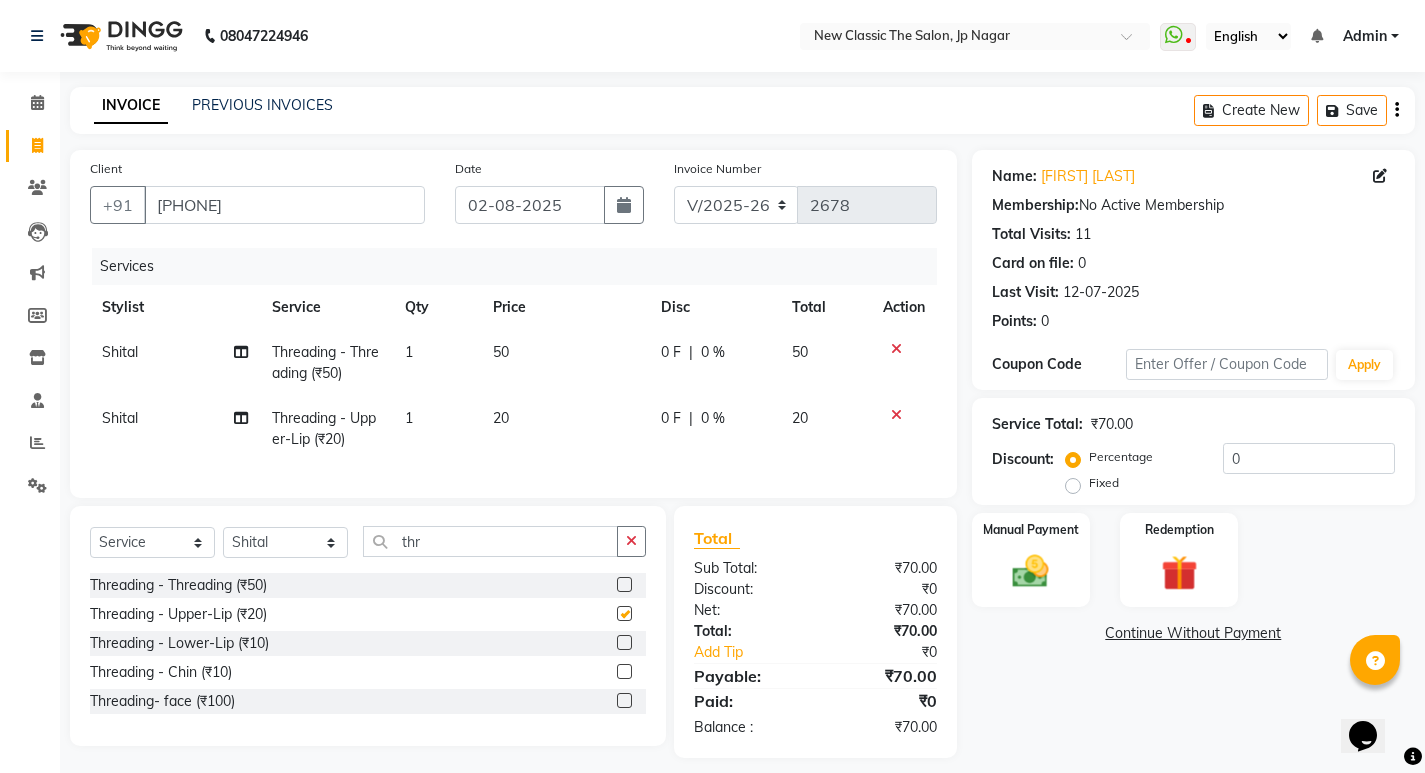 checkbox on "false" 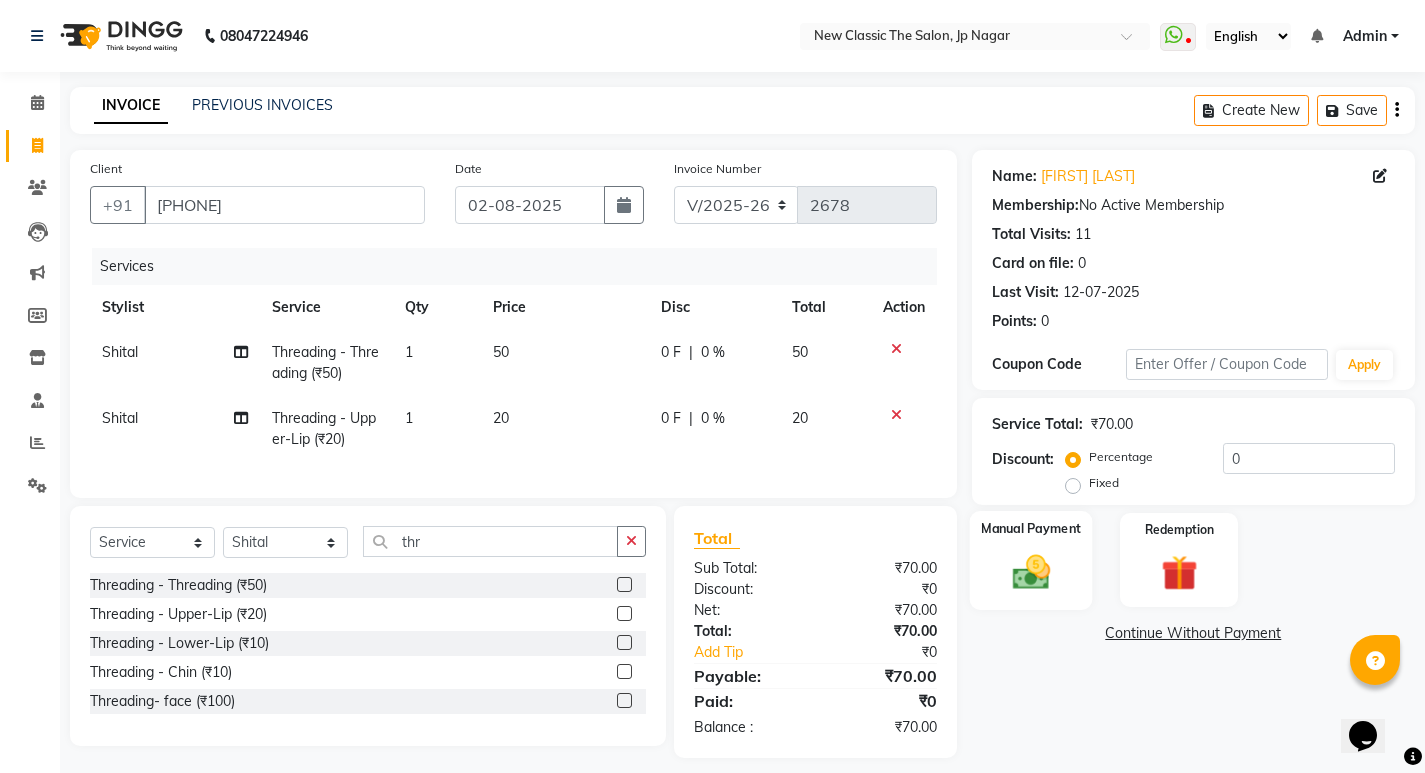 click 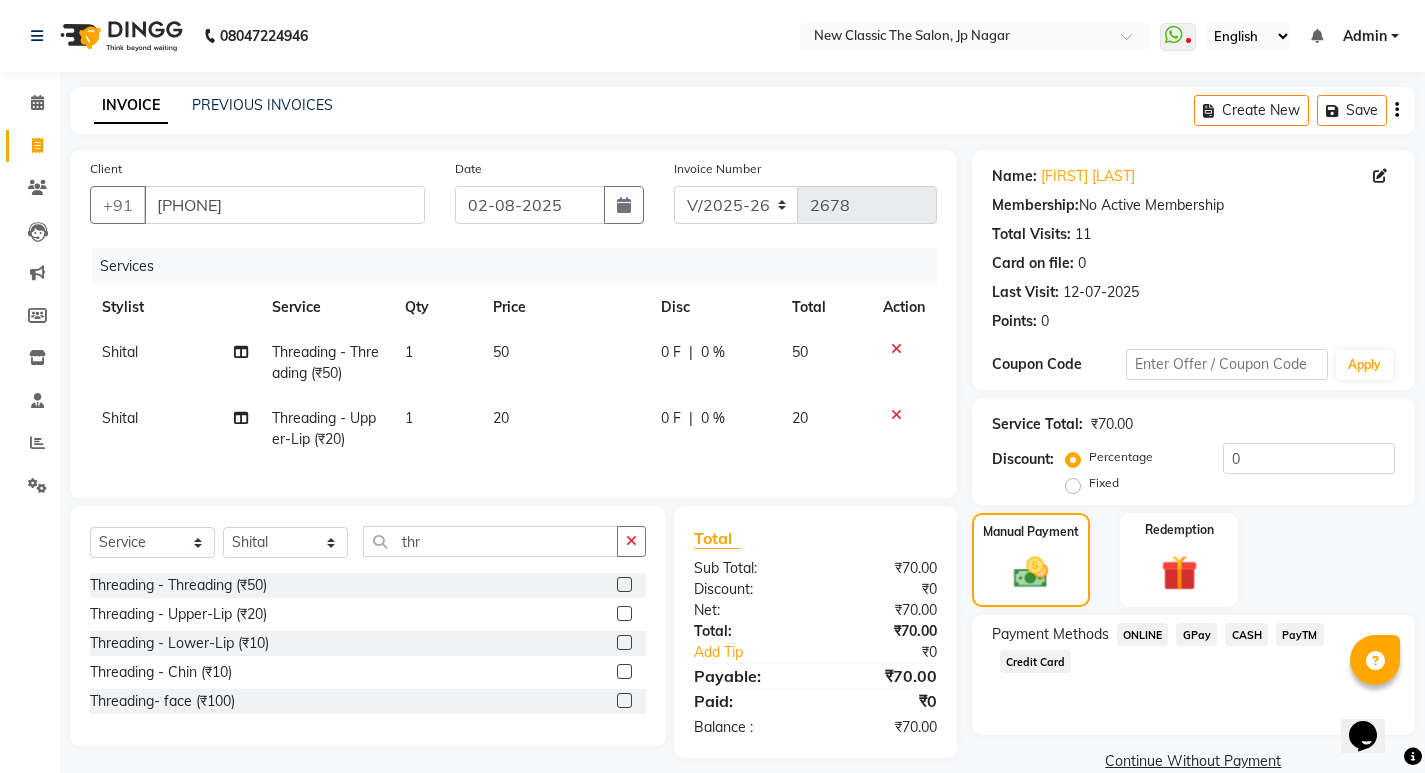 click on "CASH" 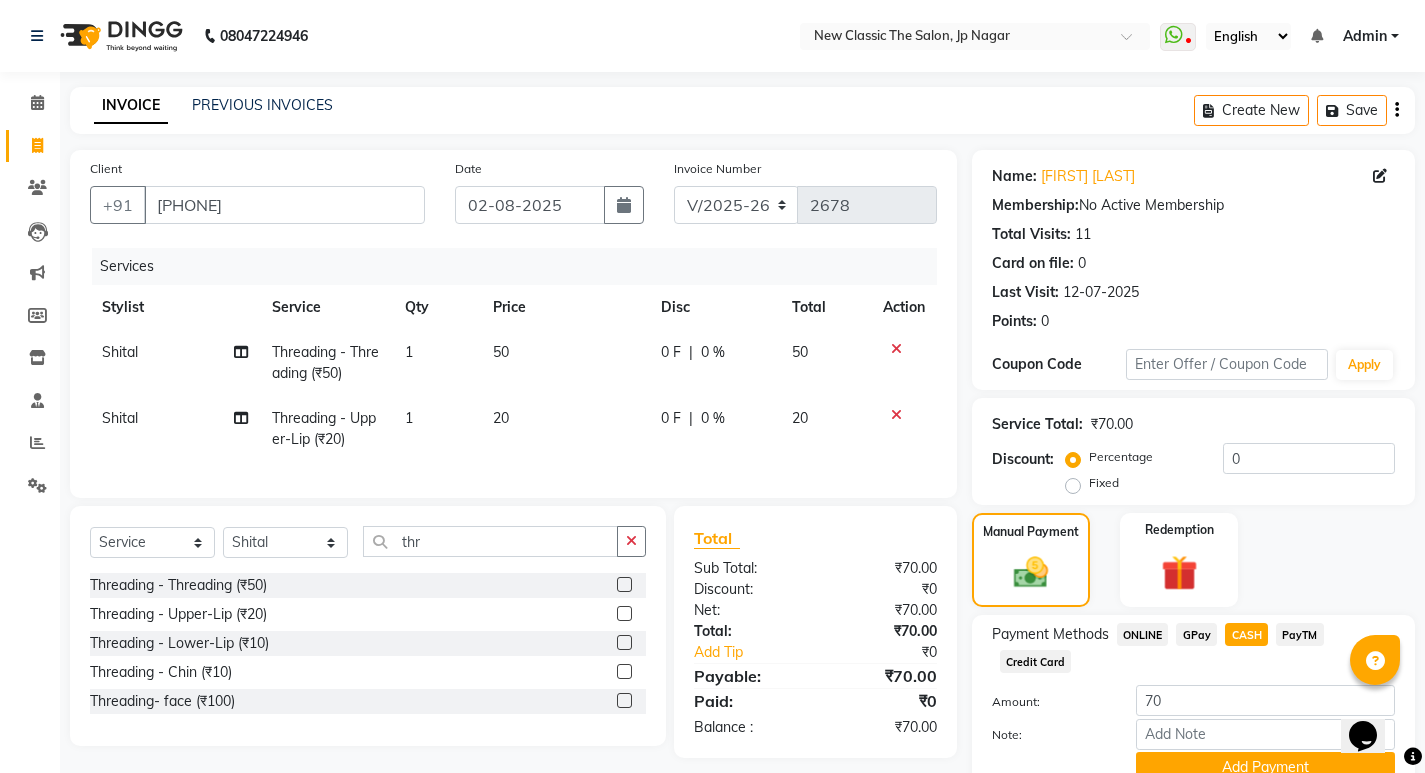 scroll, scrollTop: 89, scrollLeft: 0, axis: vertical 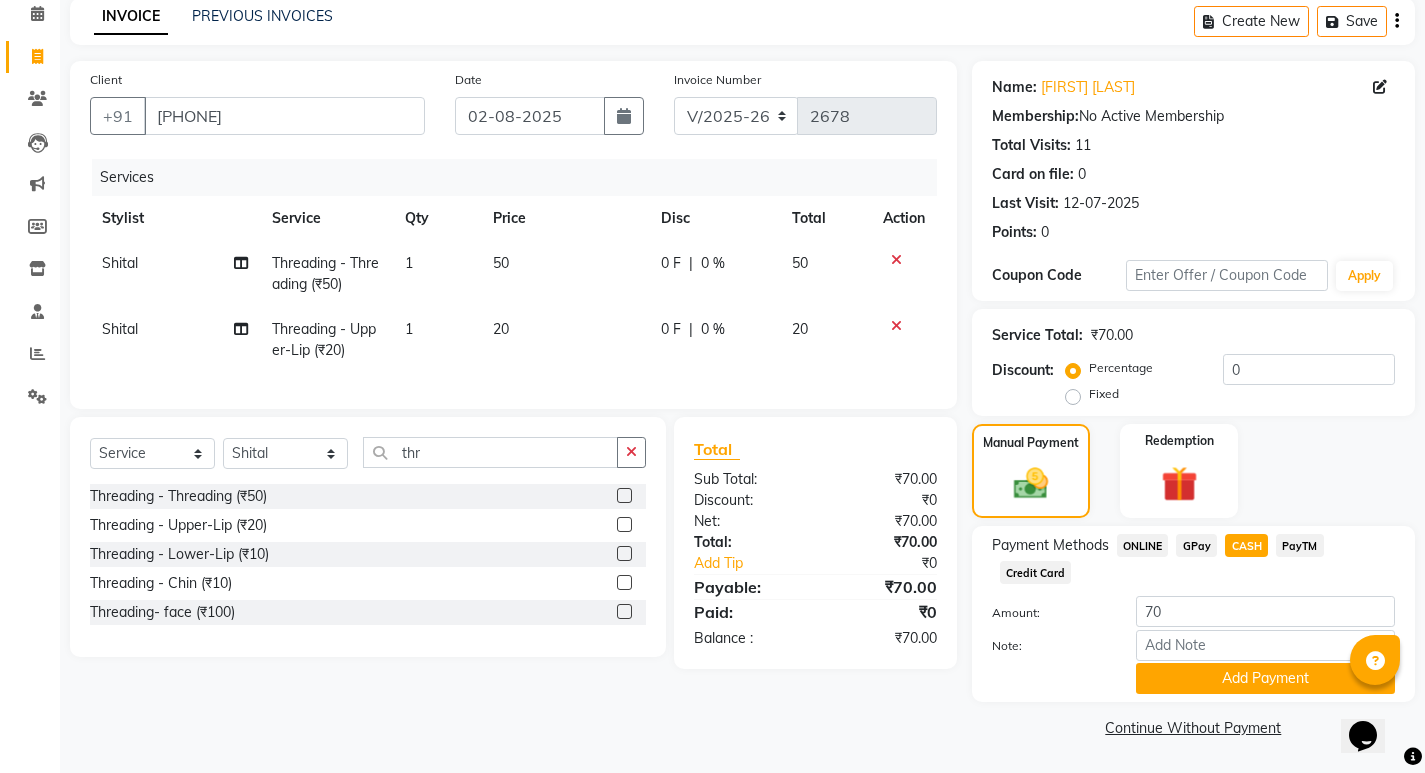 click on "₹70.00" 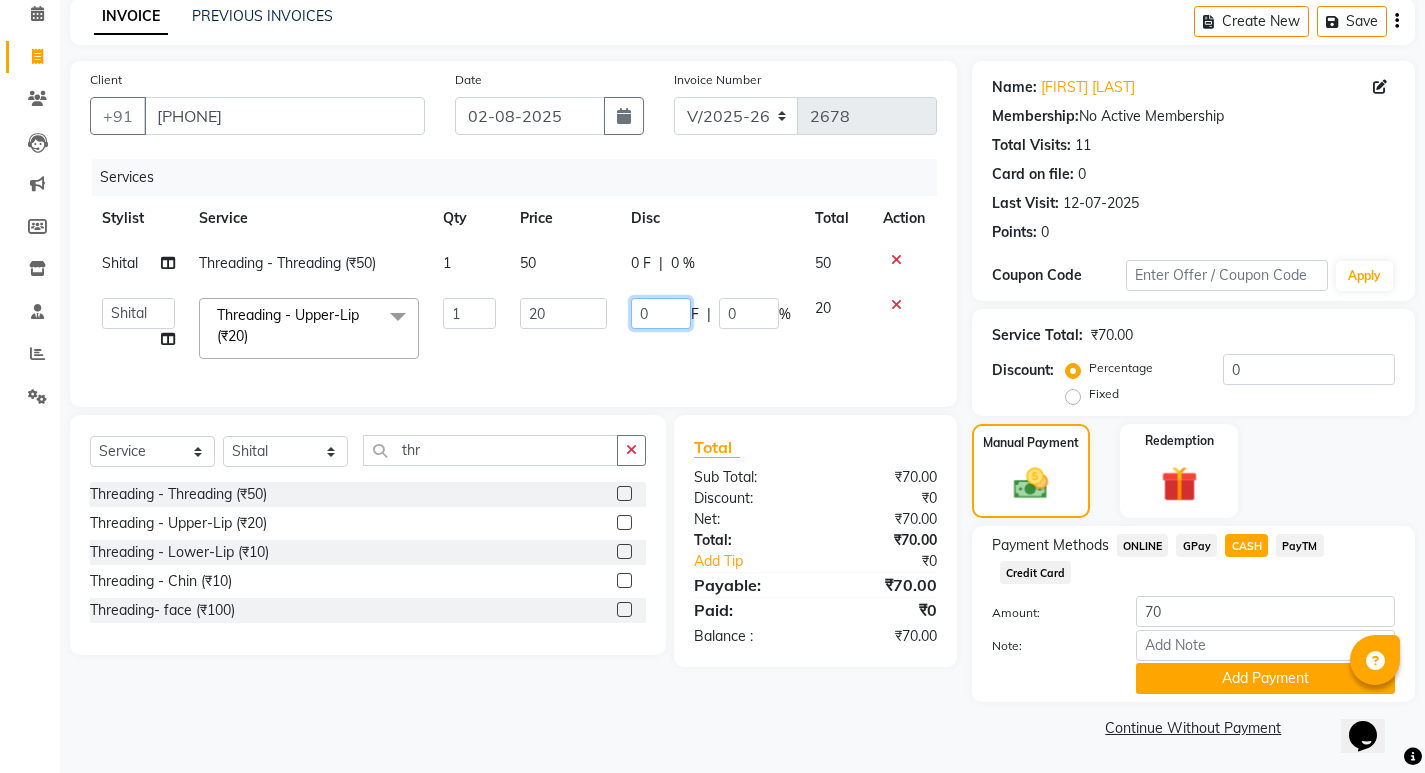 click on "0" 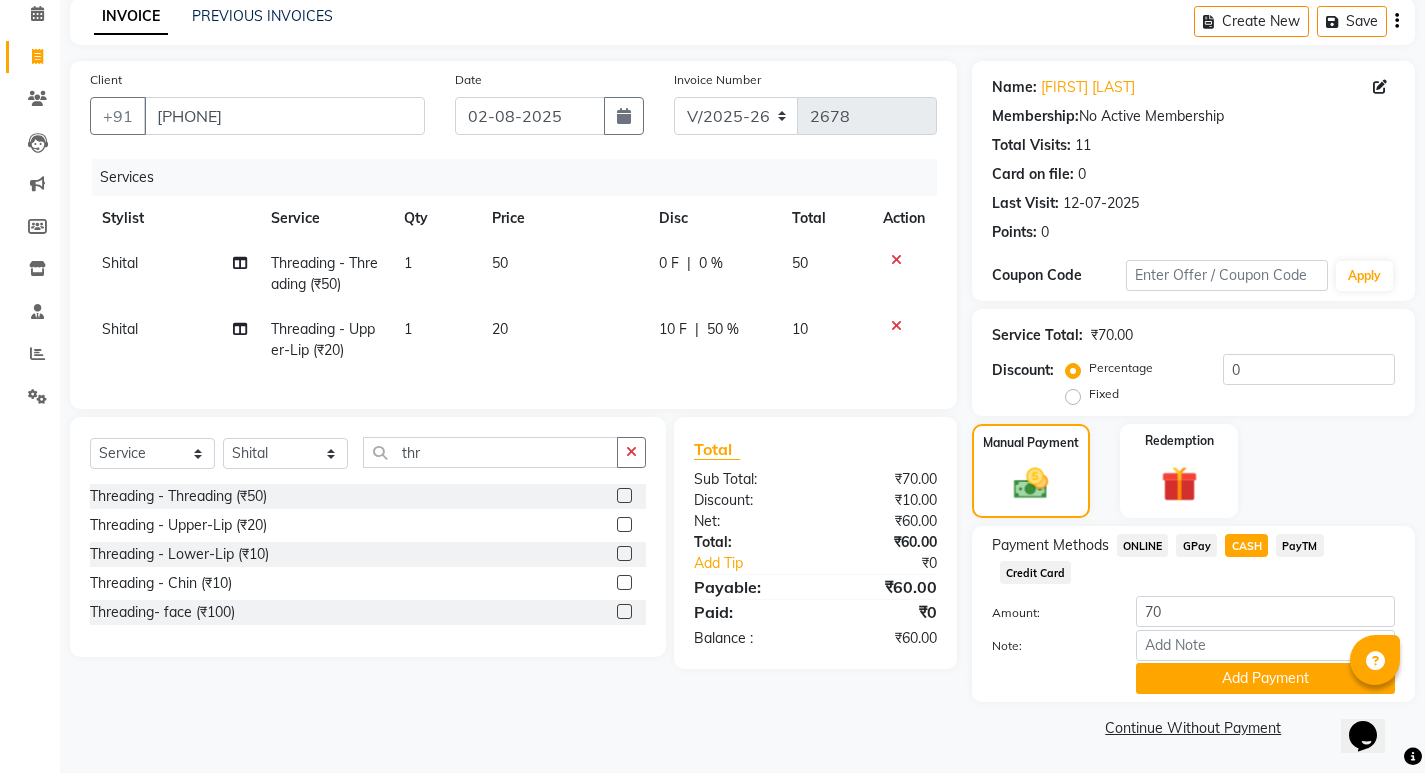click on "10 F | 50 %" 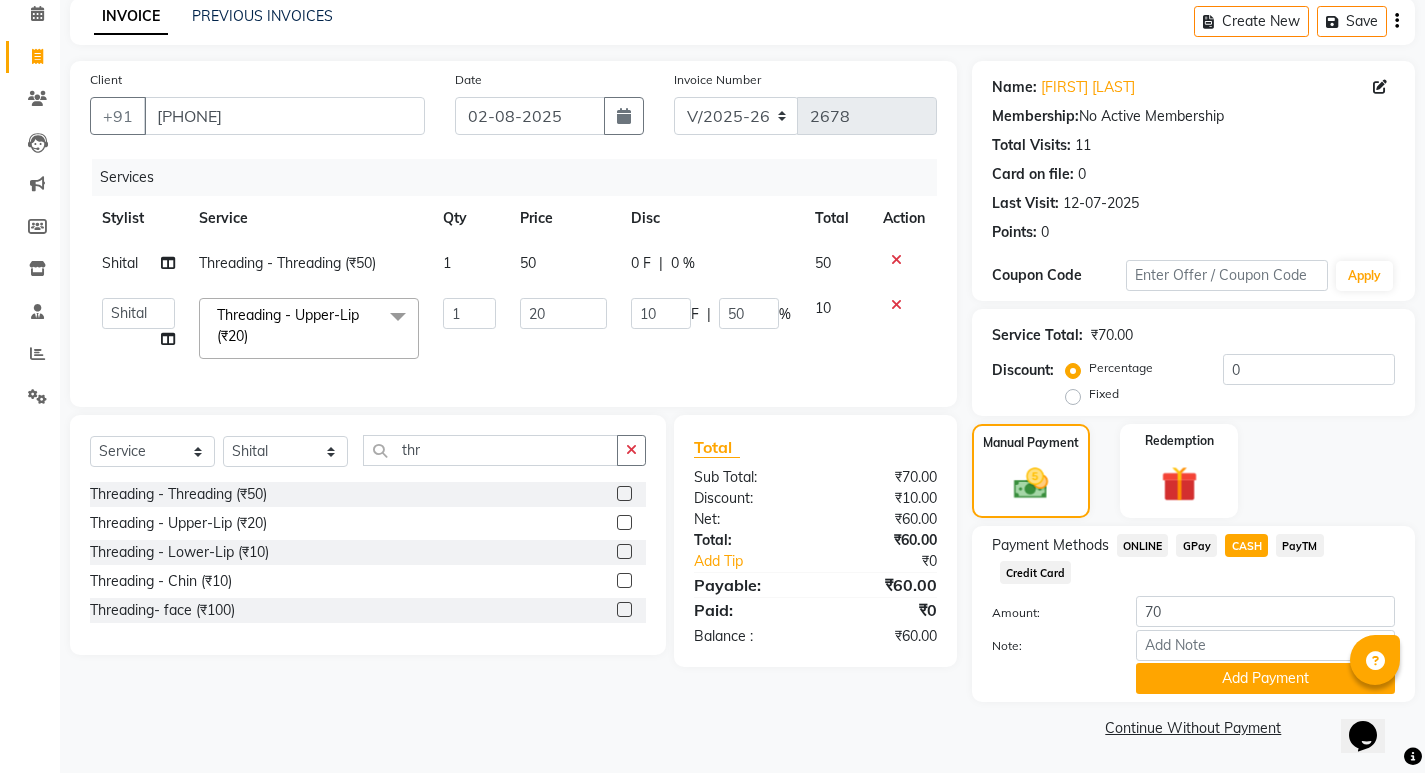 click on "CASH" 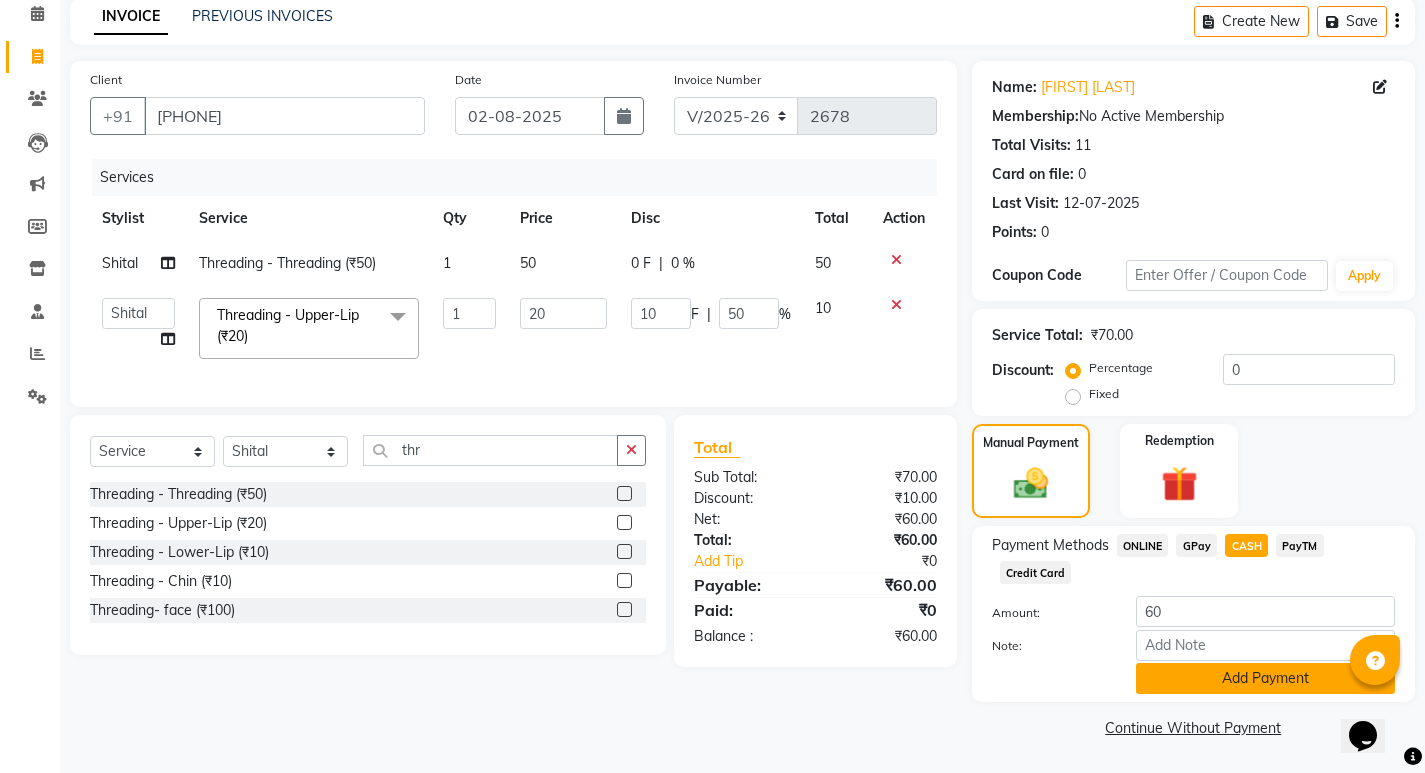 click on "Add Payment" 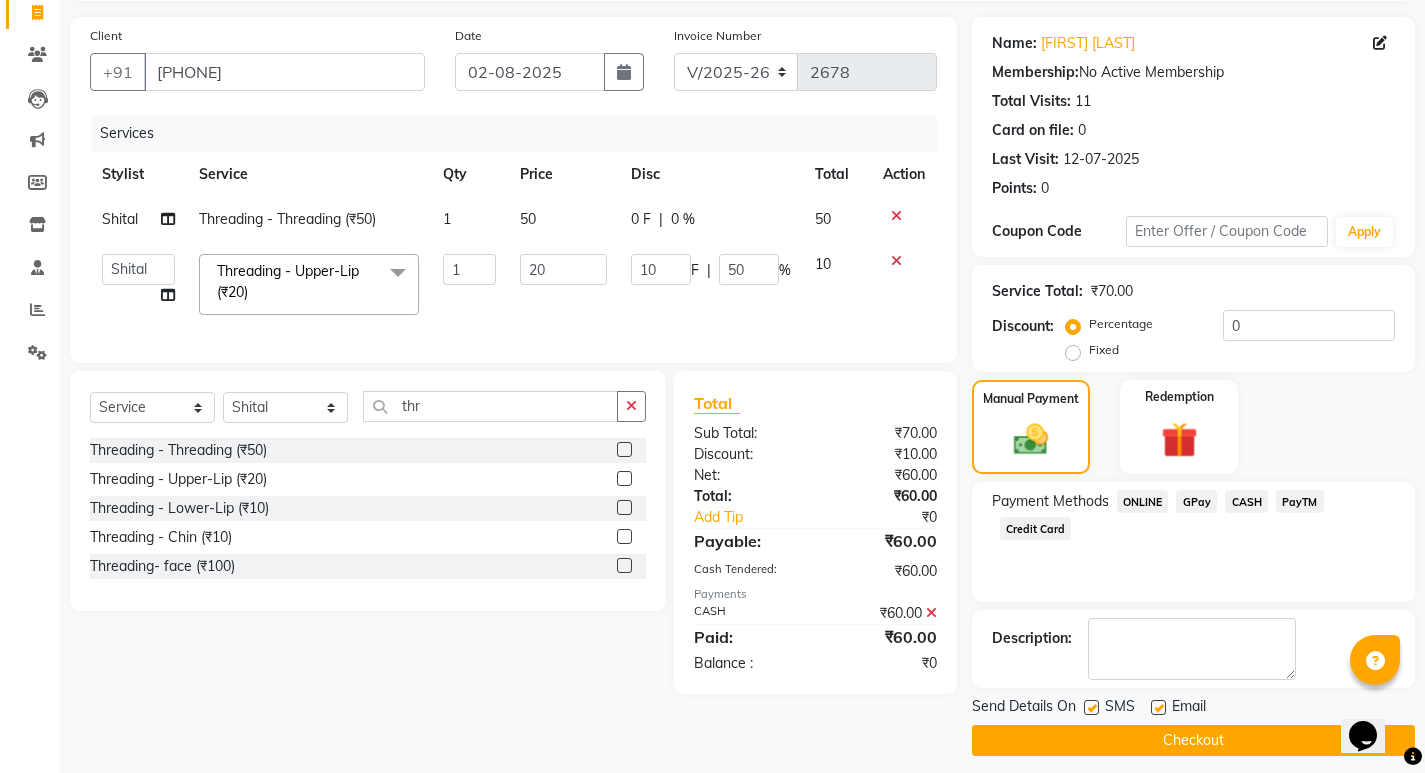 scroll, scrollTop: 146, scrollLeft: 0, axis: vertical 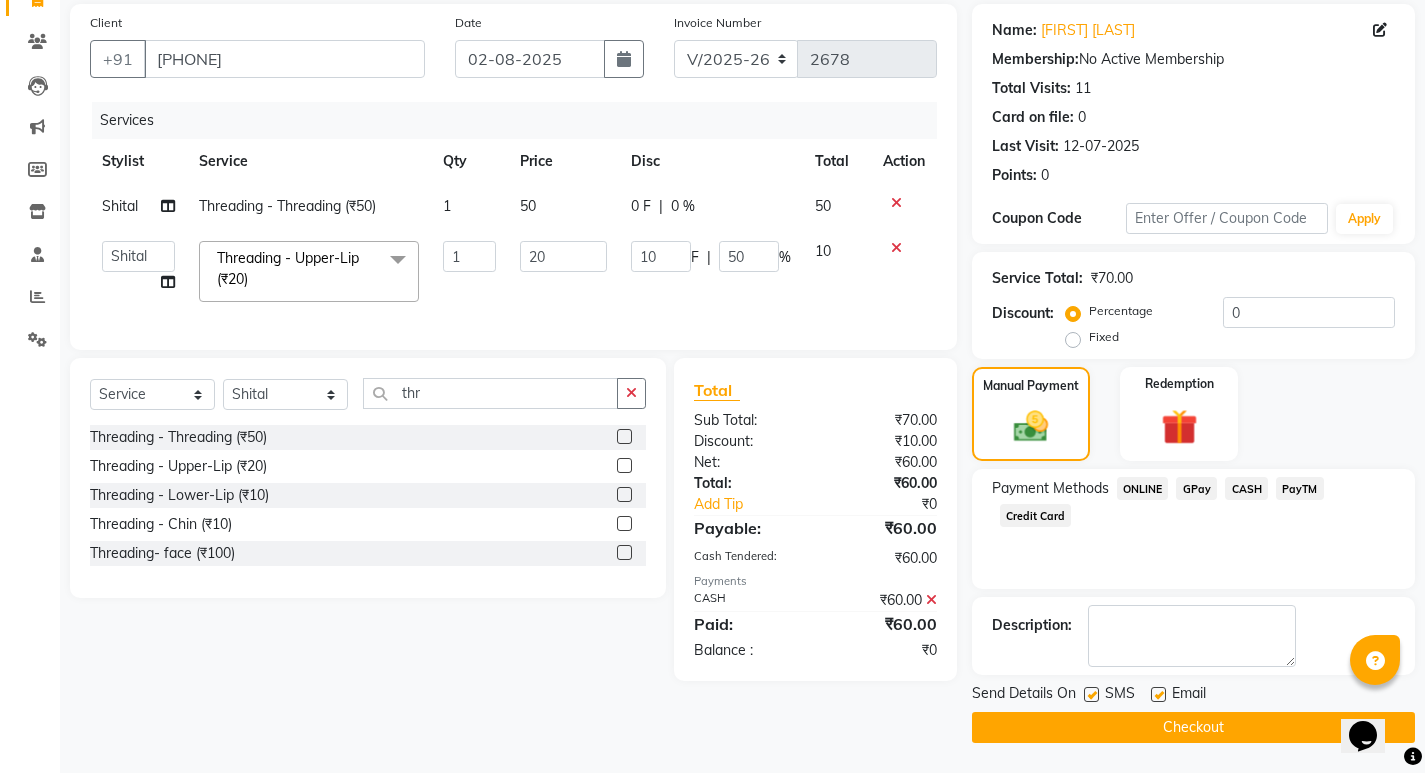 click on "Checkout" 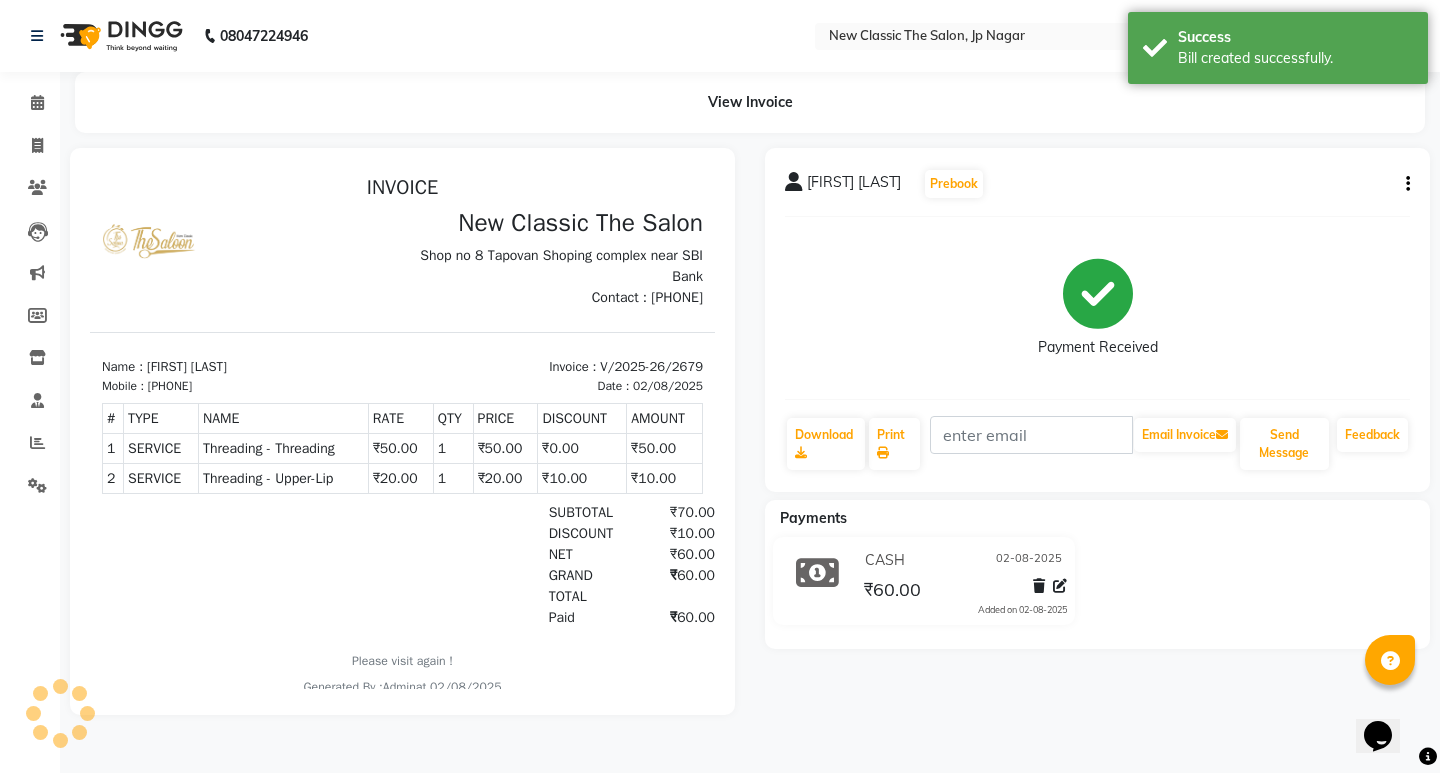 scroll, scrollTop: 0, scrollLeft: 0, axis: both 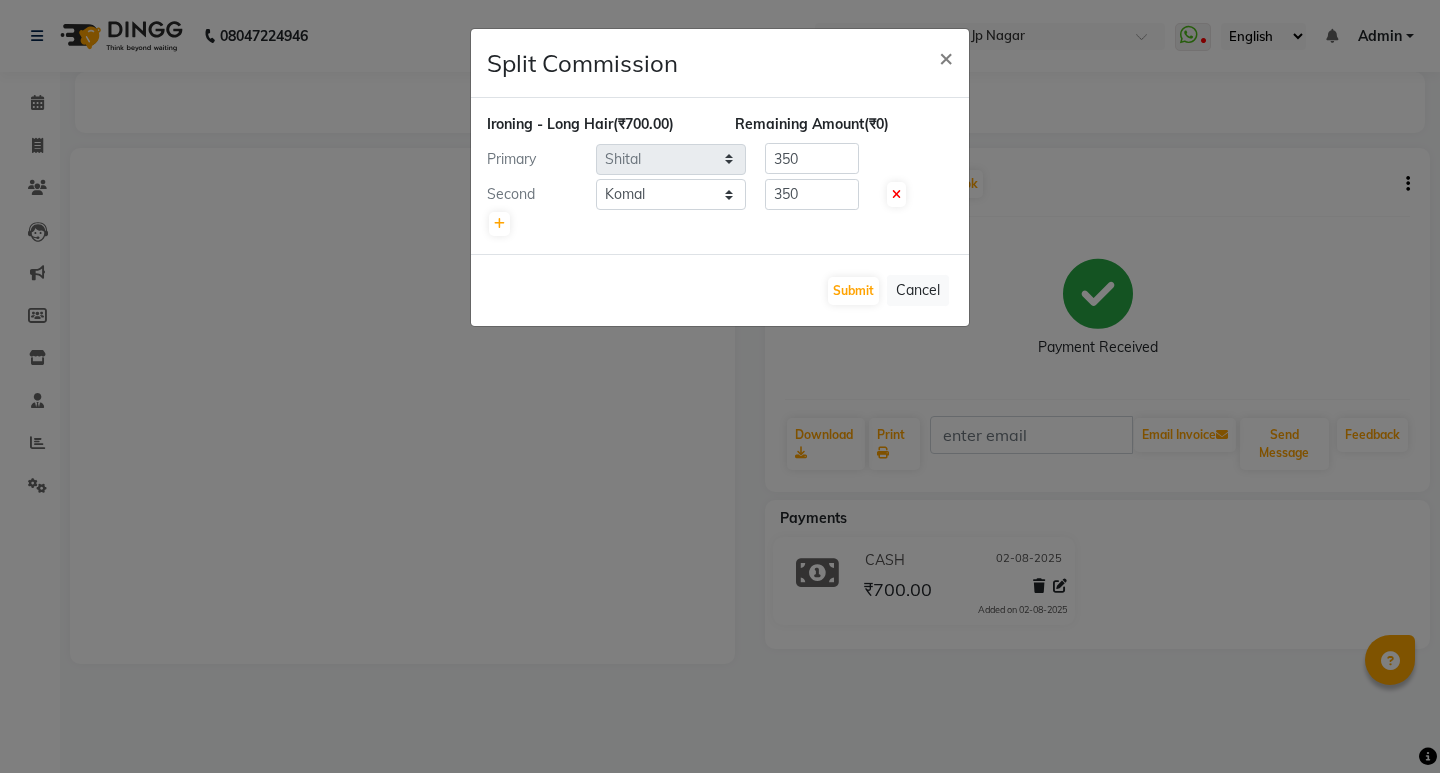 select on "27628" 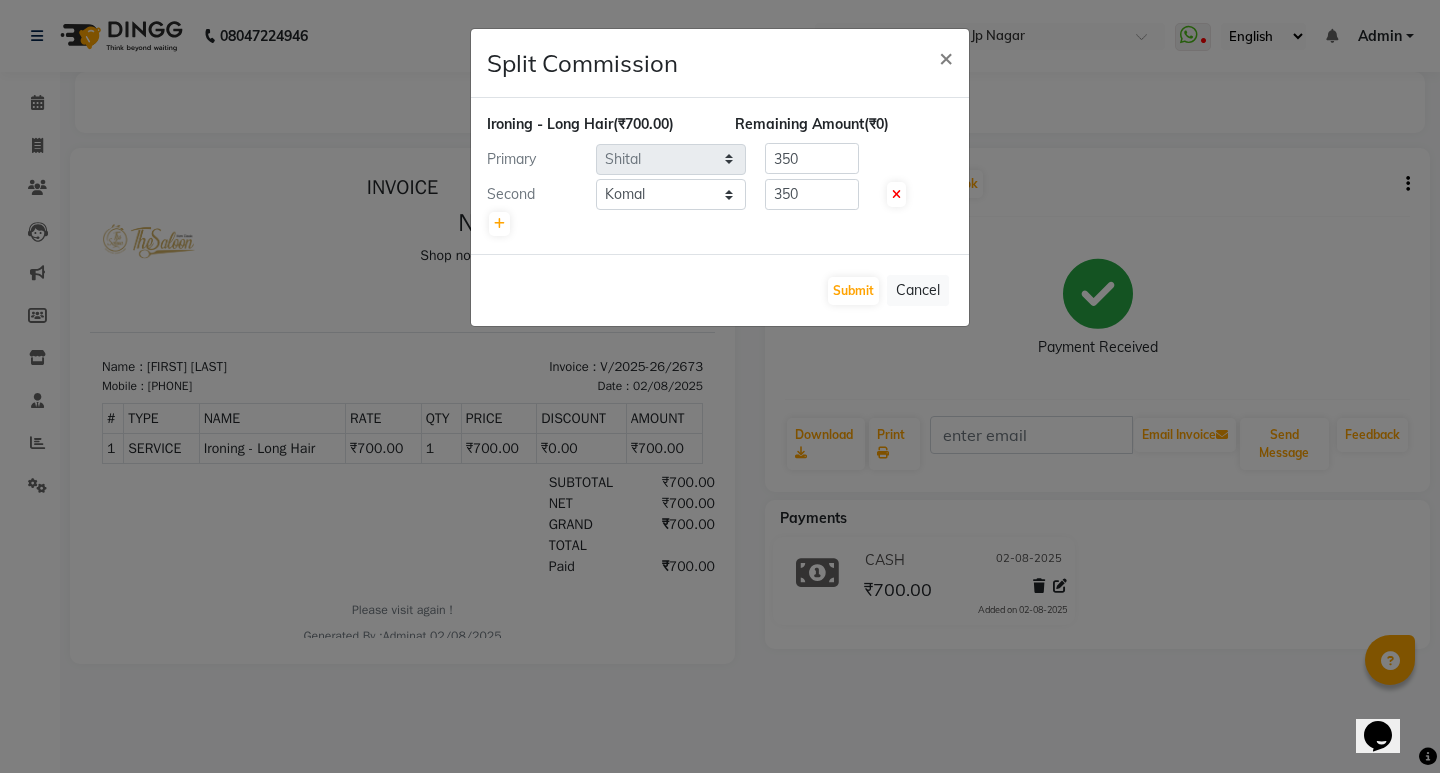 scroll, scrollTop: 0, scrollLeft: 0, axis: both 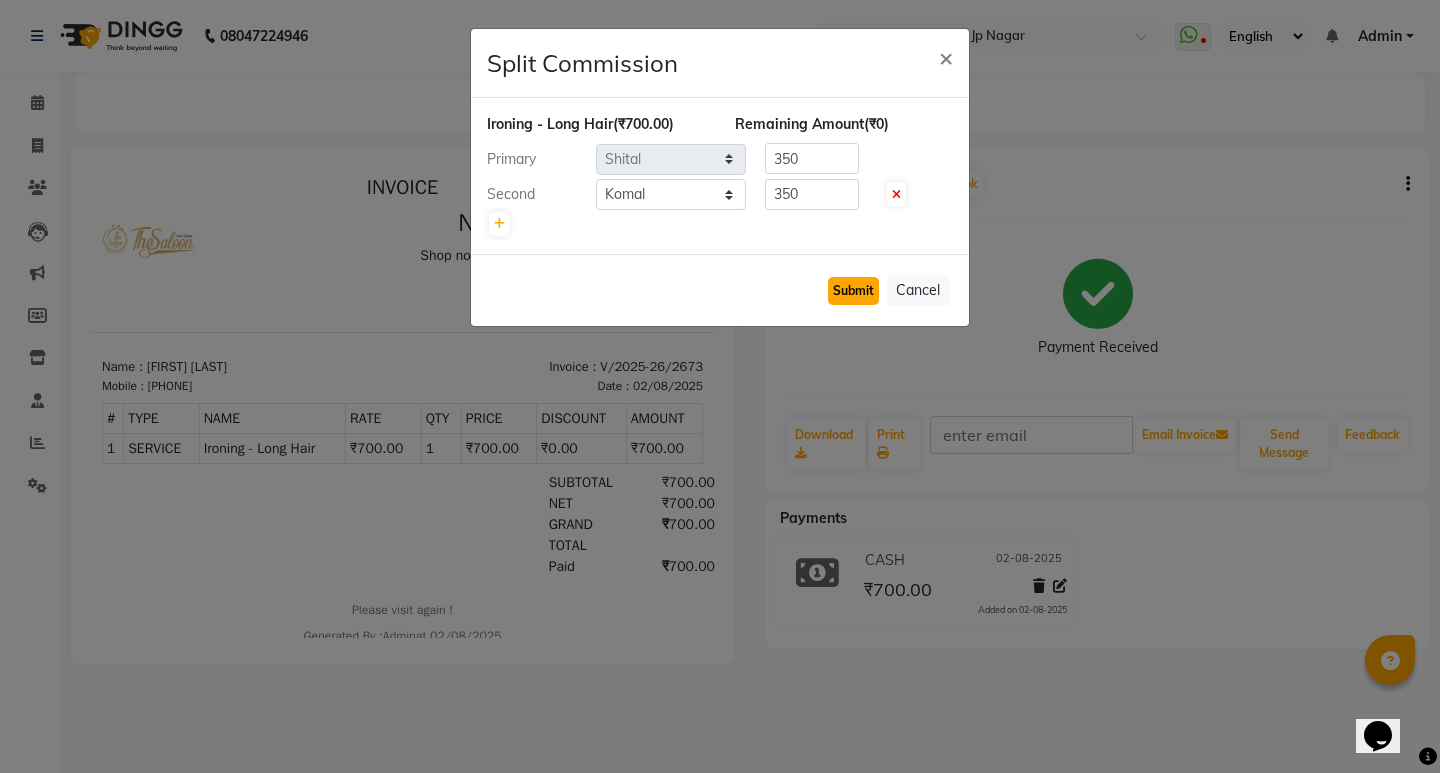 click on "Submit" 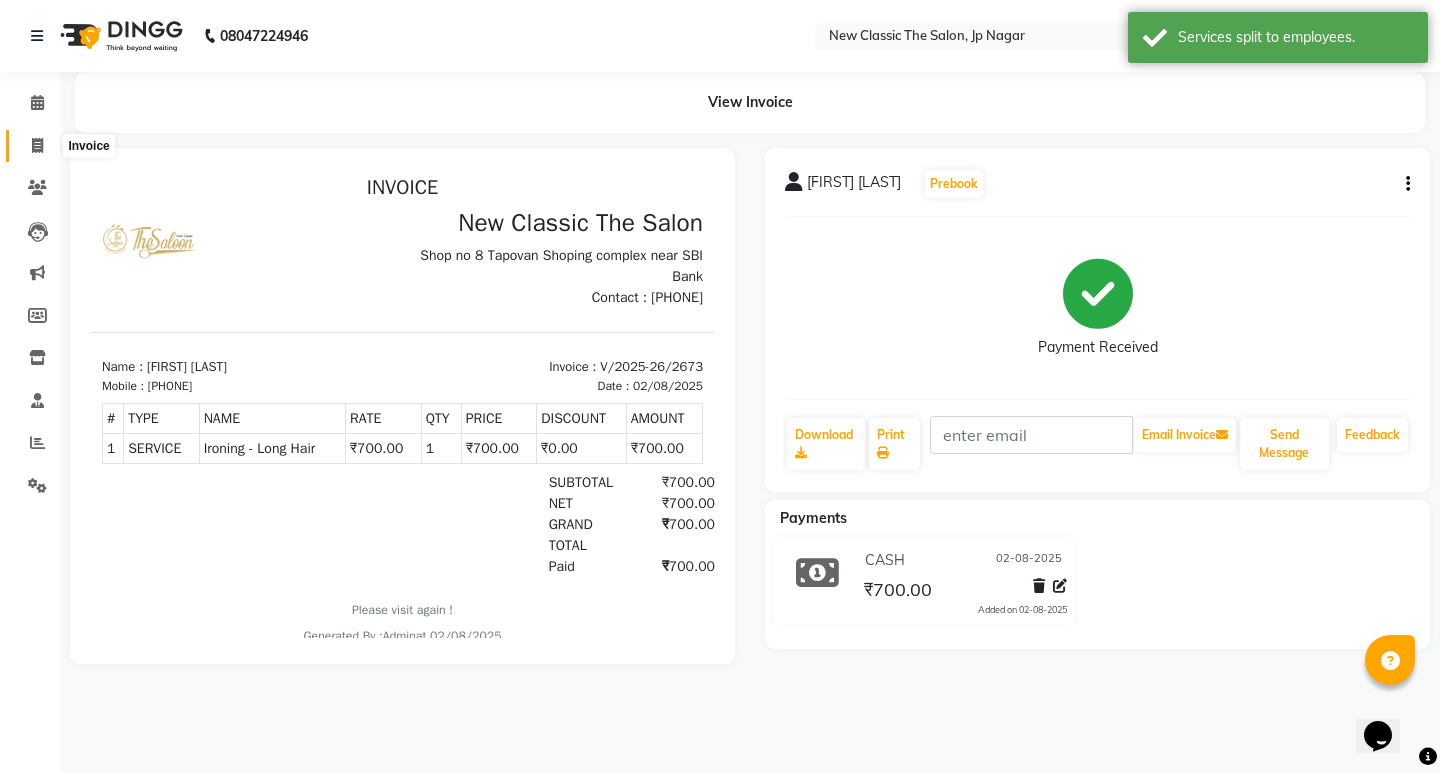 click 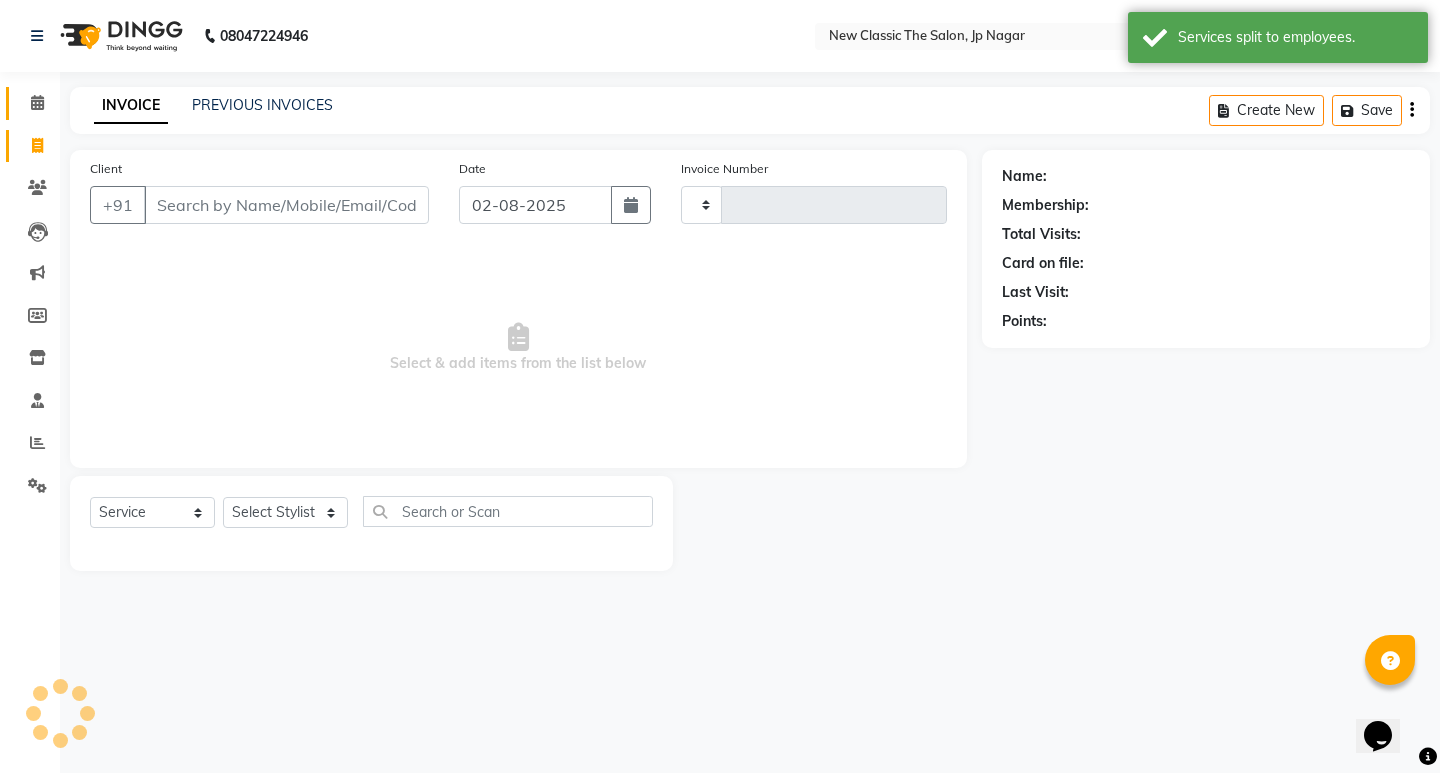 type on "2676" 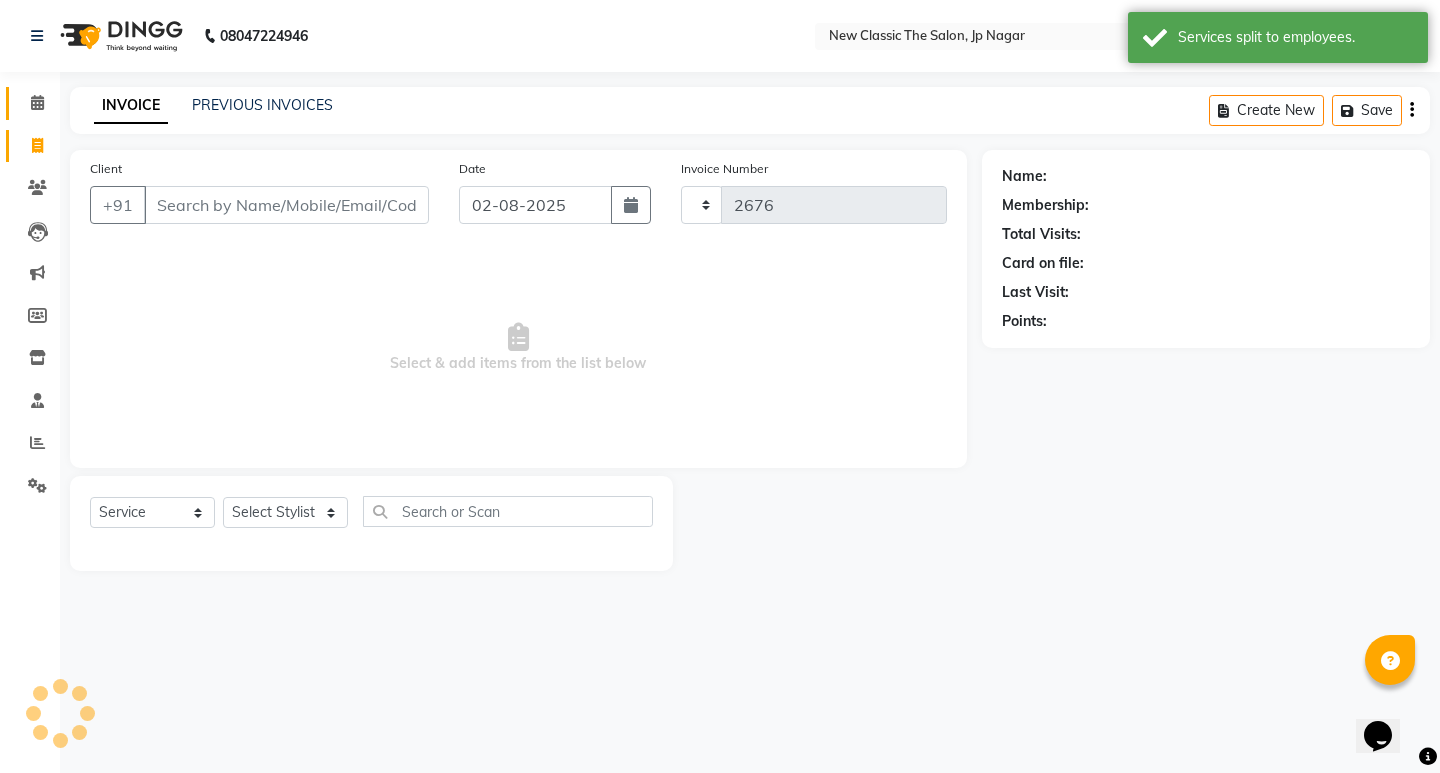 select on "4678" 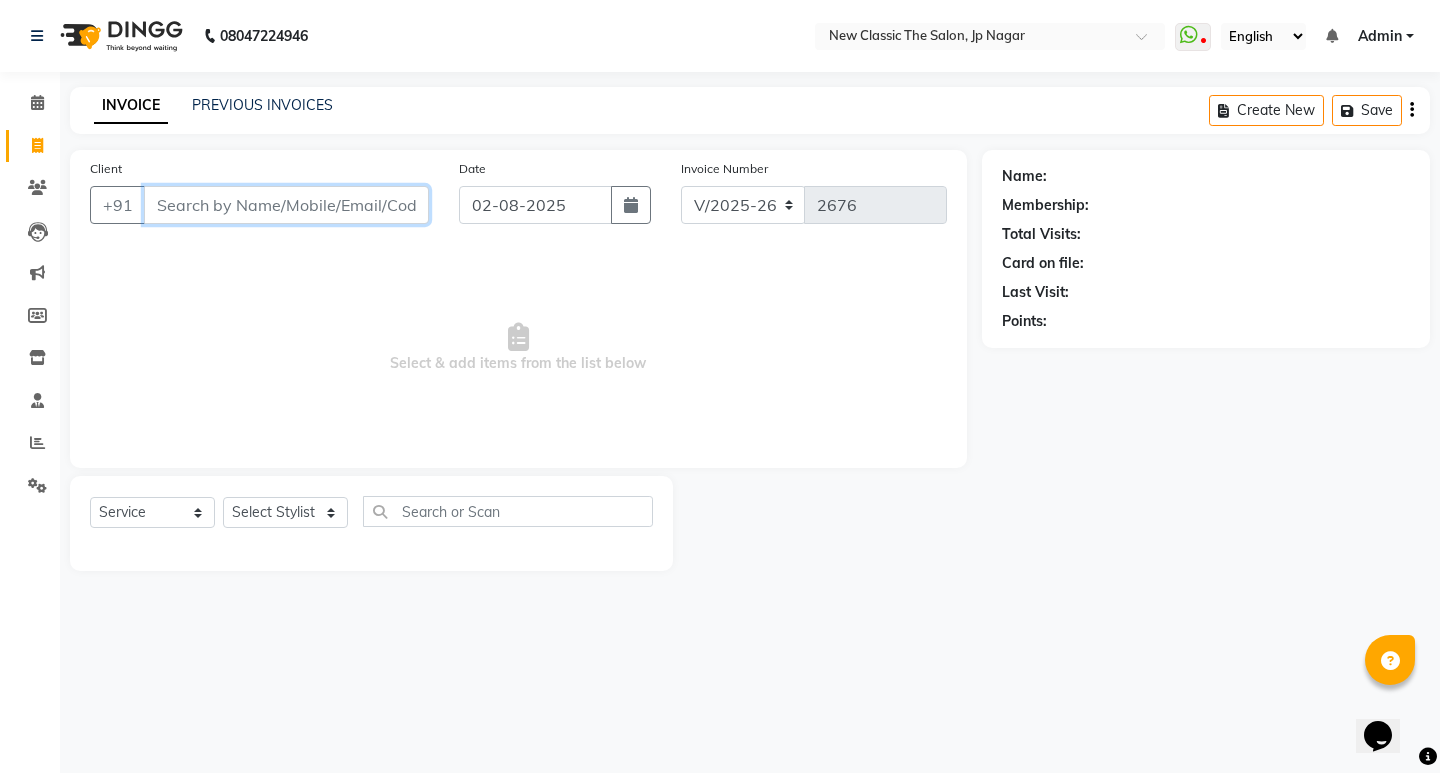 click on "Client" at bounding box center (286, 205) 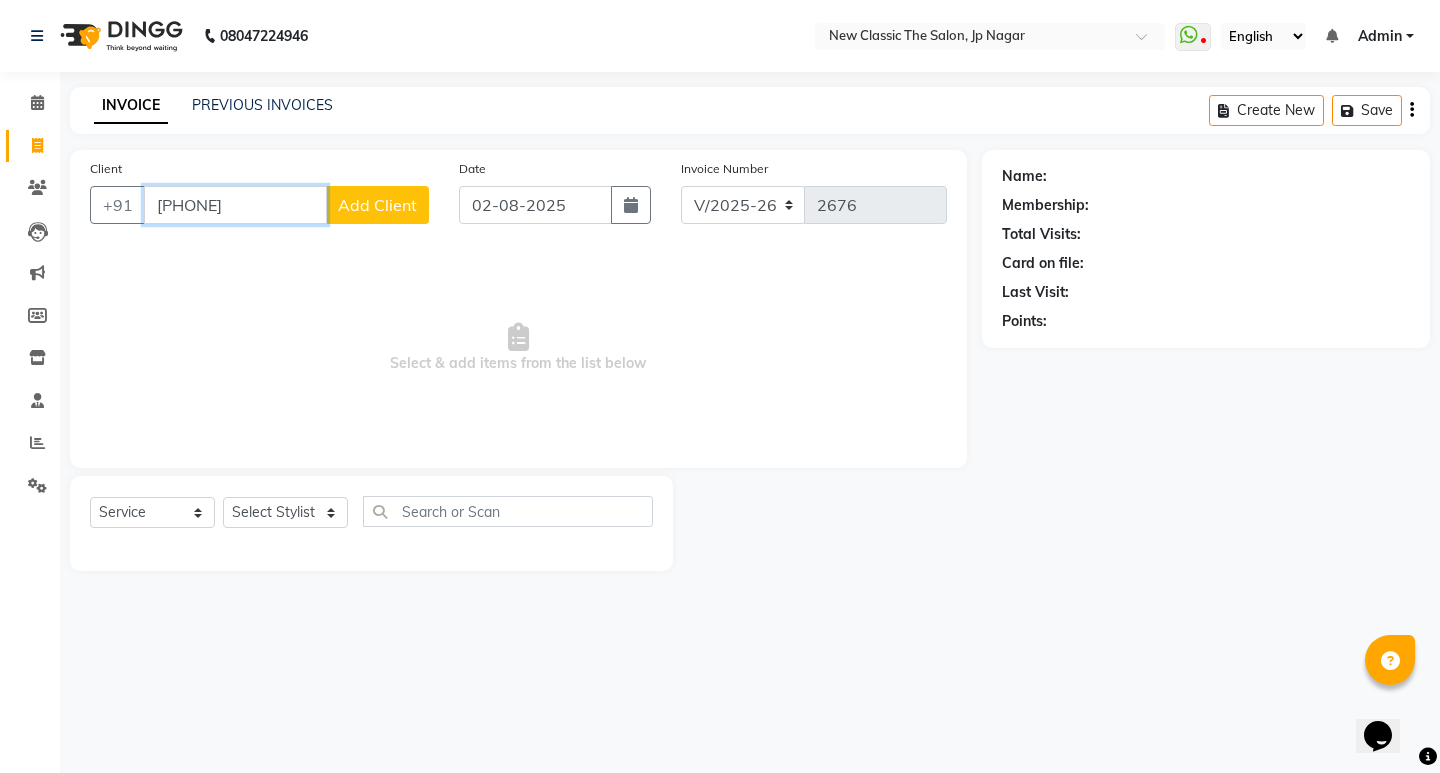 type on "8856971709" 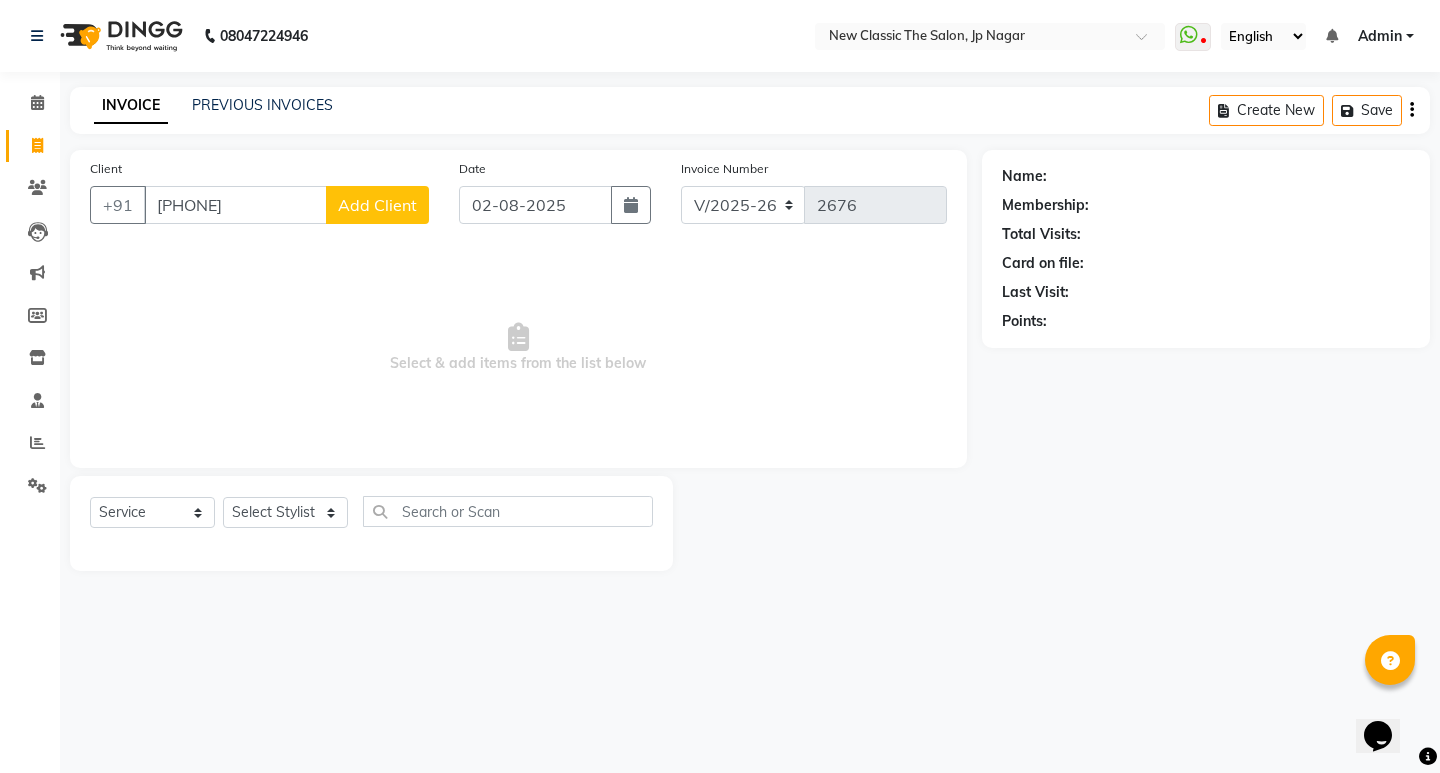 click on "Add Client" 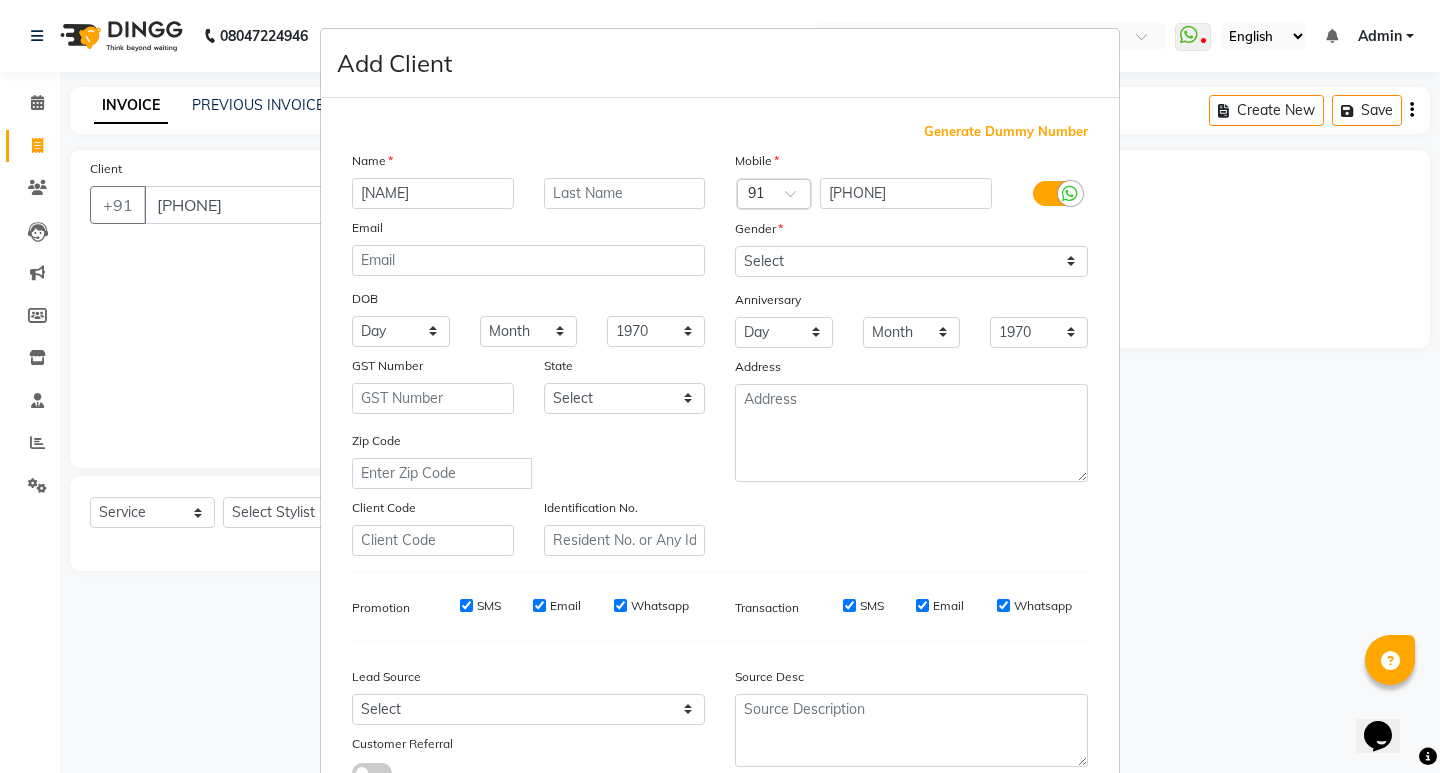 type on "nURUTA" 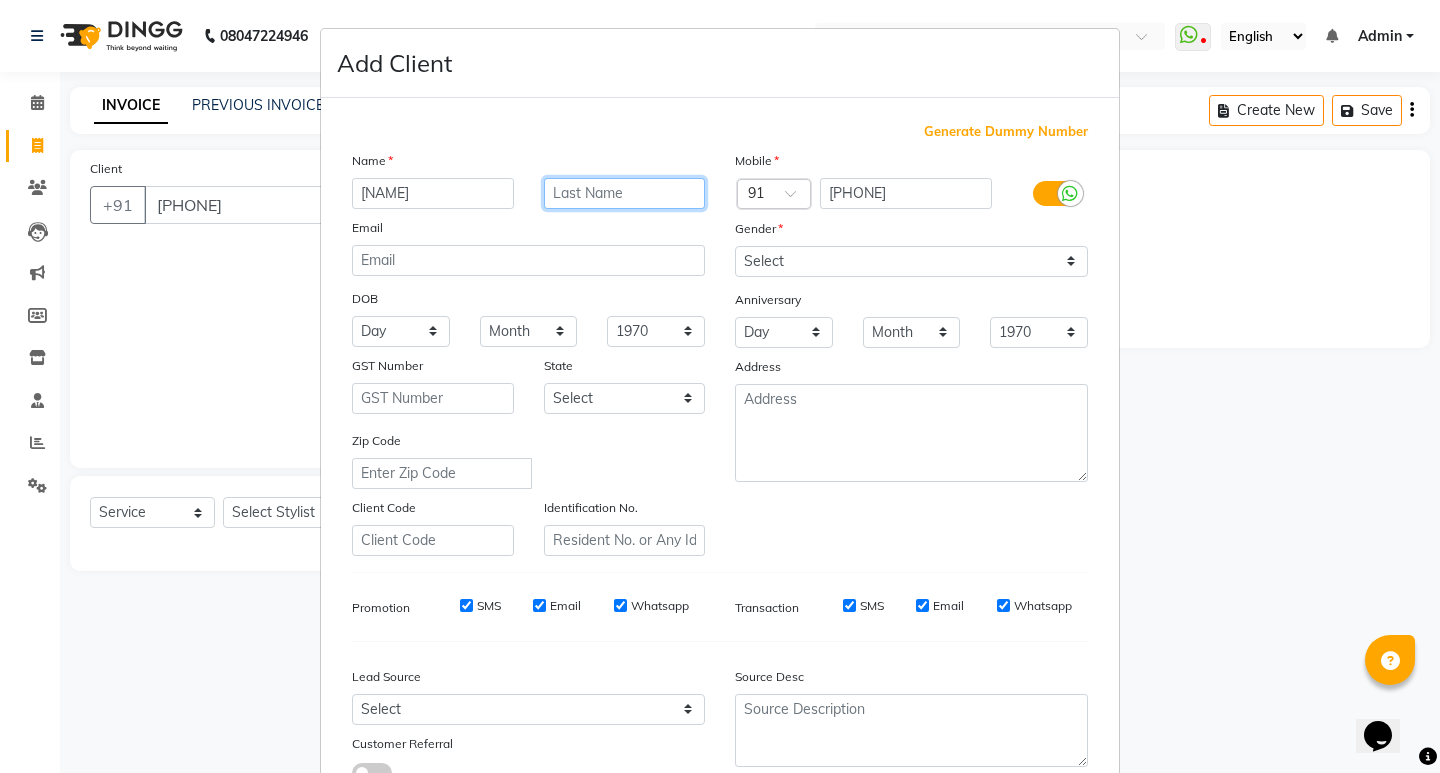 click at bounding box center (625, 193) 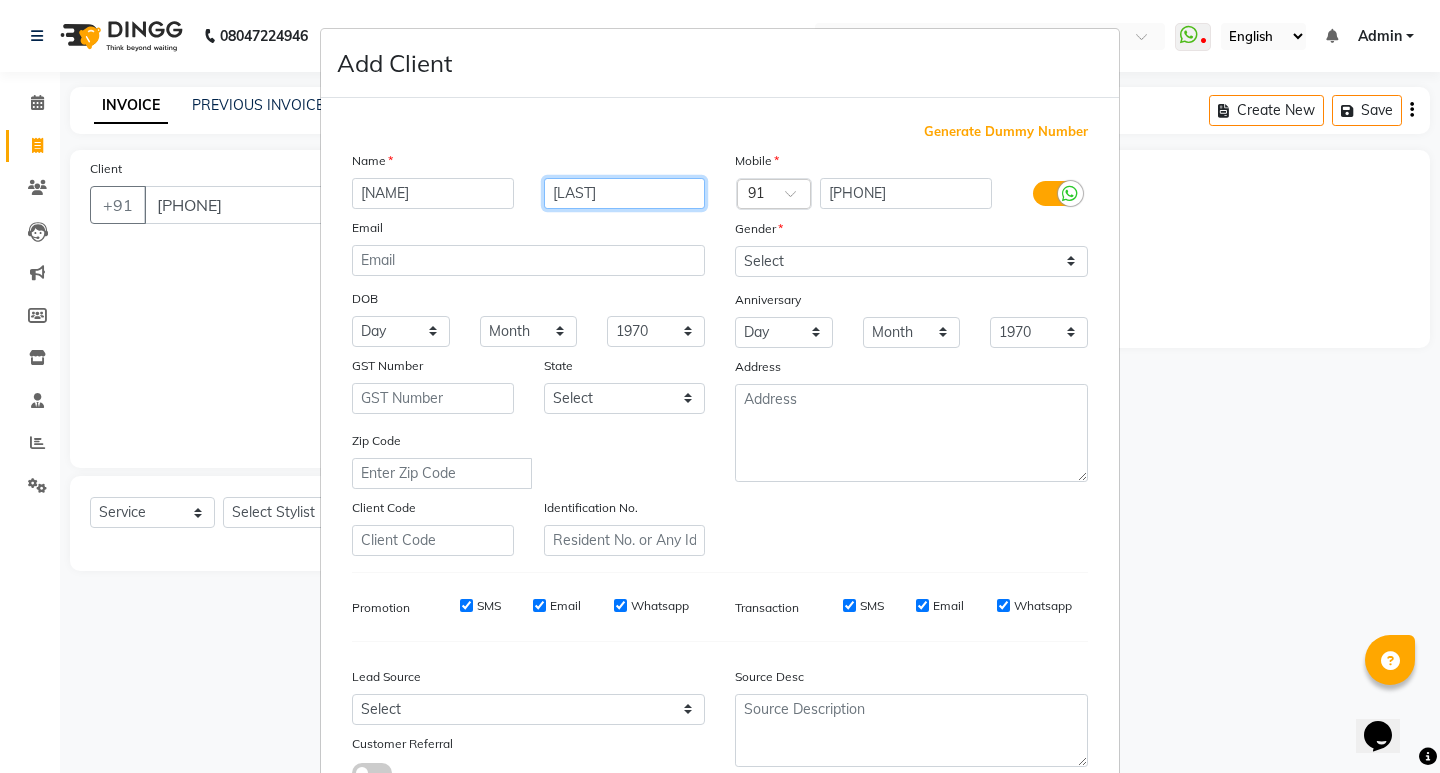 type on "Ramtake" 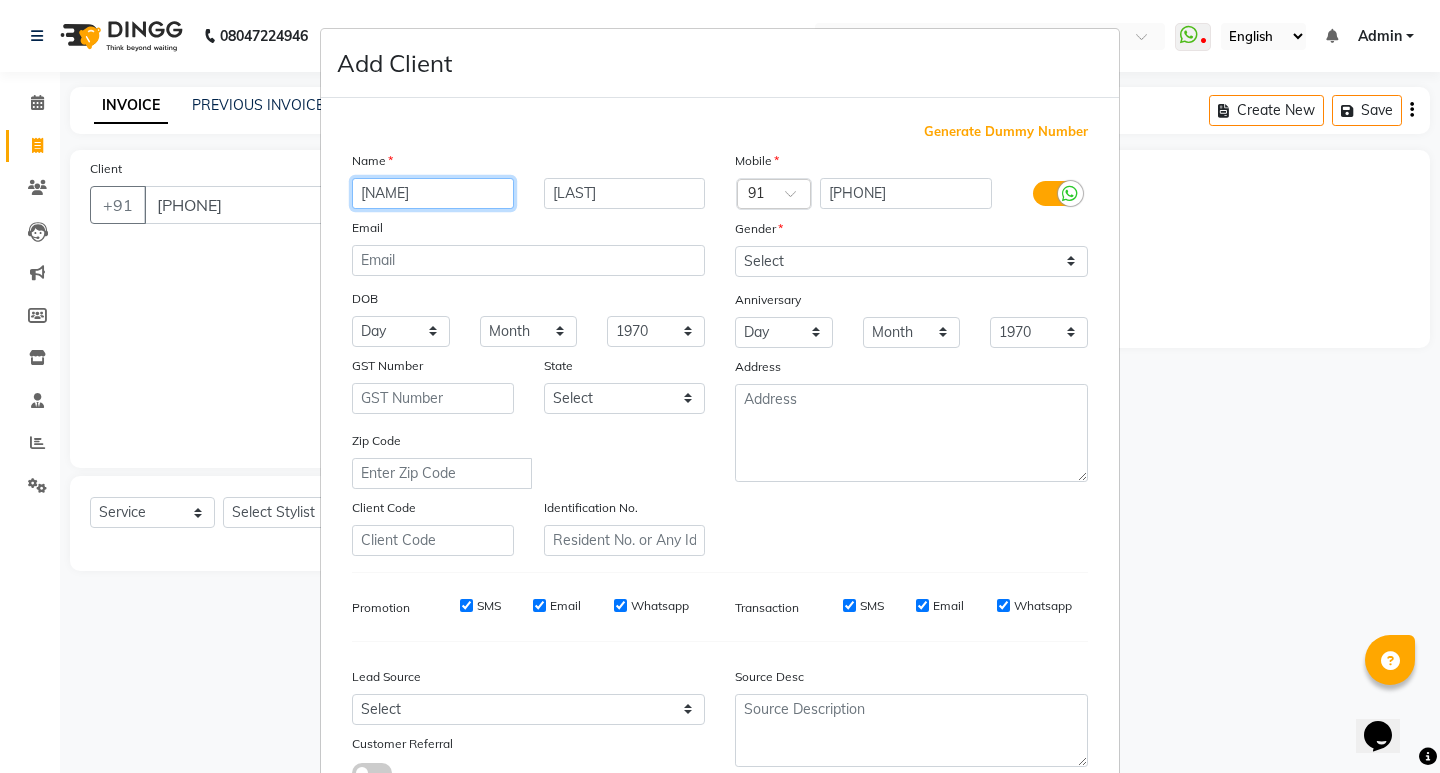 click on "nURUTA" at bounding box center (433, 193) 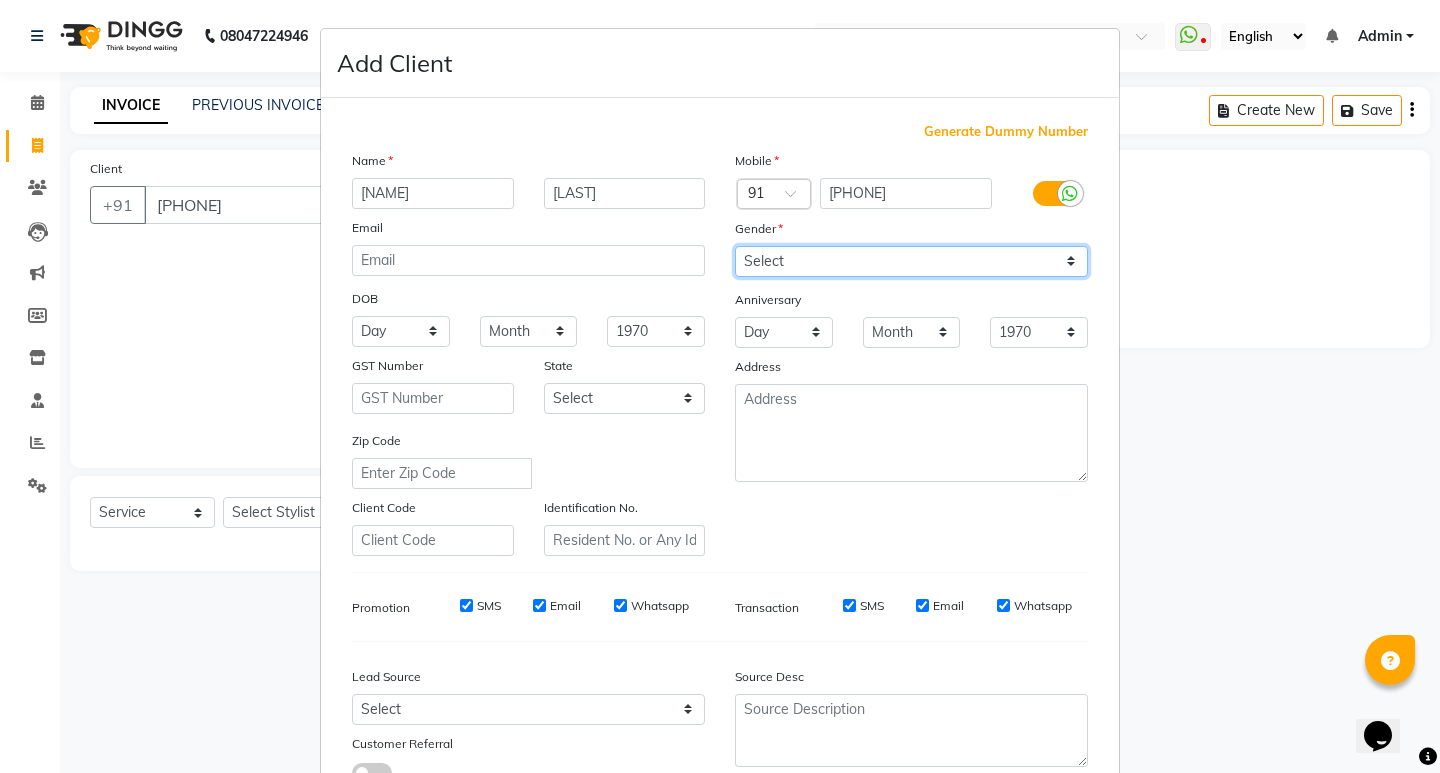 click on "Select Male Female Other Prefer Not To Say" at bounding box center (911, 261) 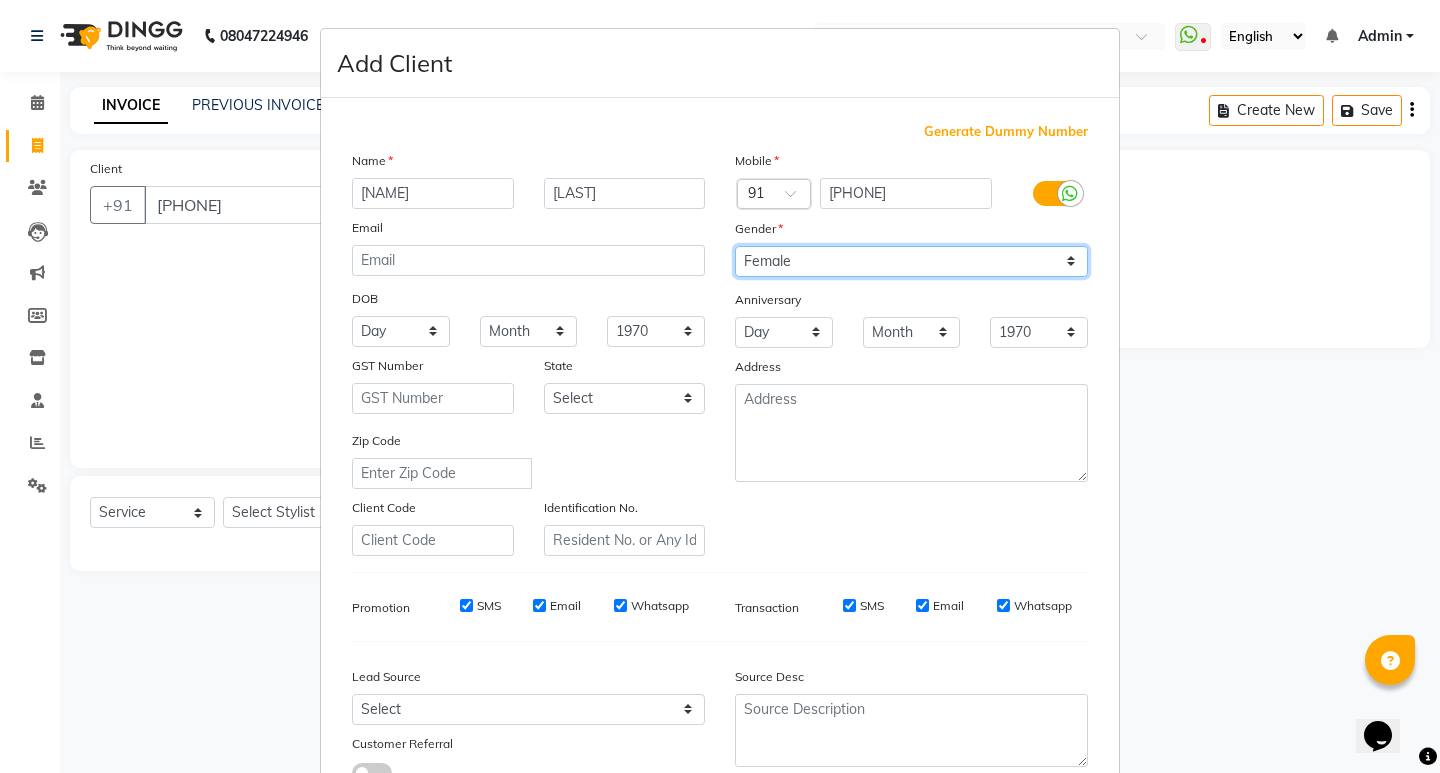 click on "Select Male Female Other Prefer Not To Say" at bounding box center [911, 261] 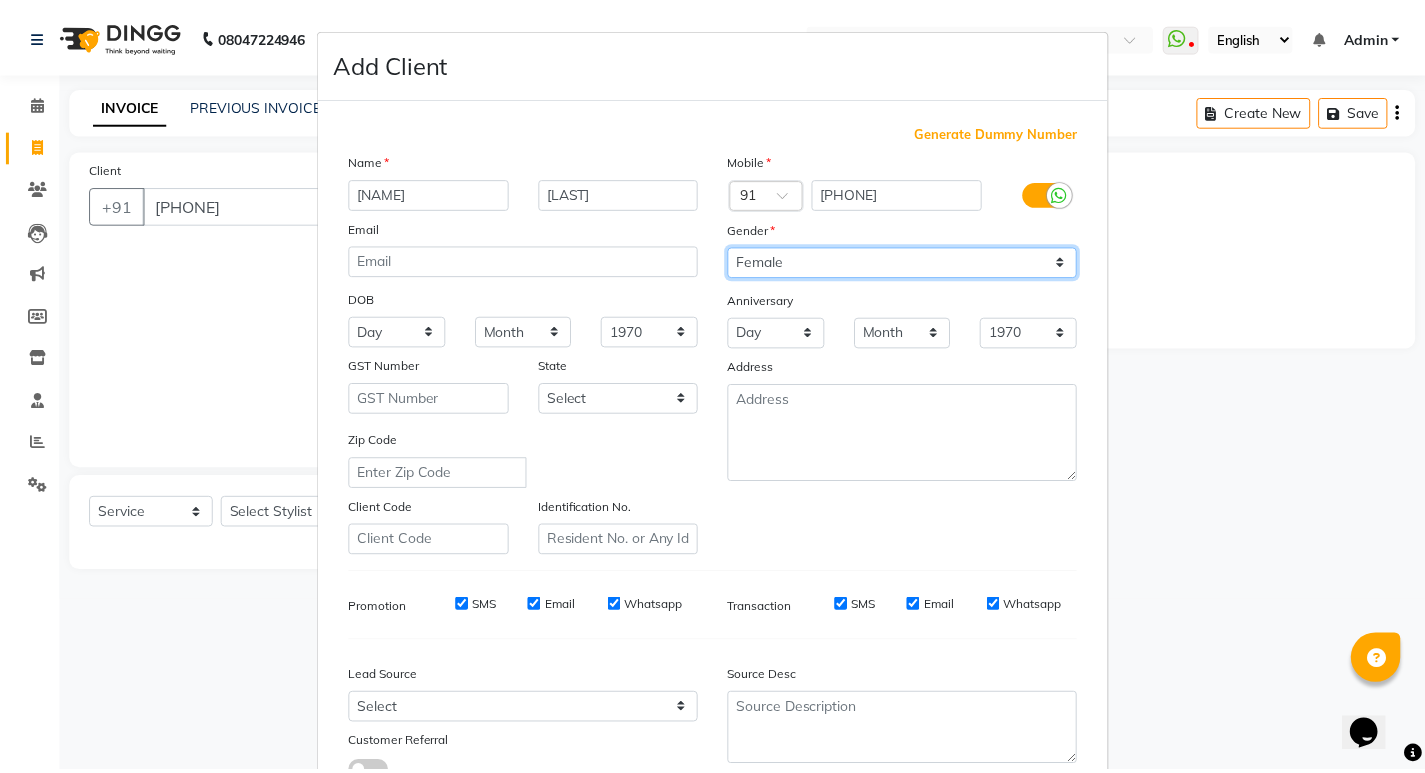 scroll, scrollTop: 150, scrollLeft: 0, axis: vertical 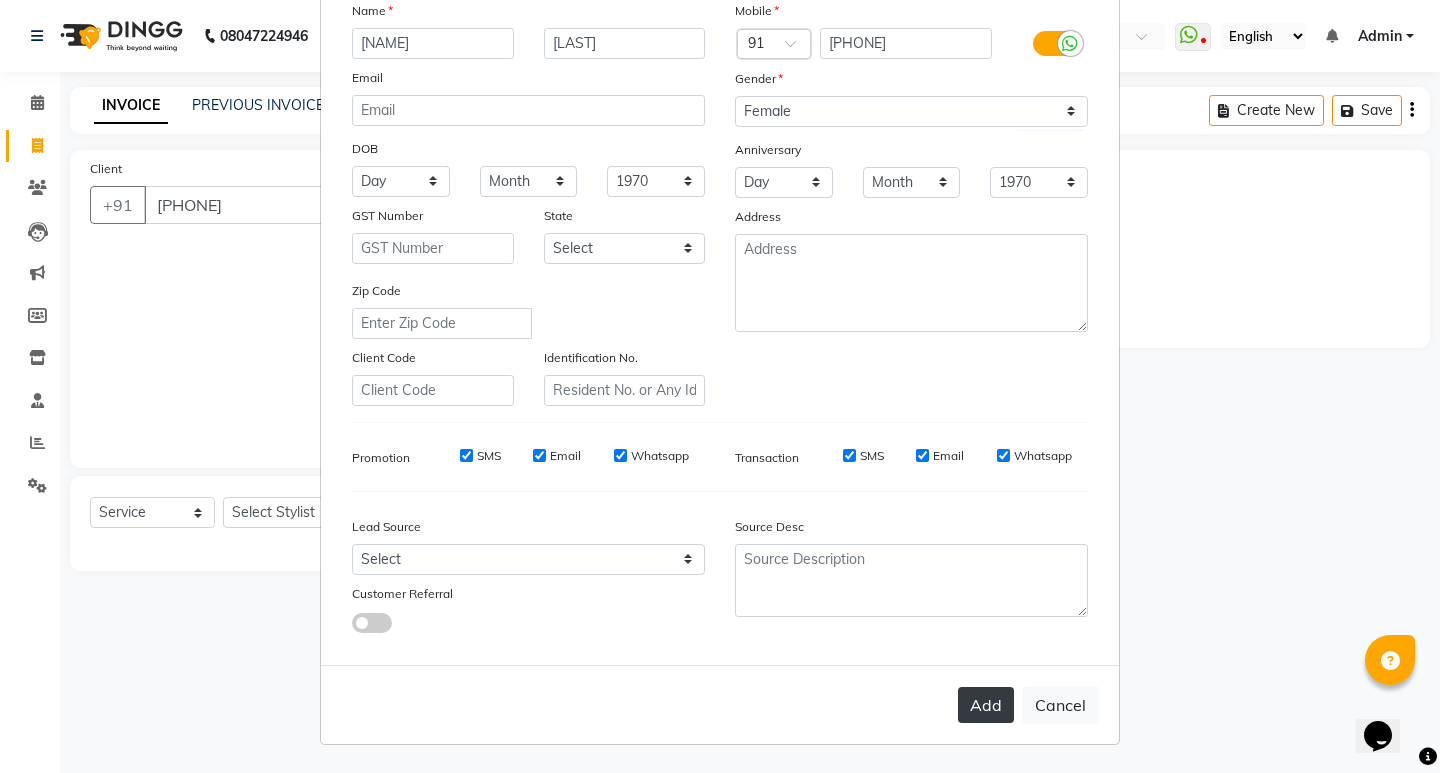 click on "Add" at bounding box center [986, 705] 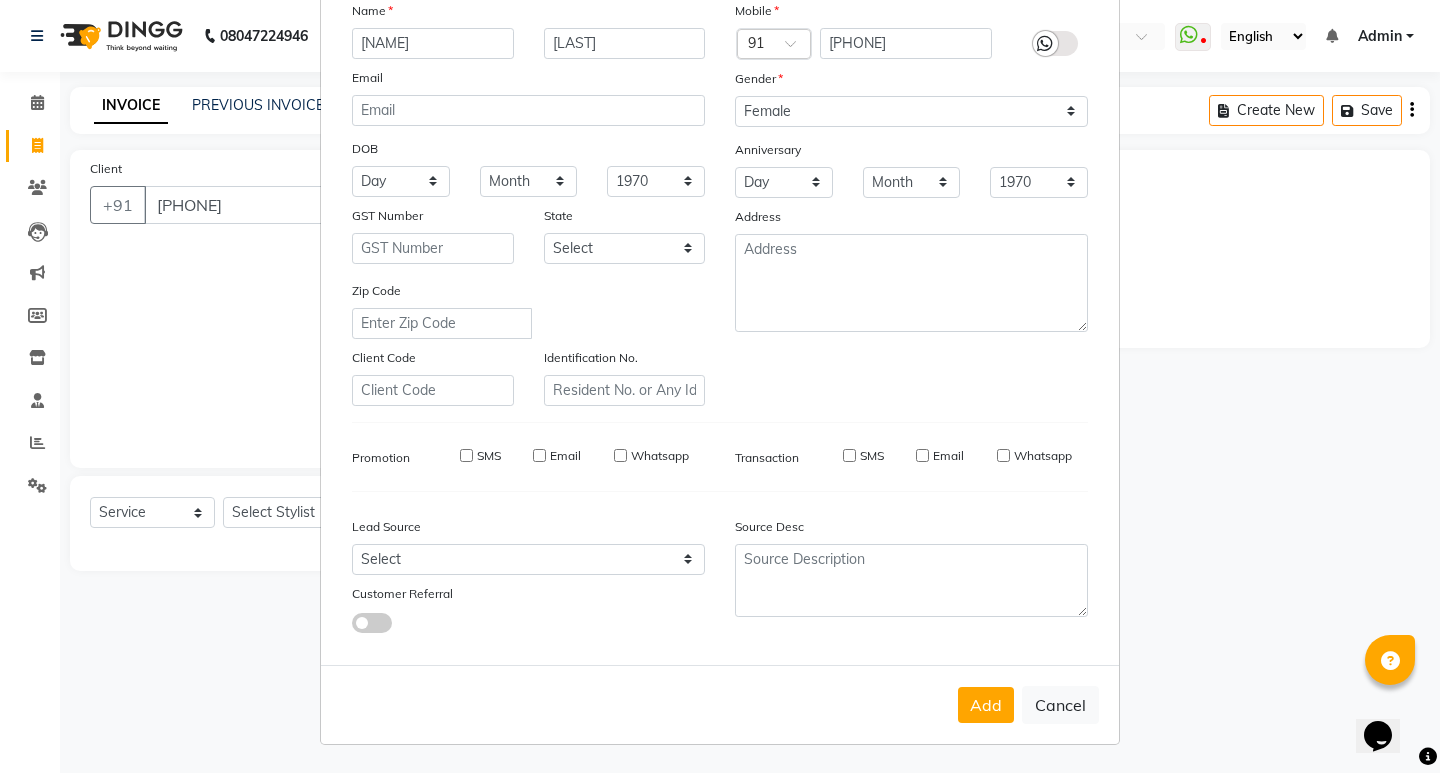 type 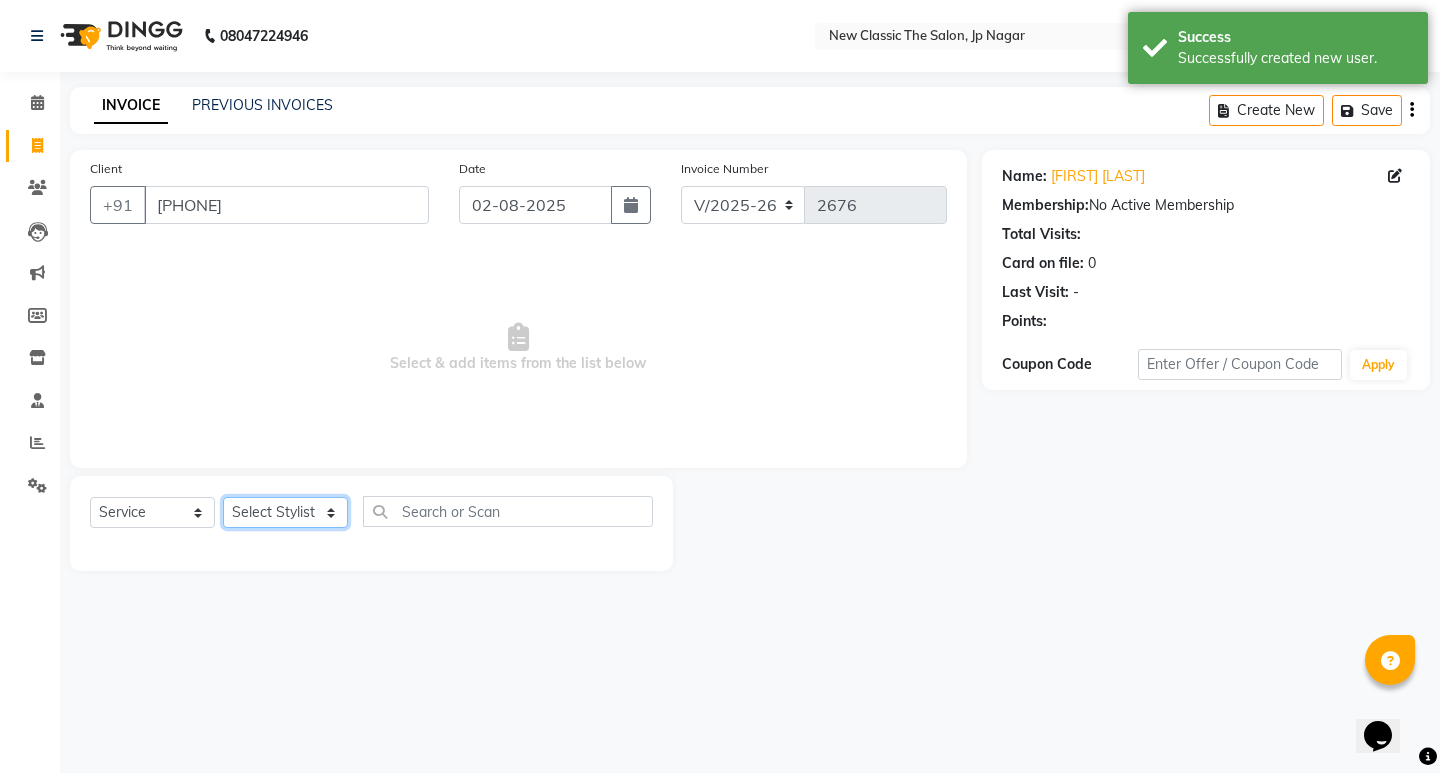 click on "Select Stylist [FIRST] [FIRST] [FIRST] [FIRST] [FIRST] [FIRST] [FIRST] [FIRST] [FIRST] [FIRST] [FIRST]" 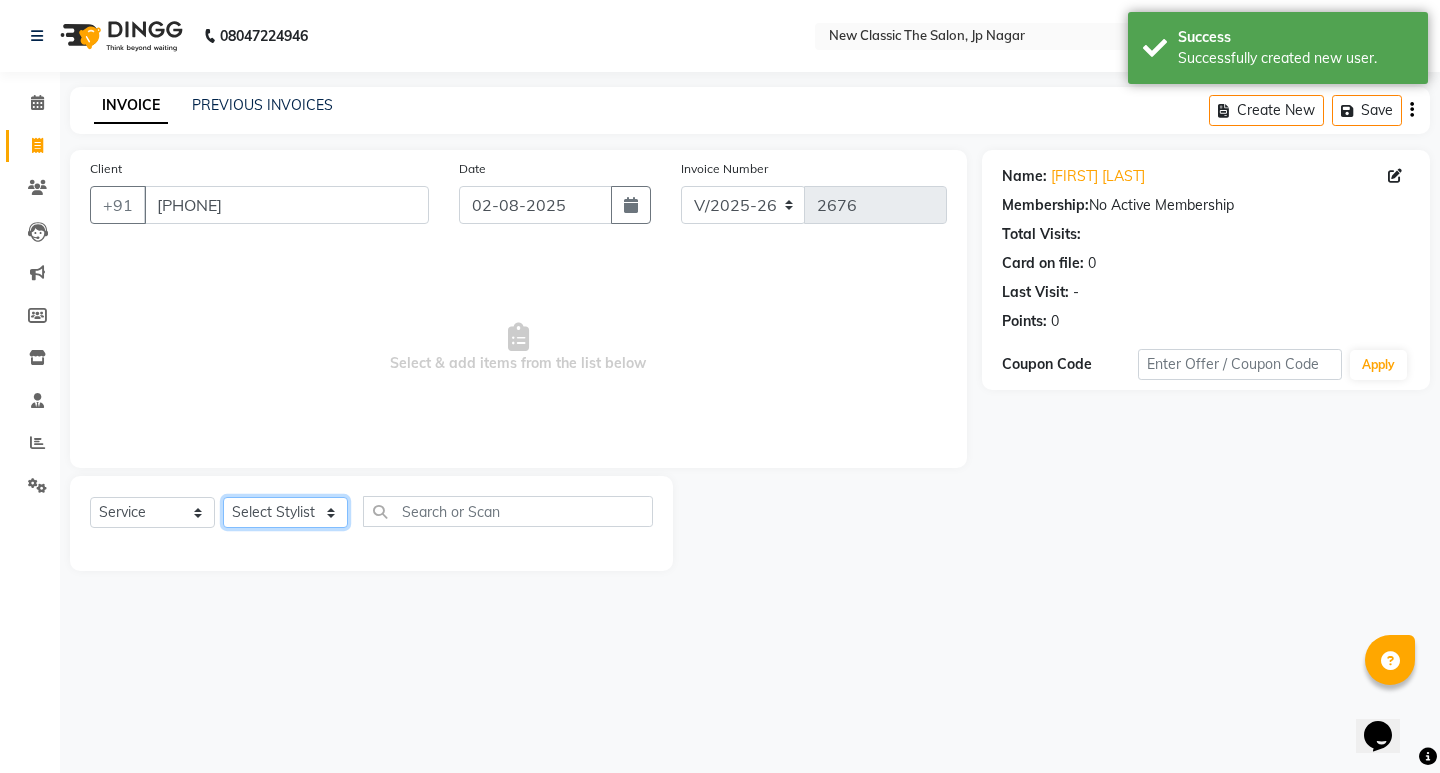select on "27630" 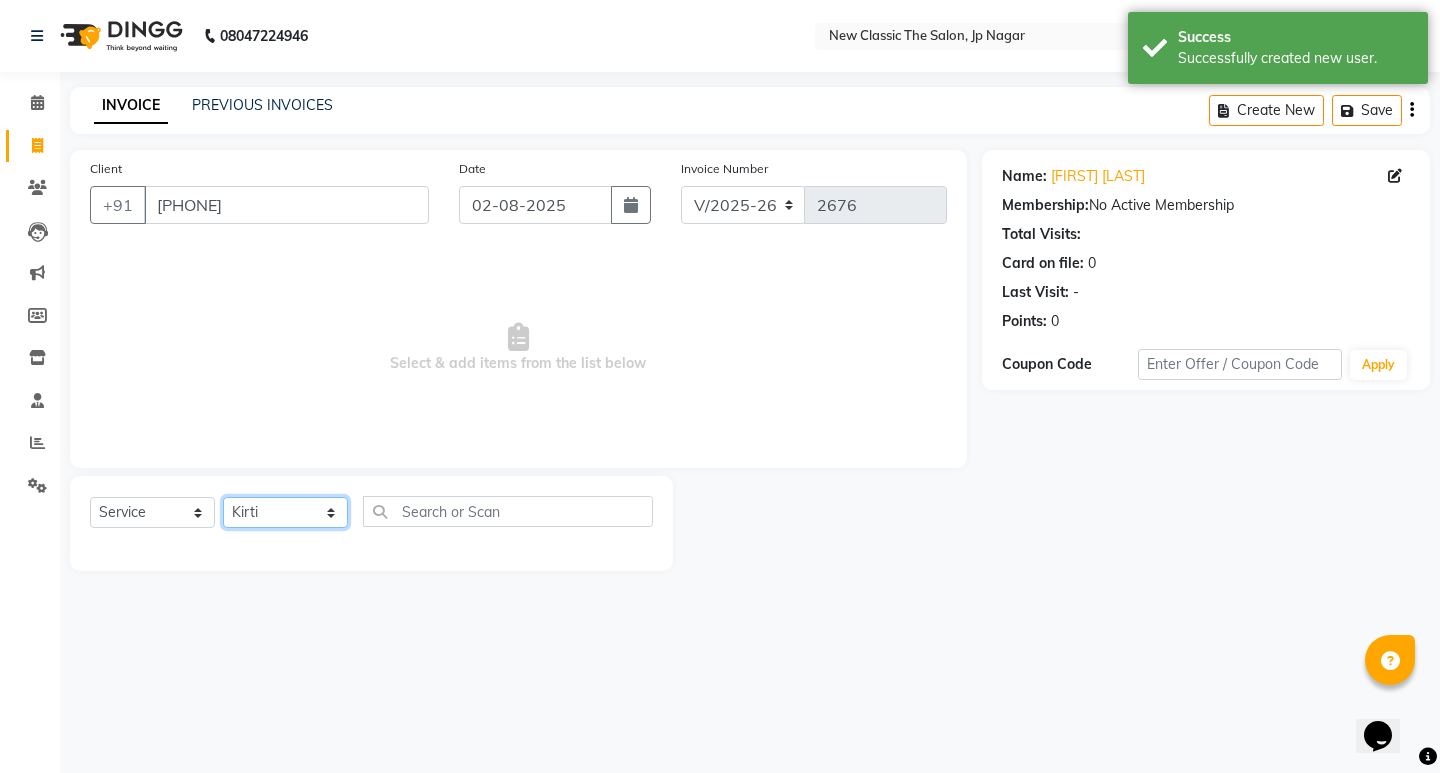 click on "Select Stylist [FIRST] [FIRST] [FIRST] [FIRST] [FIRST] [FIRST] [FIRST] [FIRST] [FIRST] [FIRST] [FIRST]" 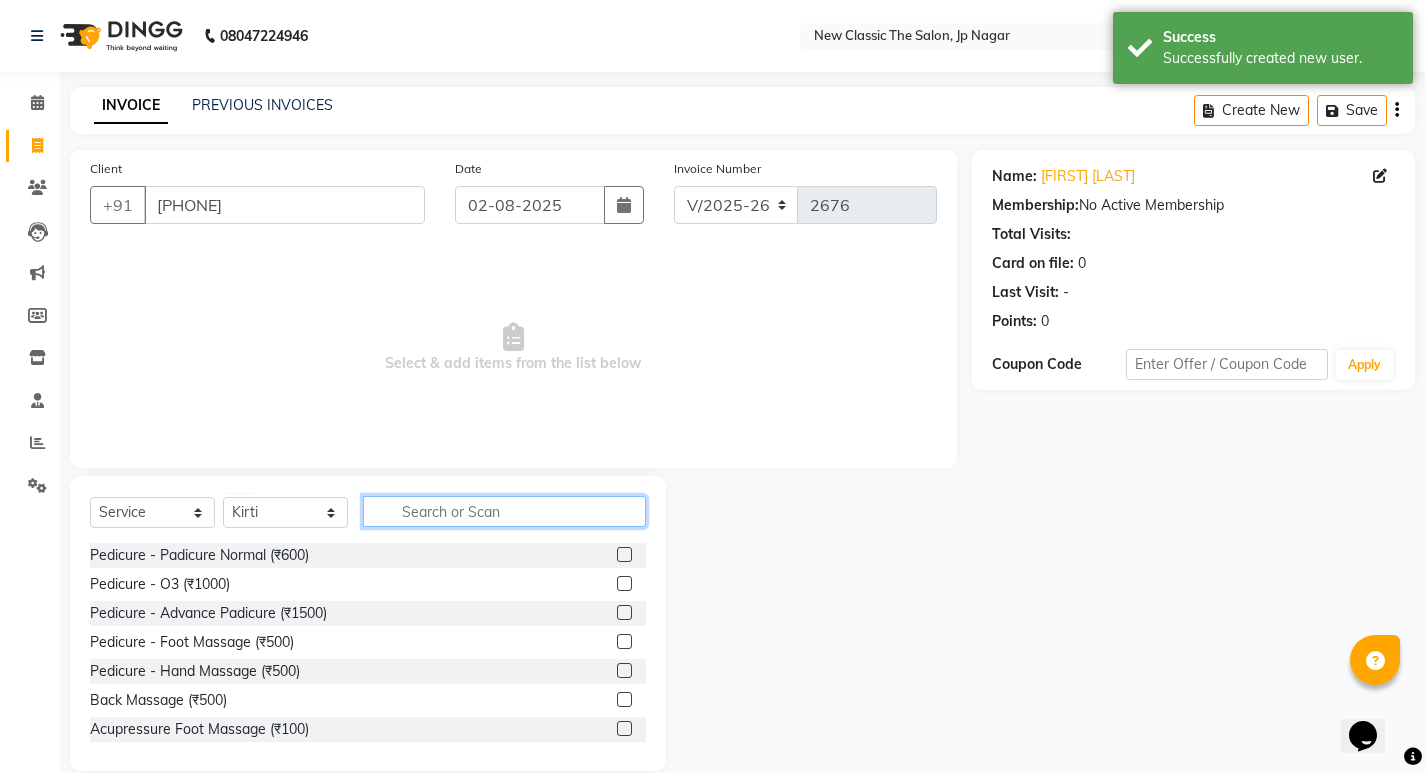 click 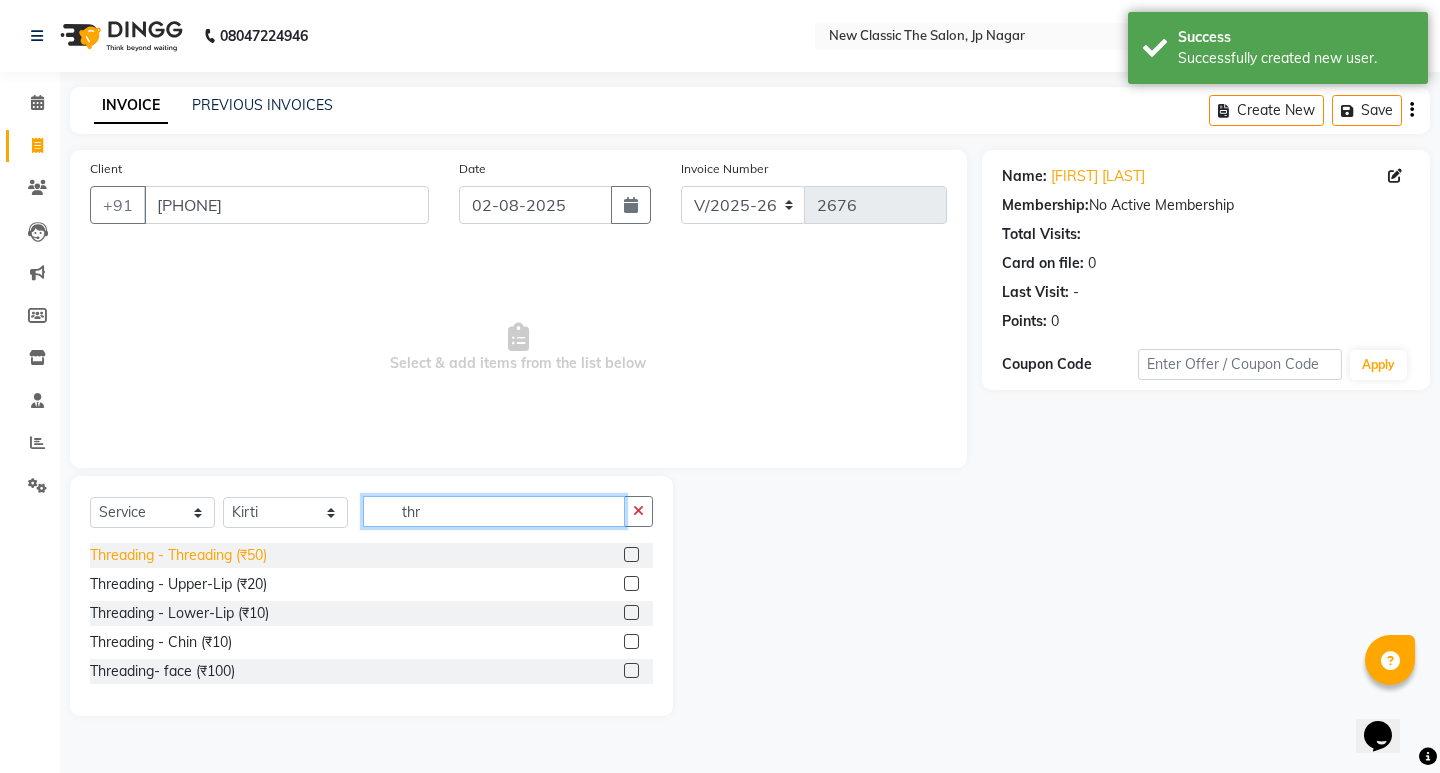 type on "thr" 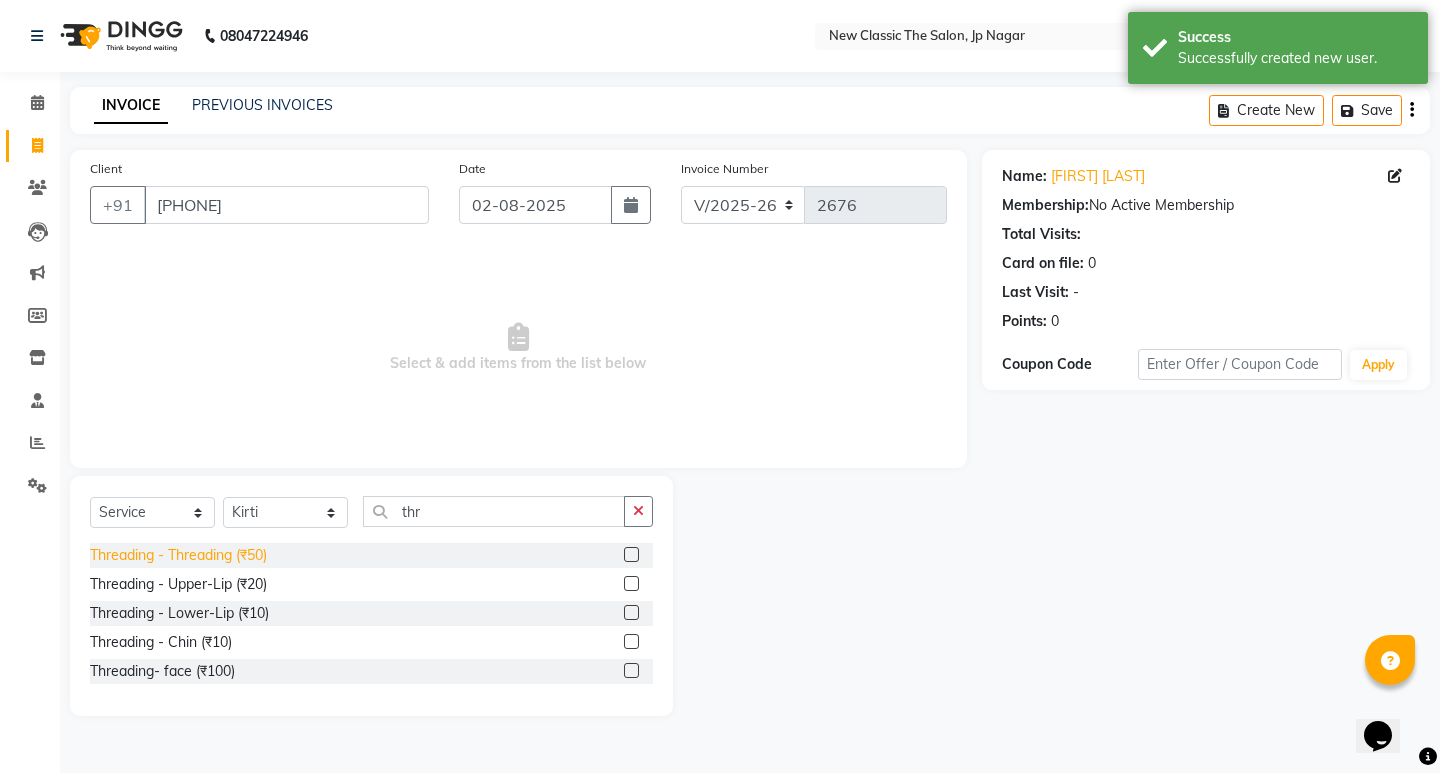 click on "Threading - Threading (₹50)" 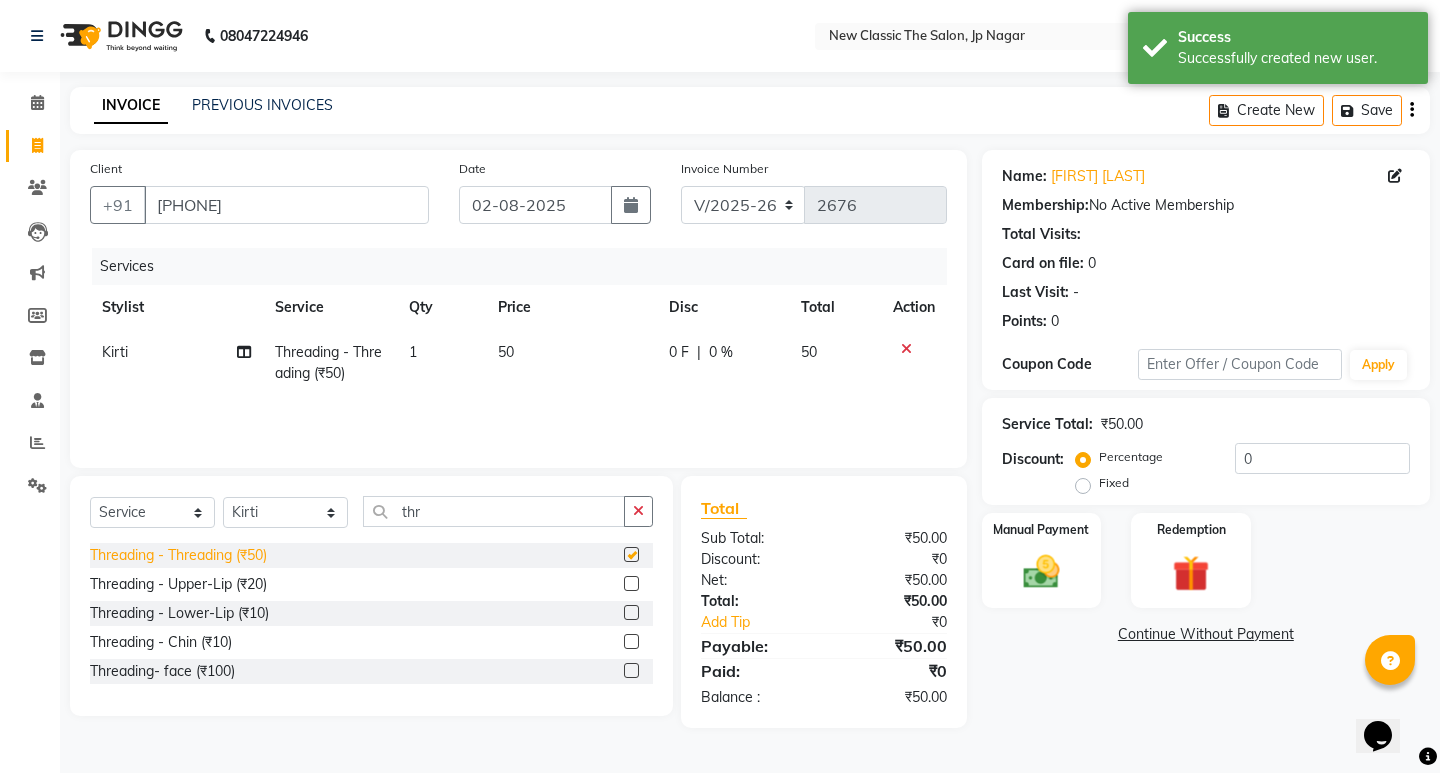 checkbox on "false" 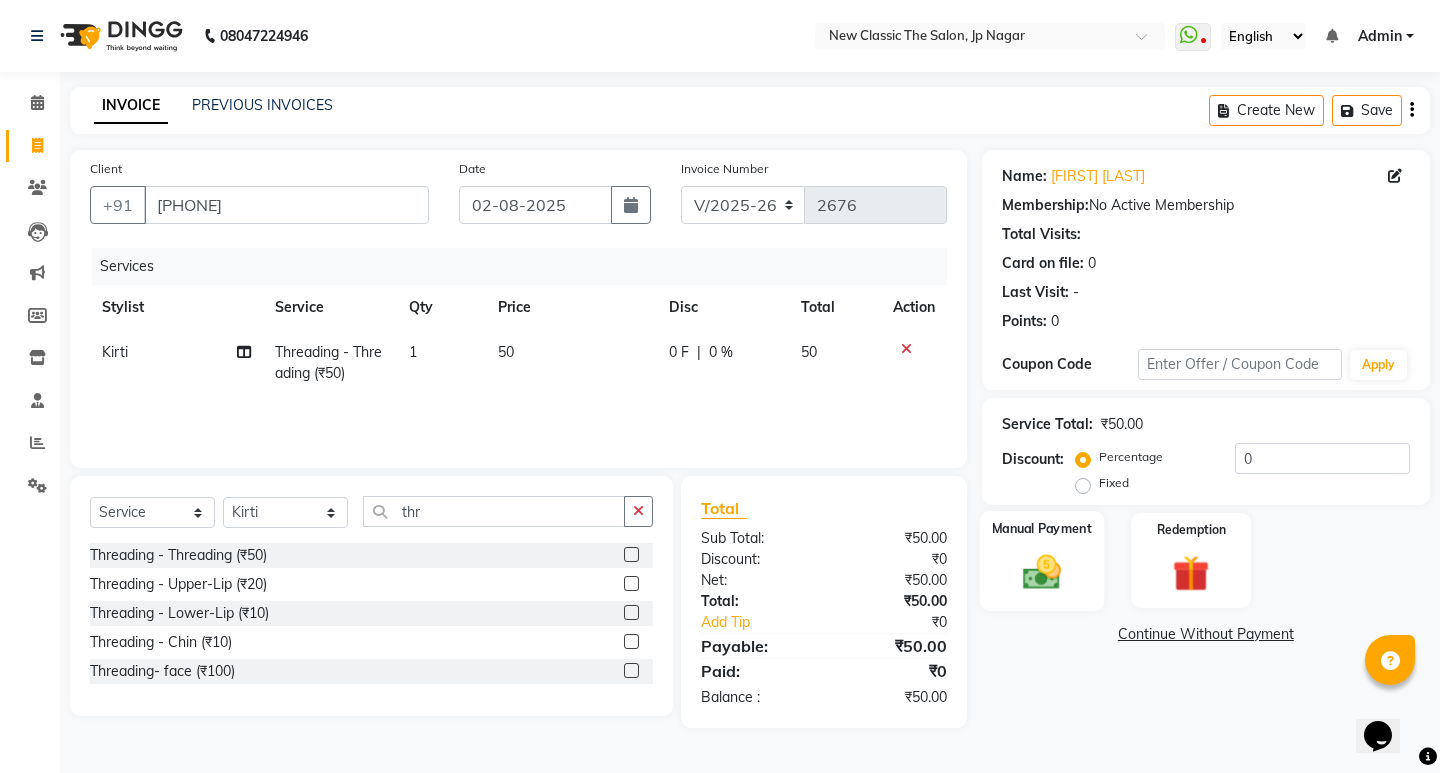 click 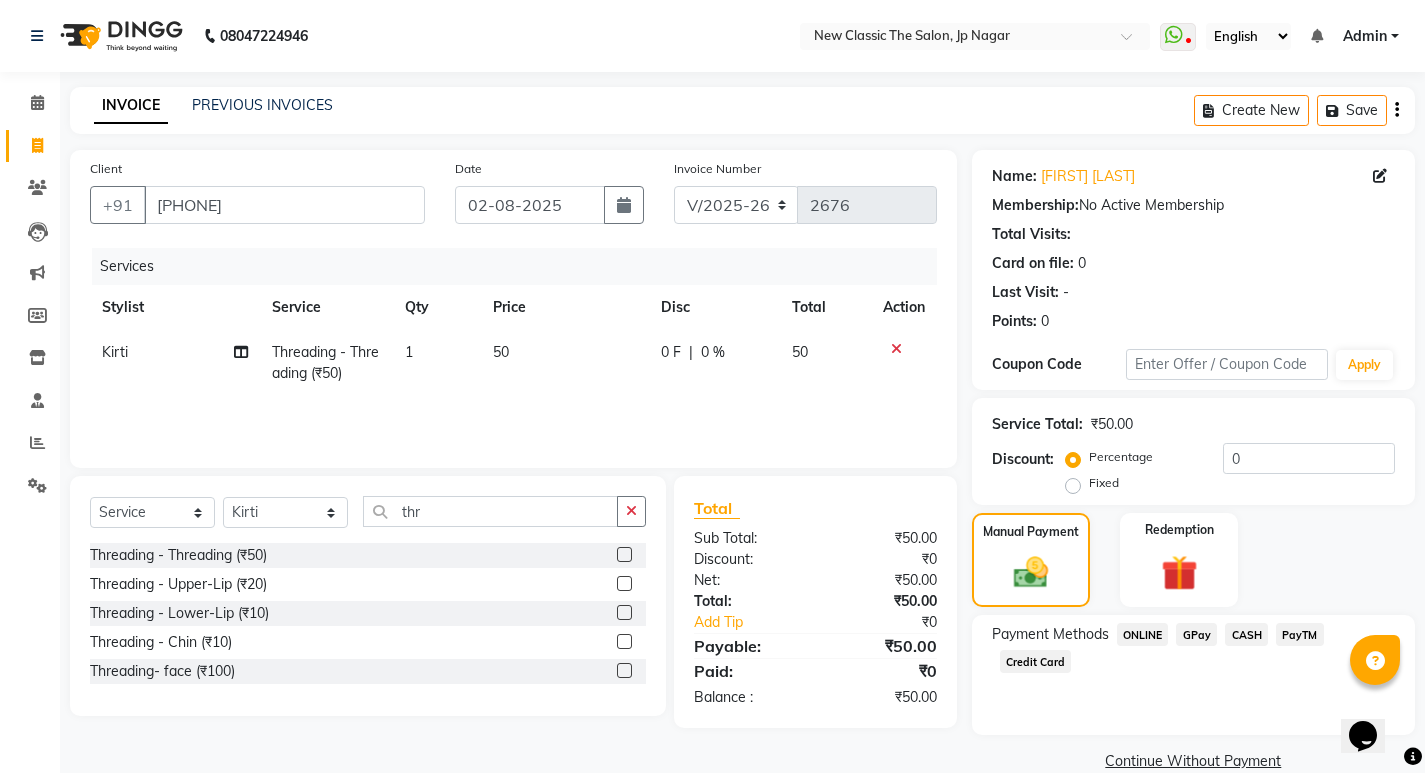 click on "CASH" 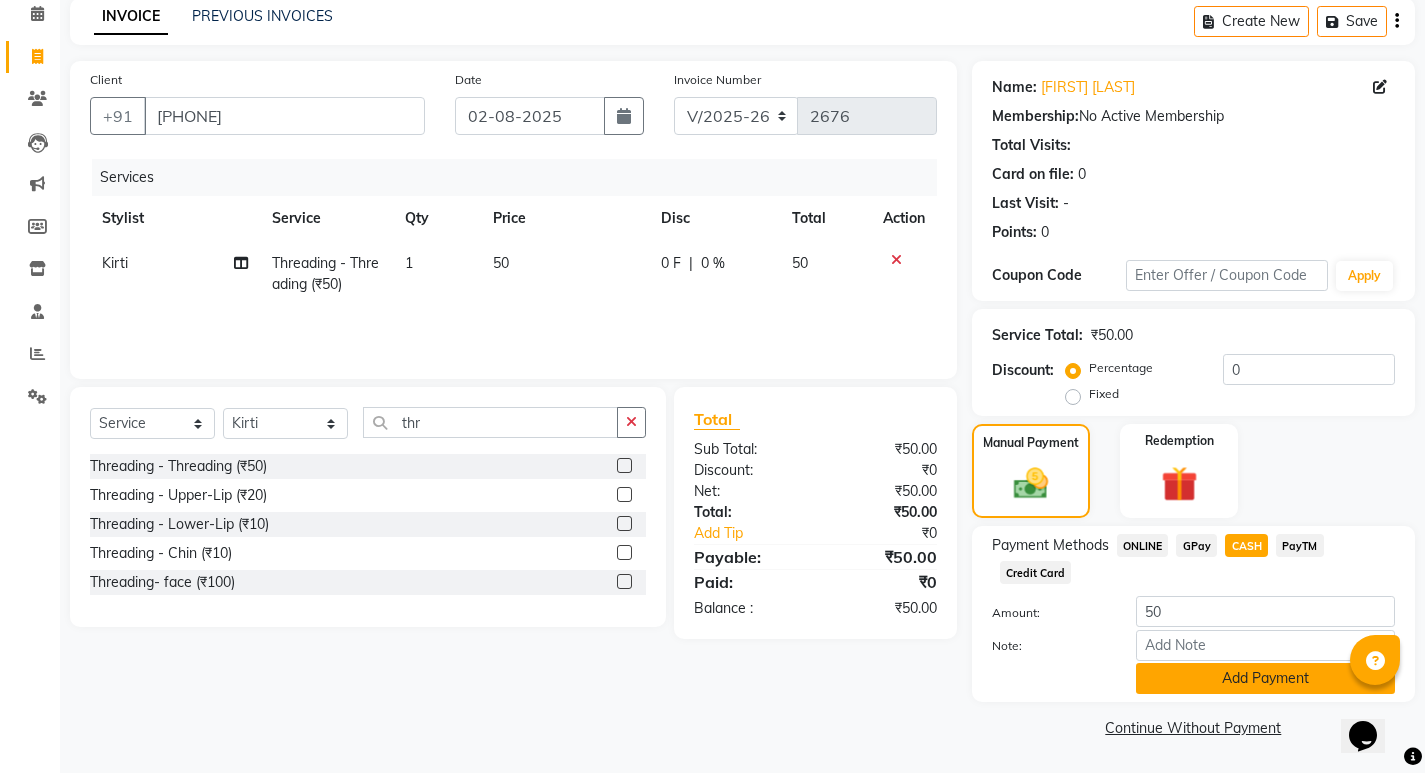 click on "Add Payment" 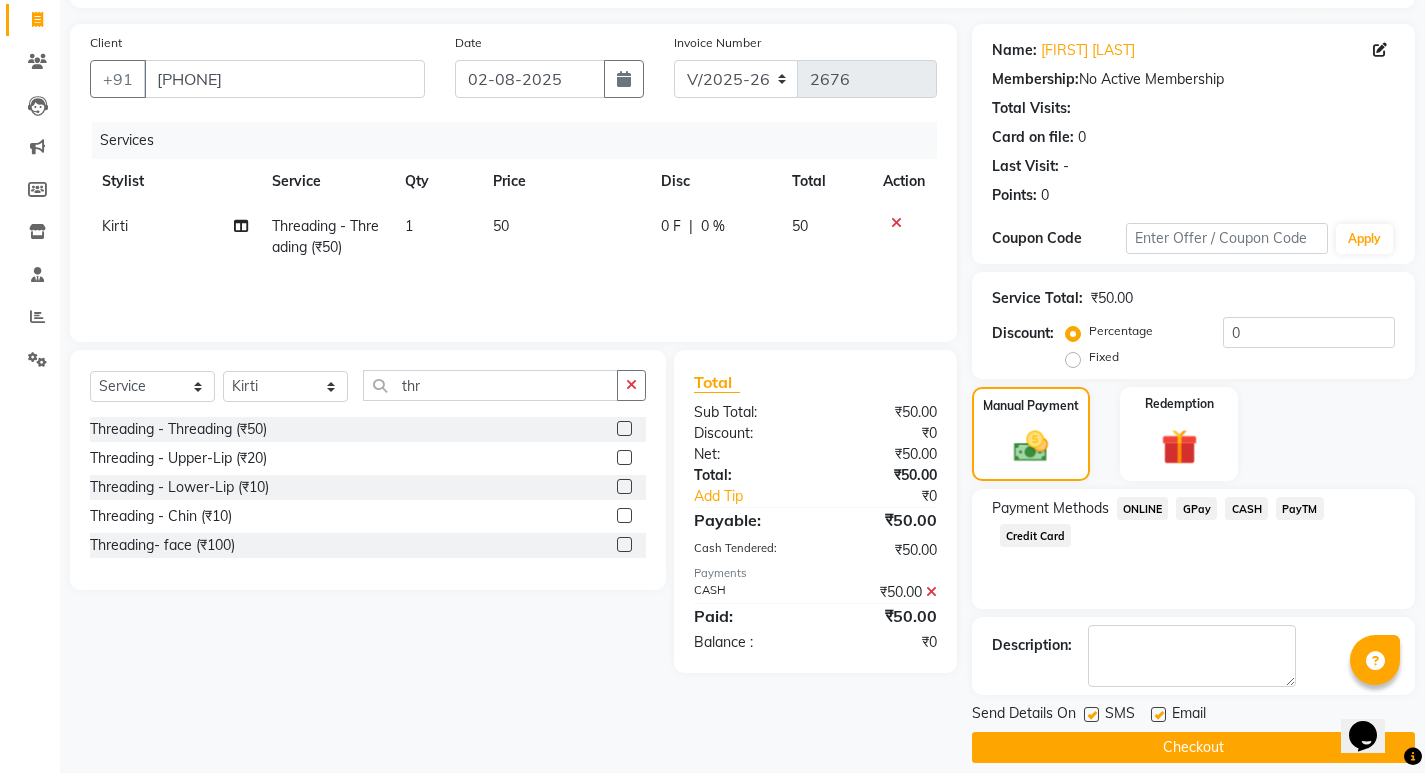scroll, scrollTop: 146, scrollLeft: 0, axis: vertical 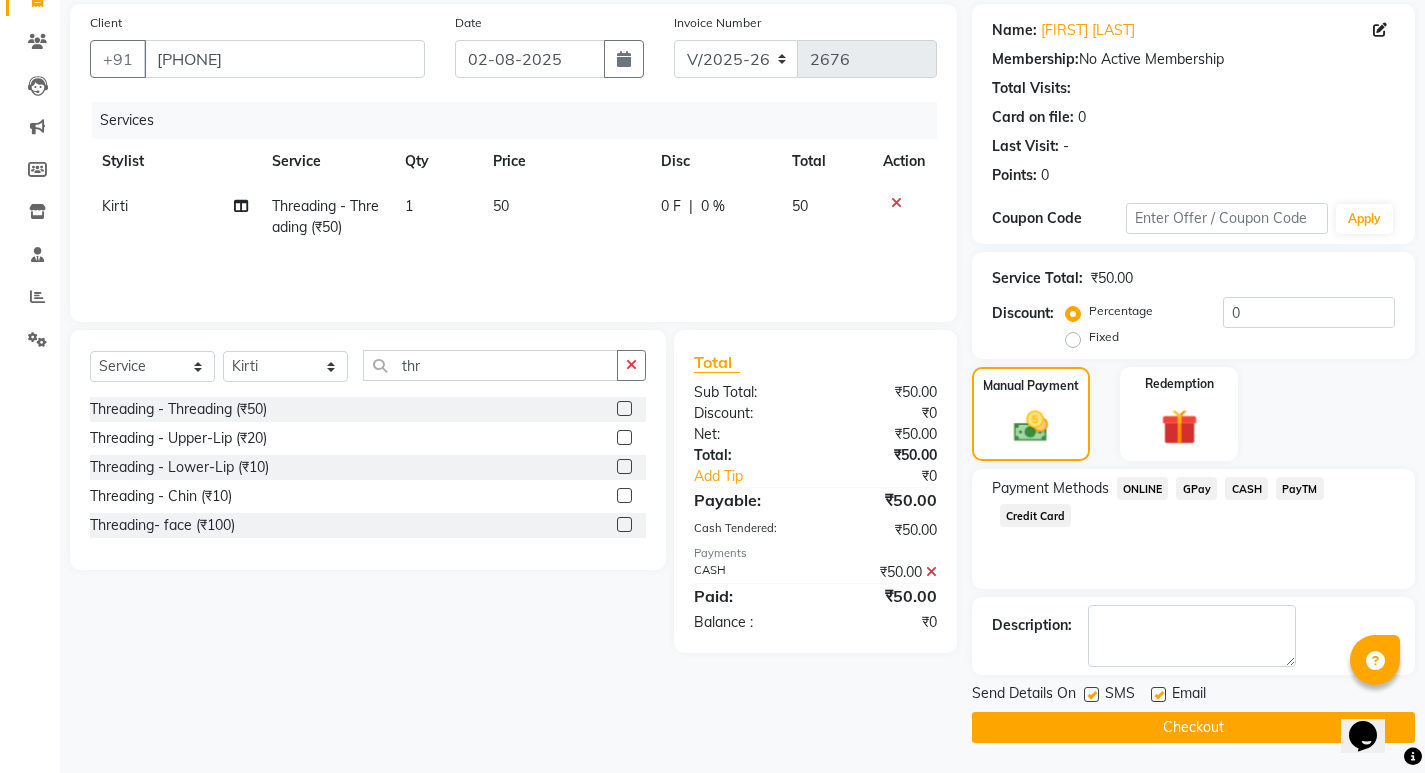 click on "Checkout" 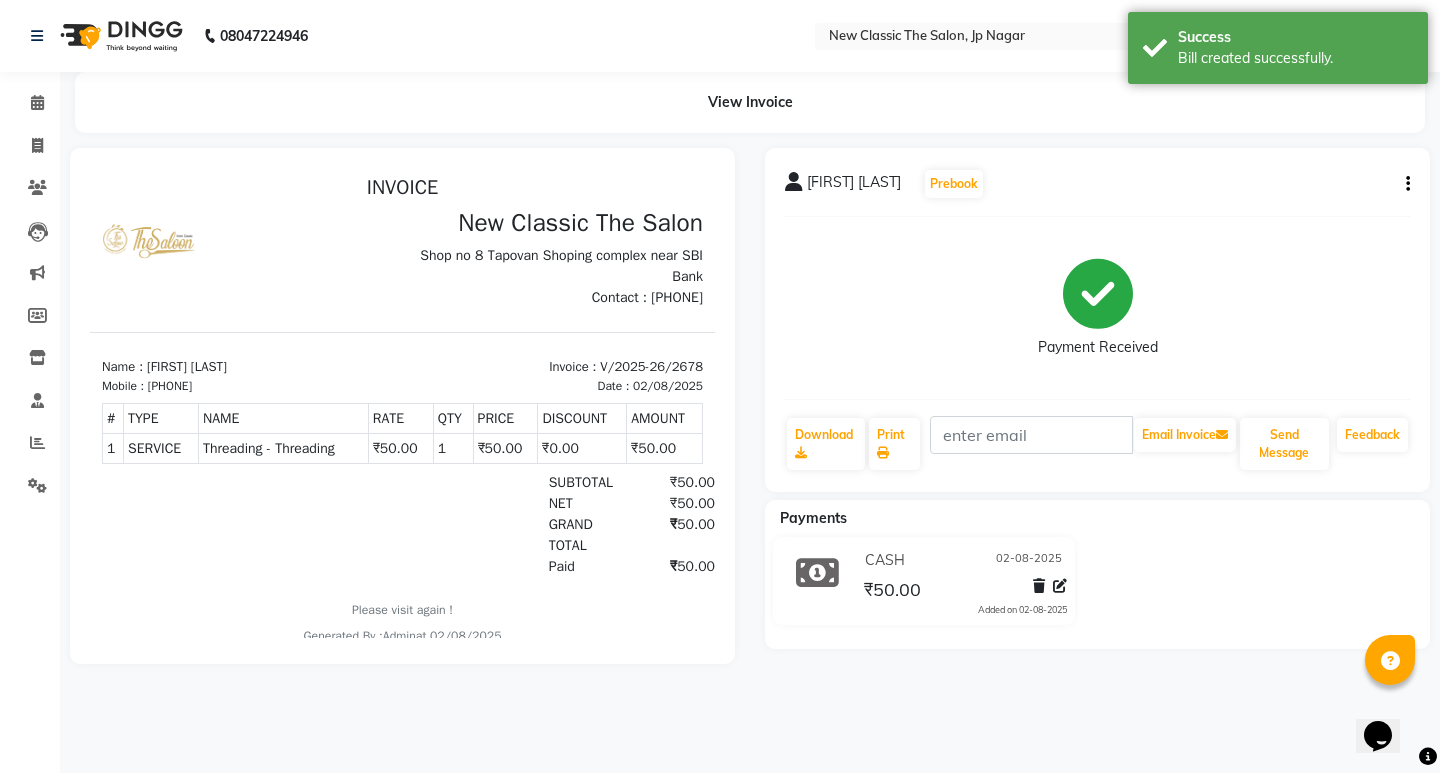 scroll, scrollTop: 0, scrollLeft: 0, axis: both 